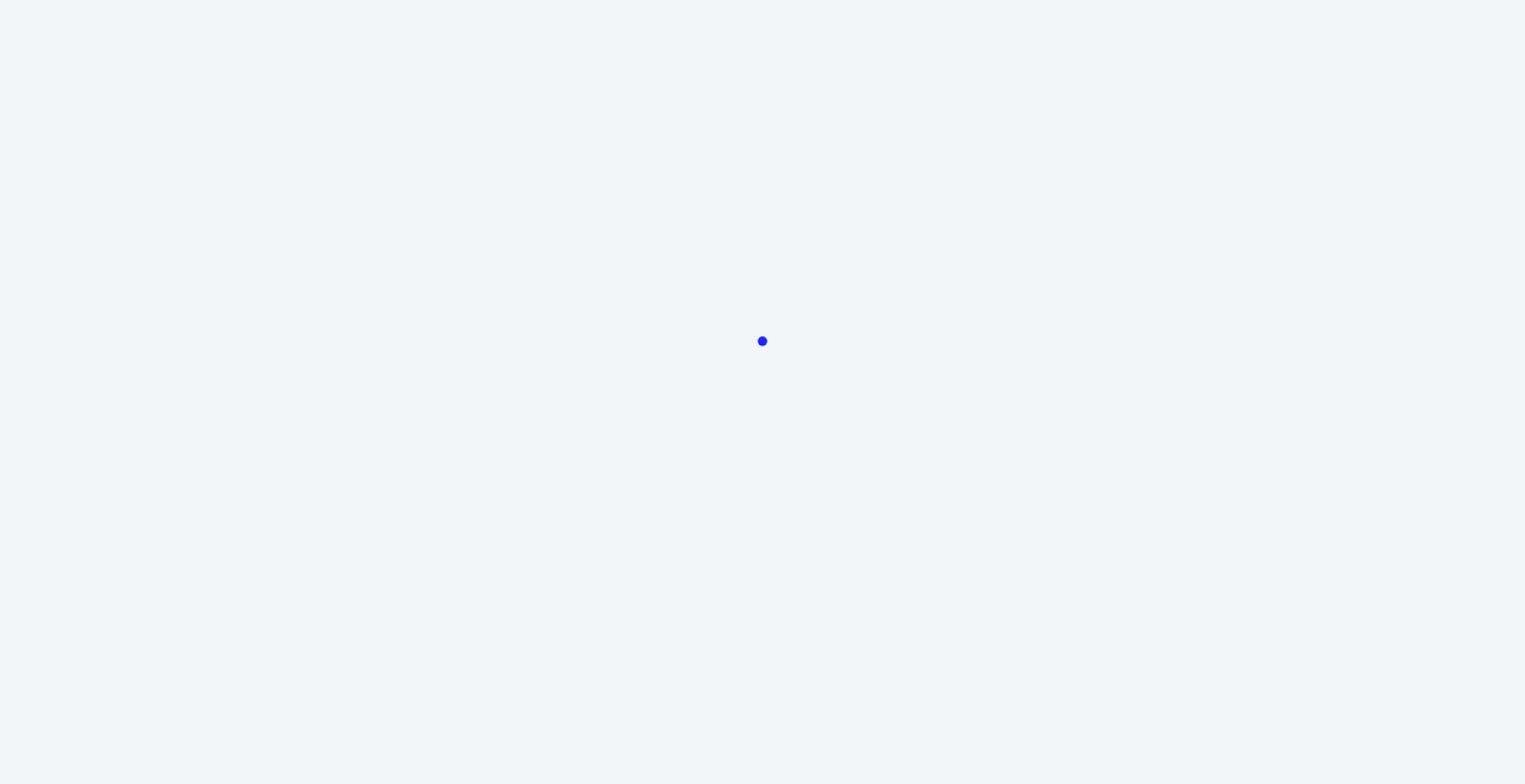 scroll, scrollTop: 0, scrollLeft: 0, axis: both 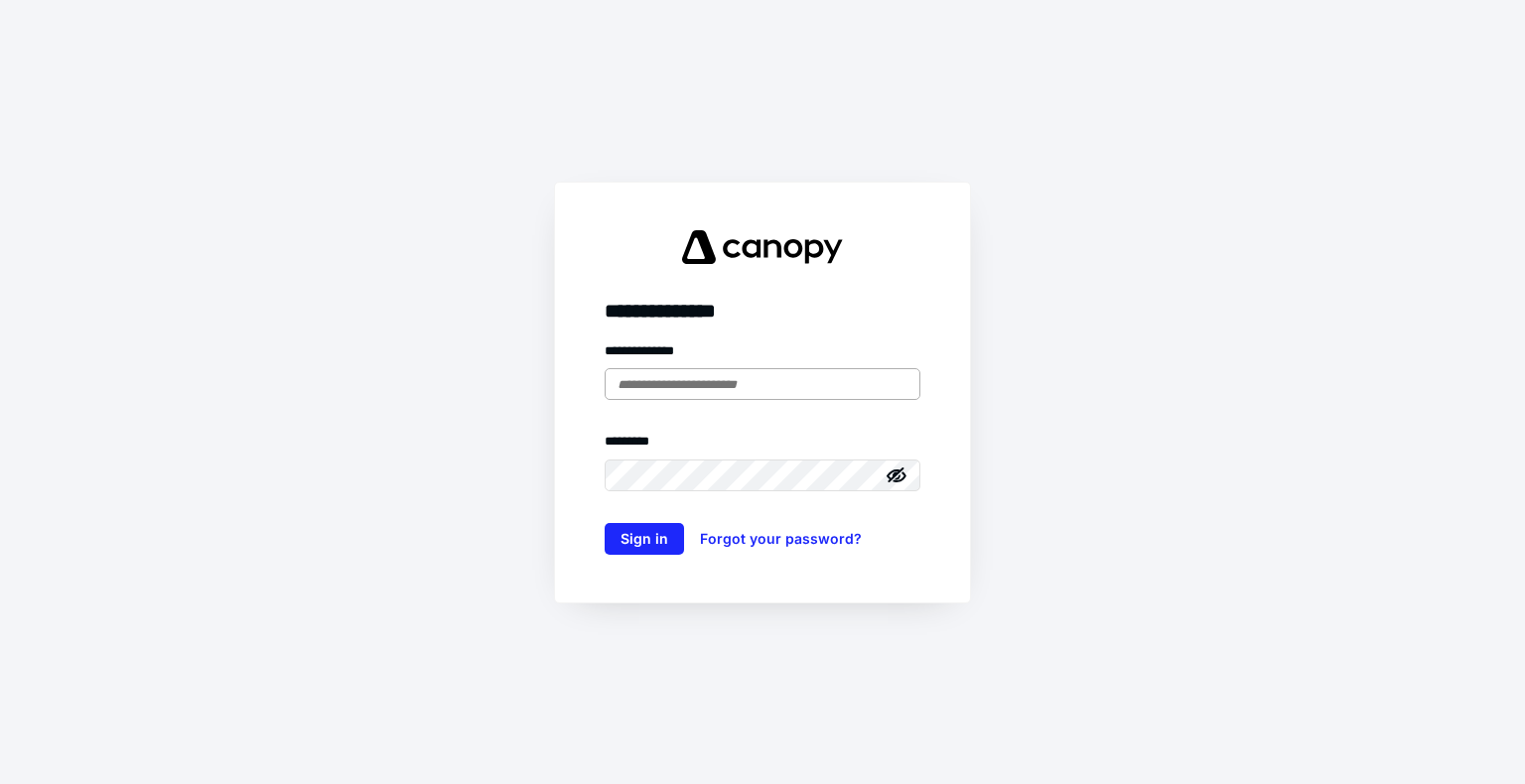 click at bounding box center (762, 384) 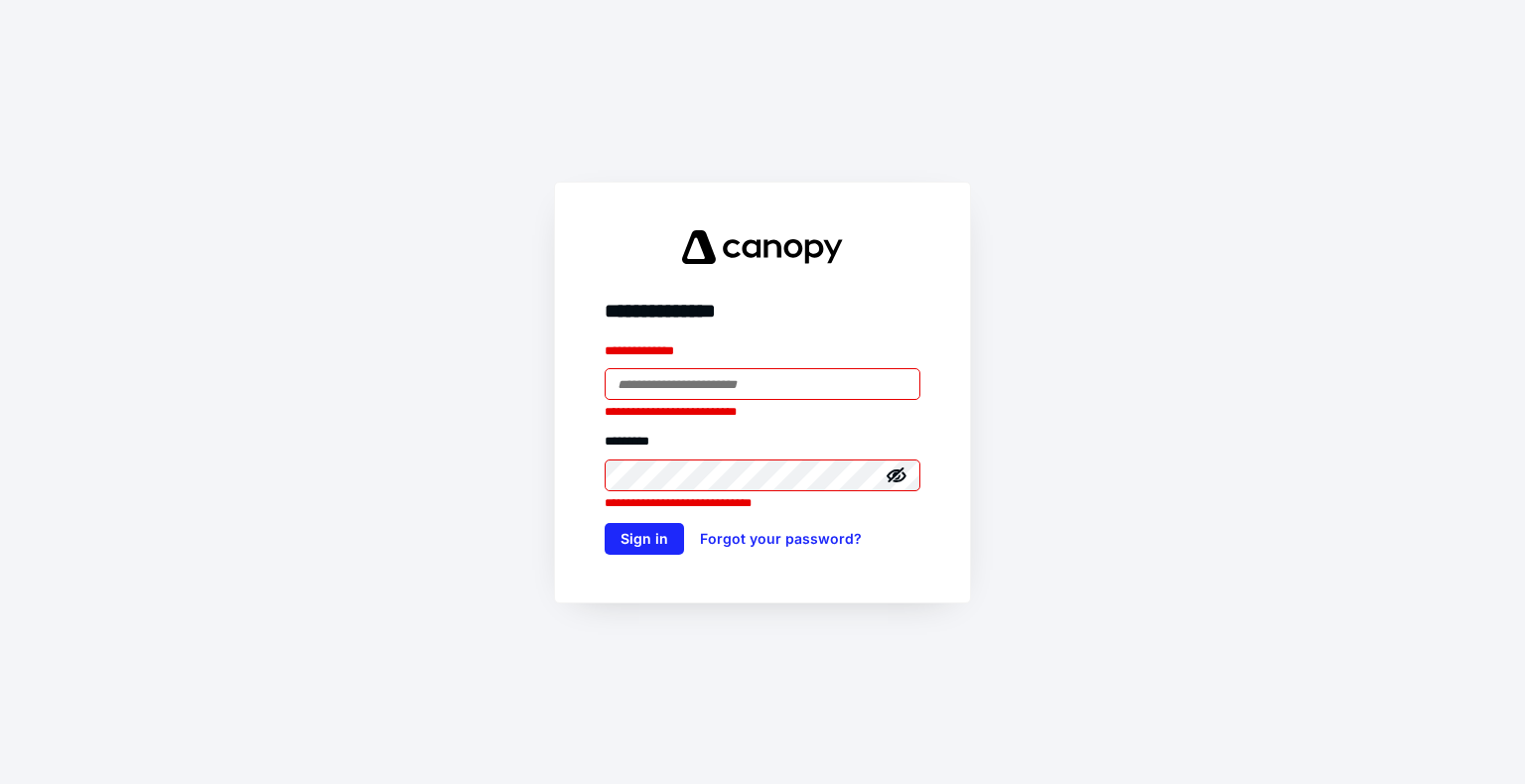 type on "**********" 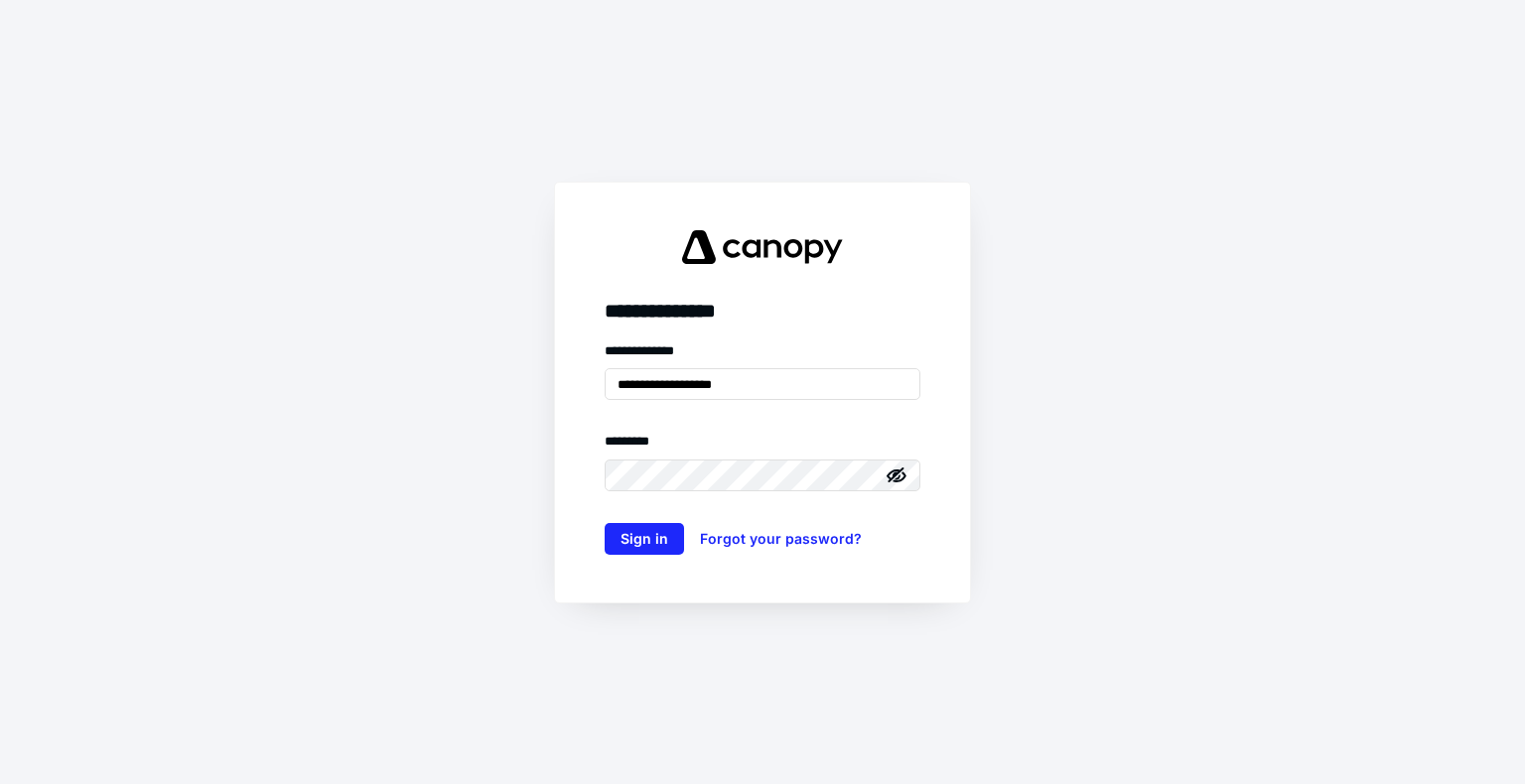 click on "Sign in" at bounding box center [644, 539] 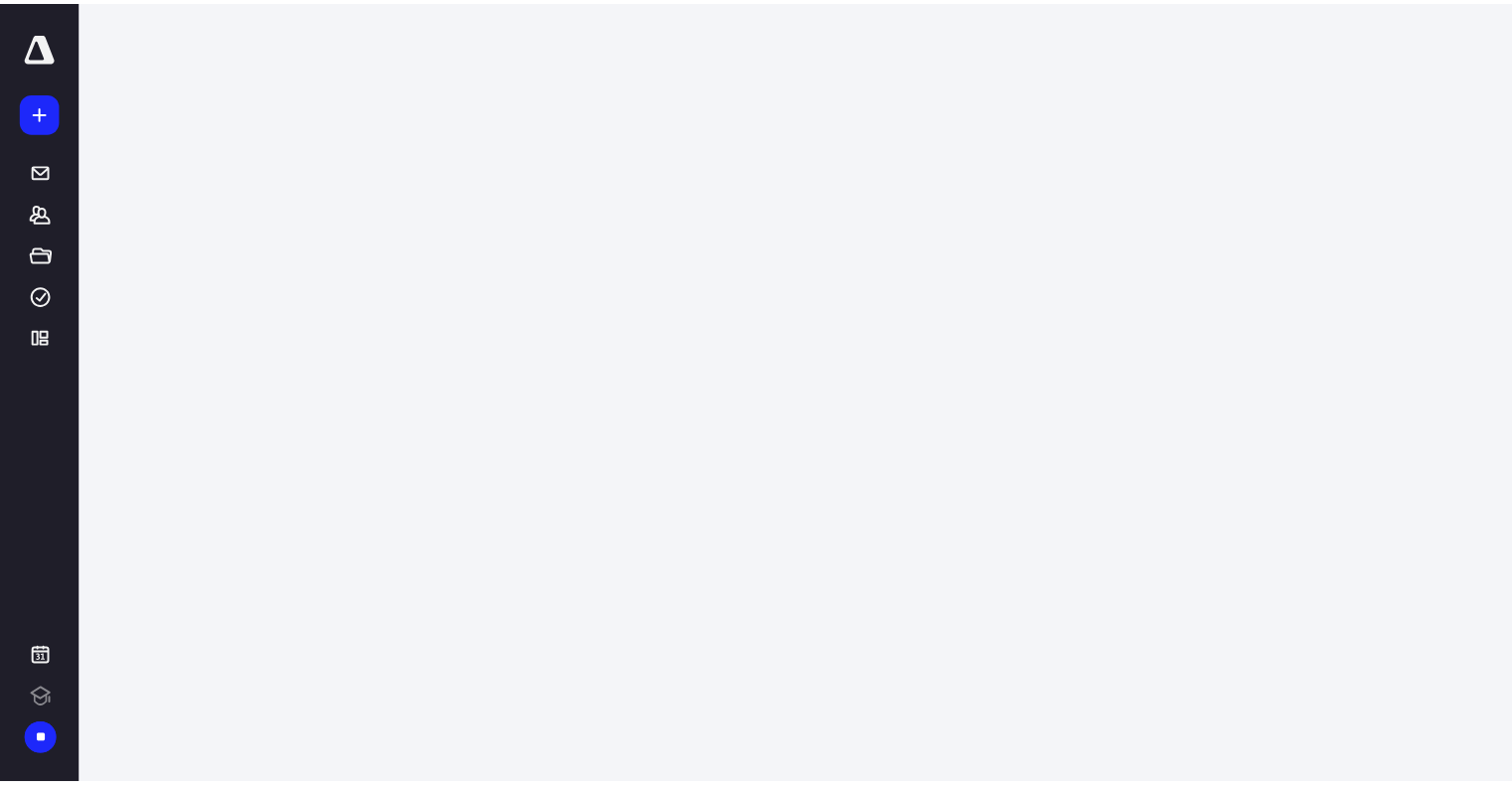 scroll, scrollTop: 0, scrollLeft: 0, axis: both 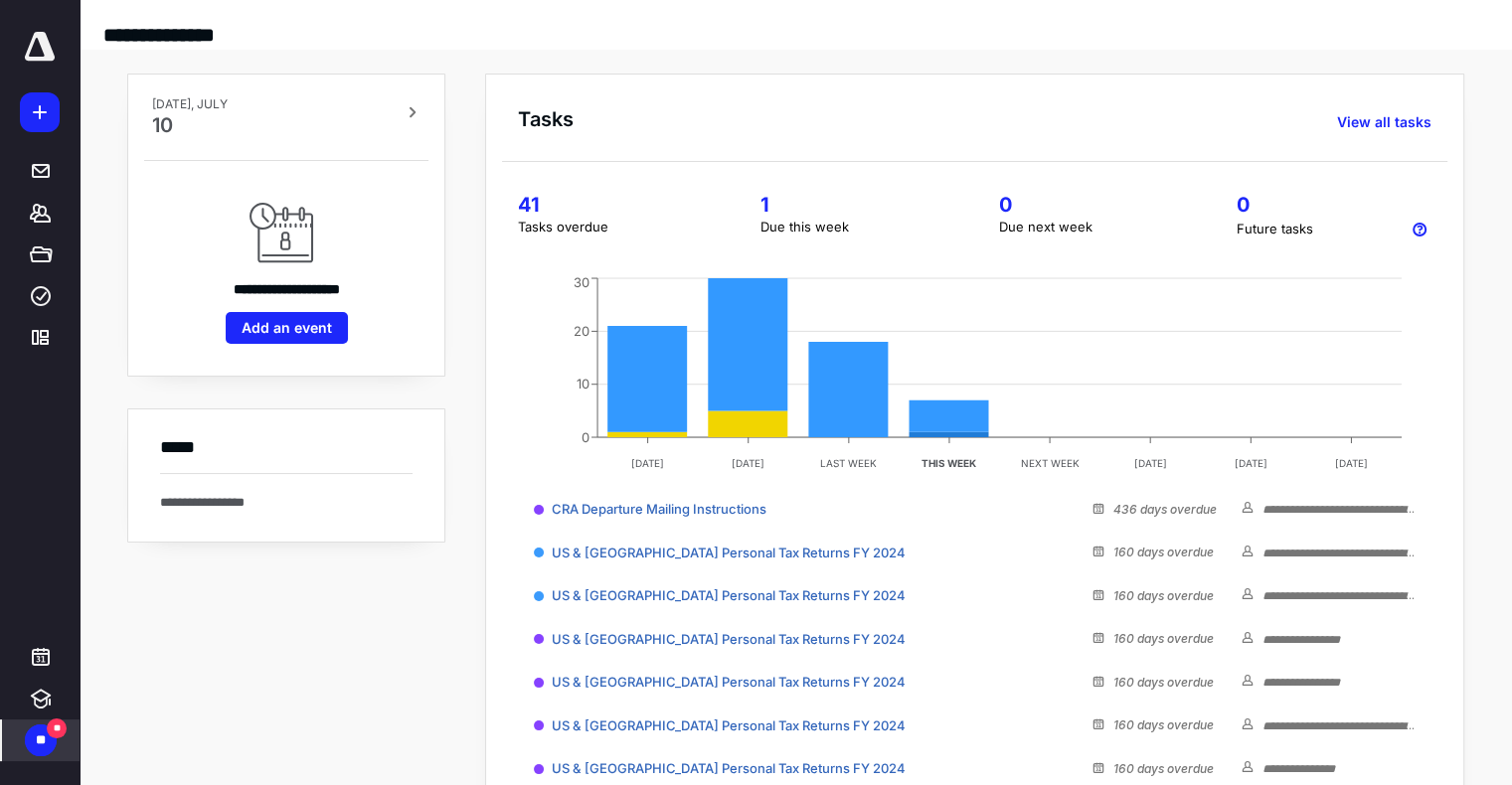 click on "**" at bounding box center [41, 740] 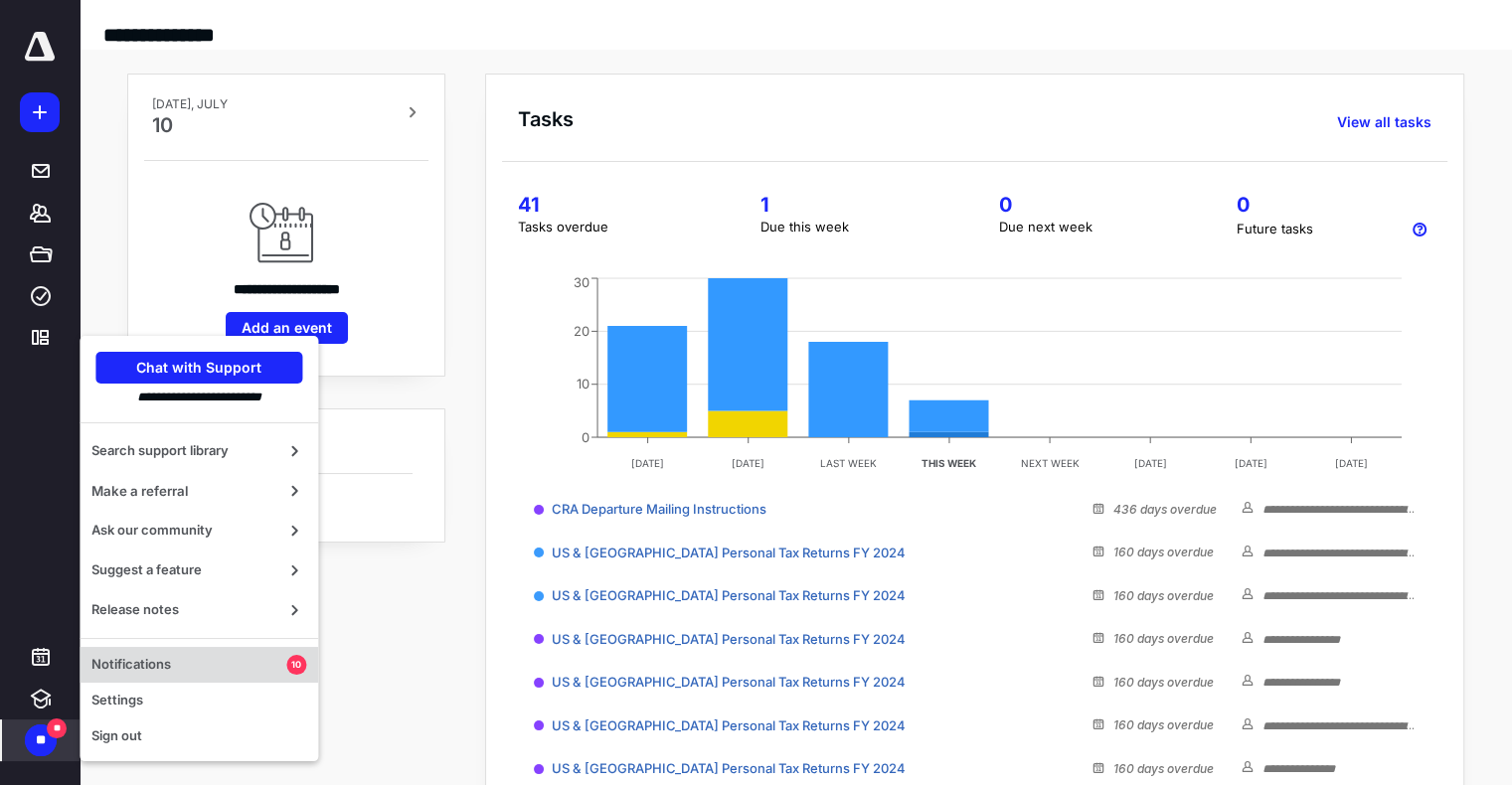 click on "Notifications" at bounding box center [189, 665] 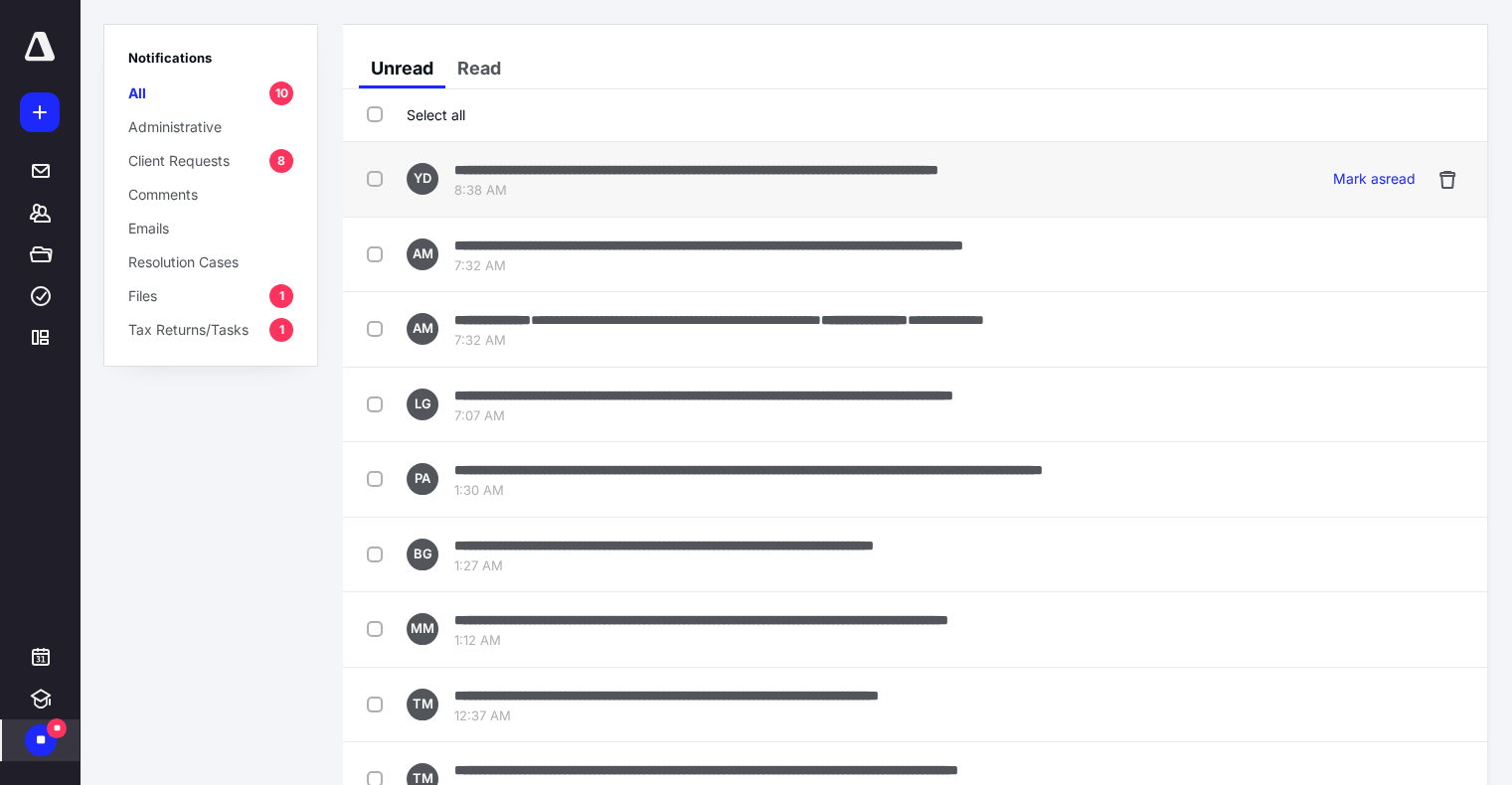 click on "**********" at bounding box center (915, 180) 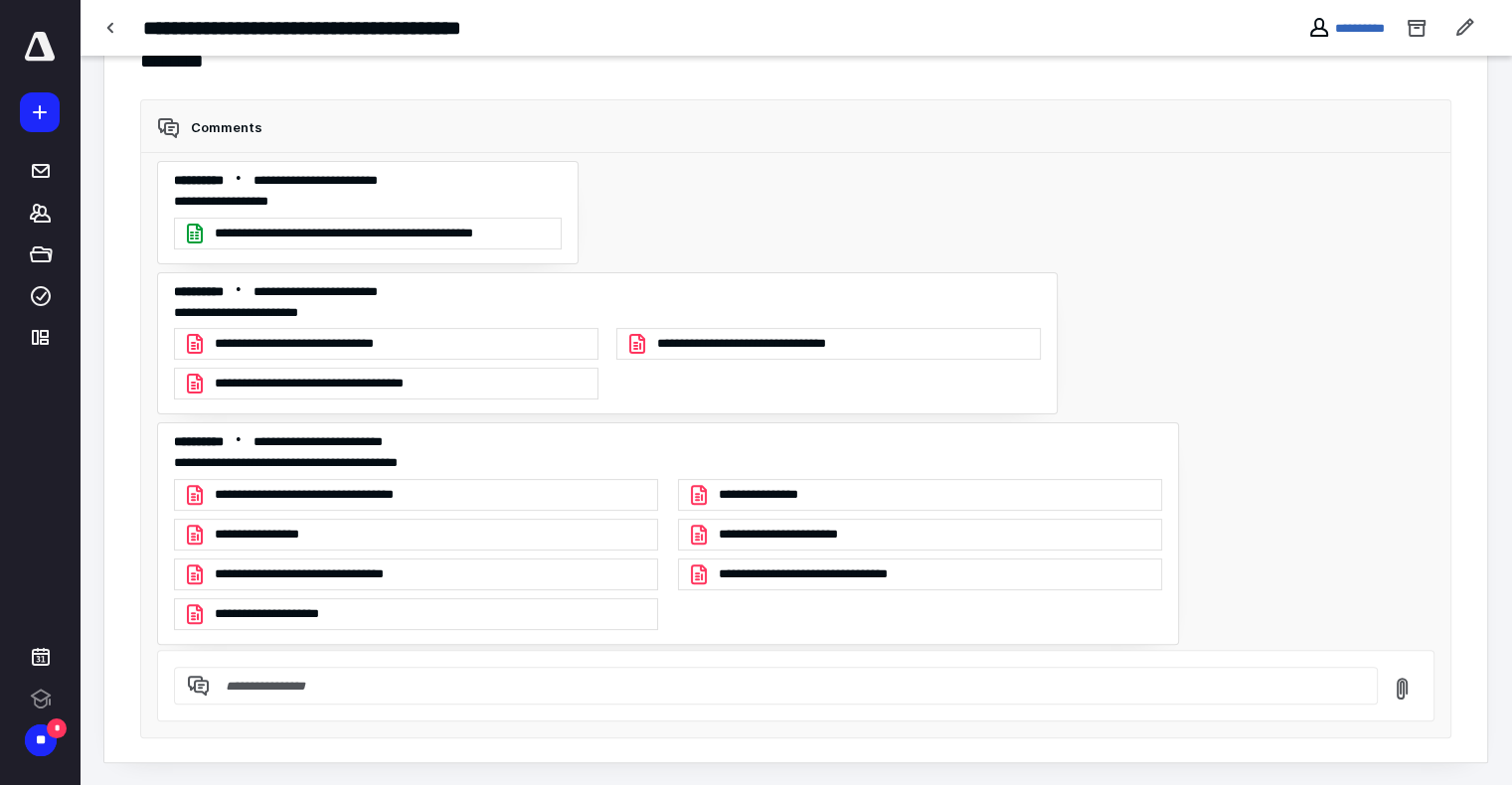 scroll, scrollTop: 0, scrollLeft: 0, axis: both 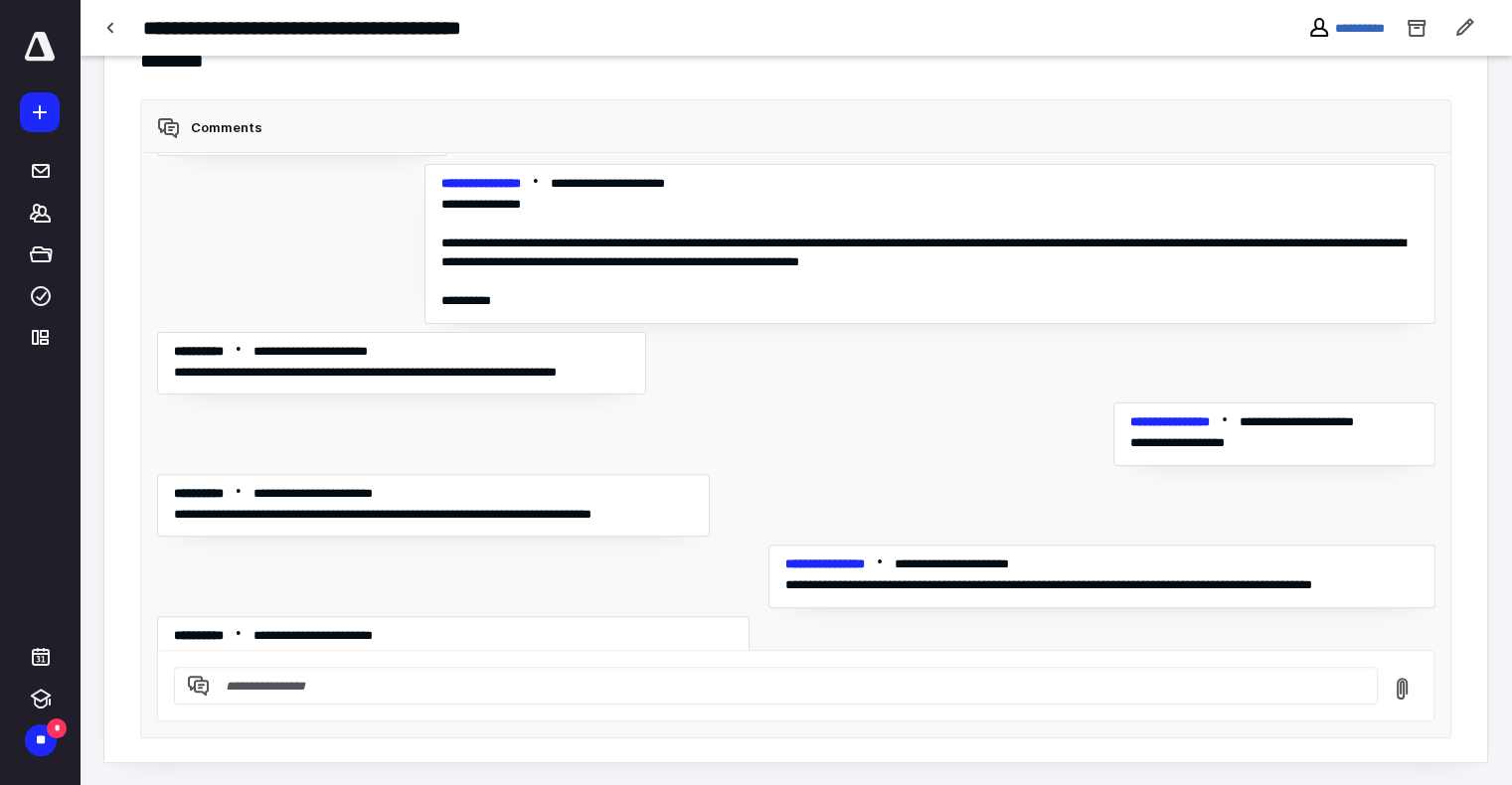 click at bounding box center [787, 686] 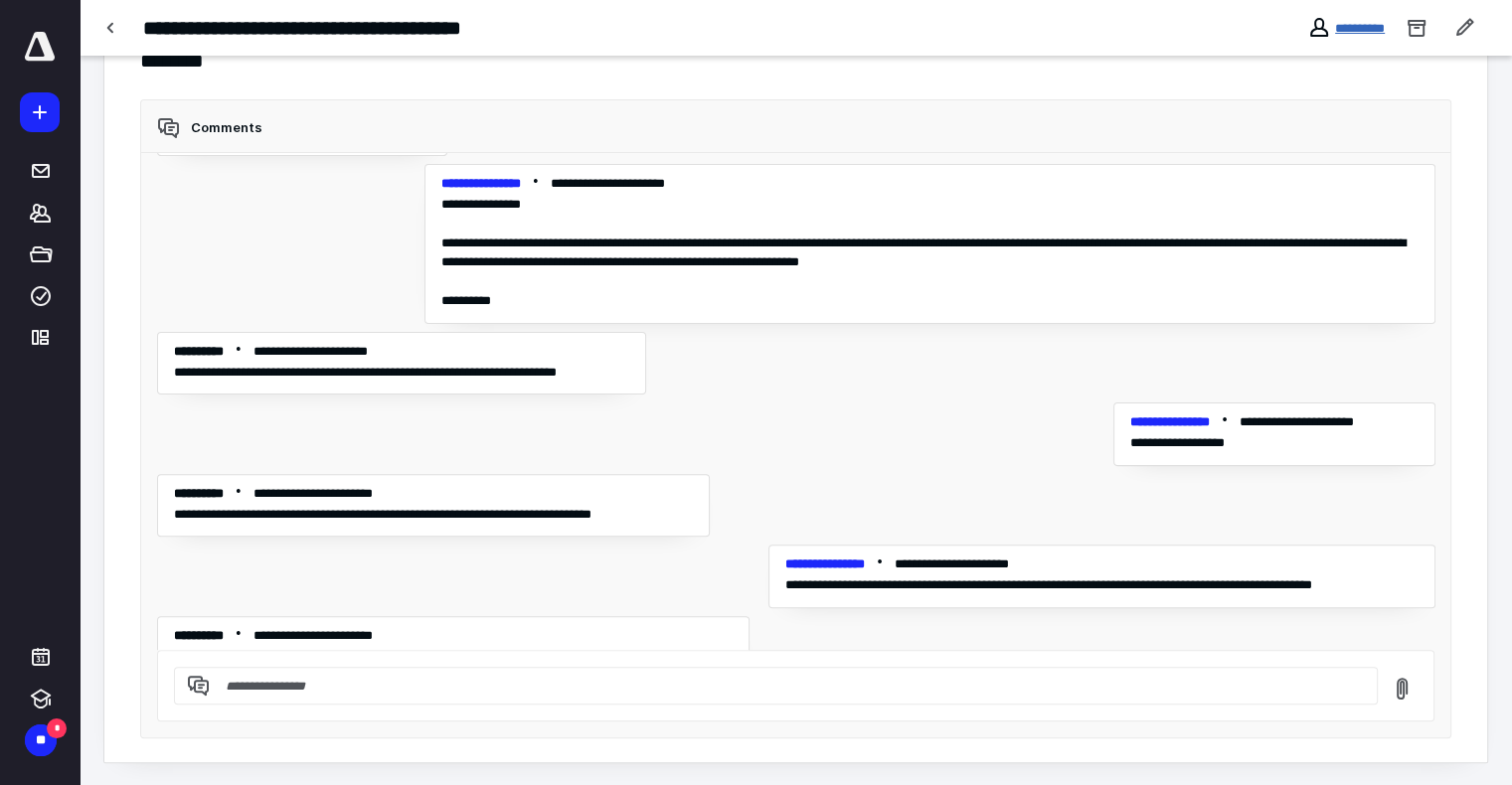 click on "**********" at bounding box center [1360, 28] 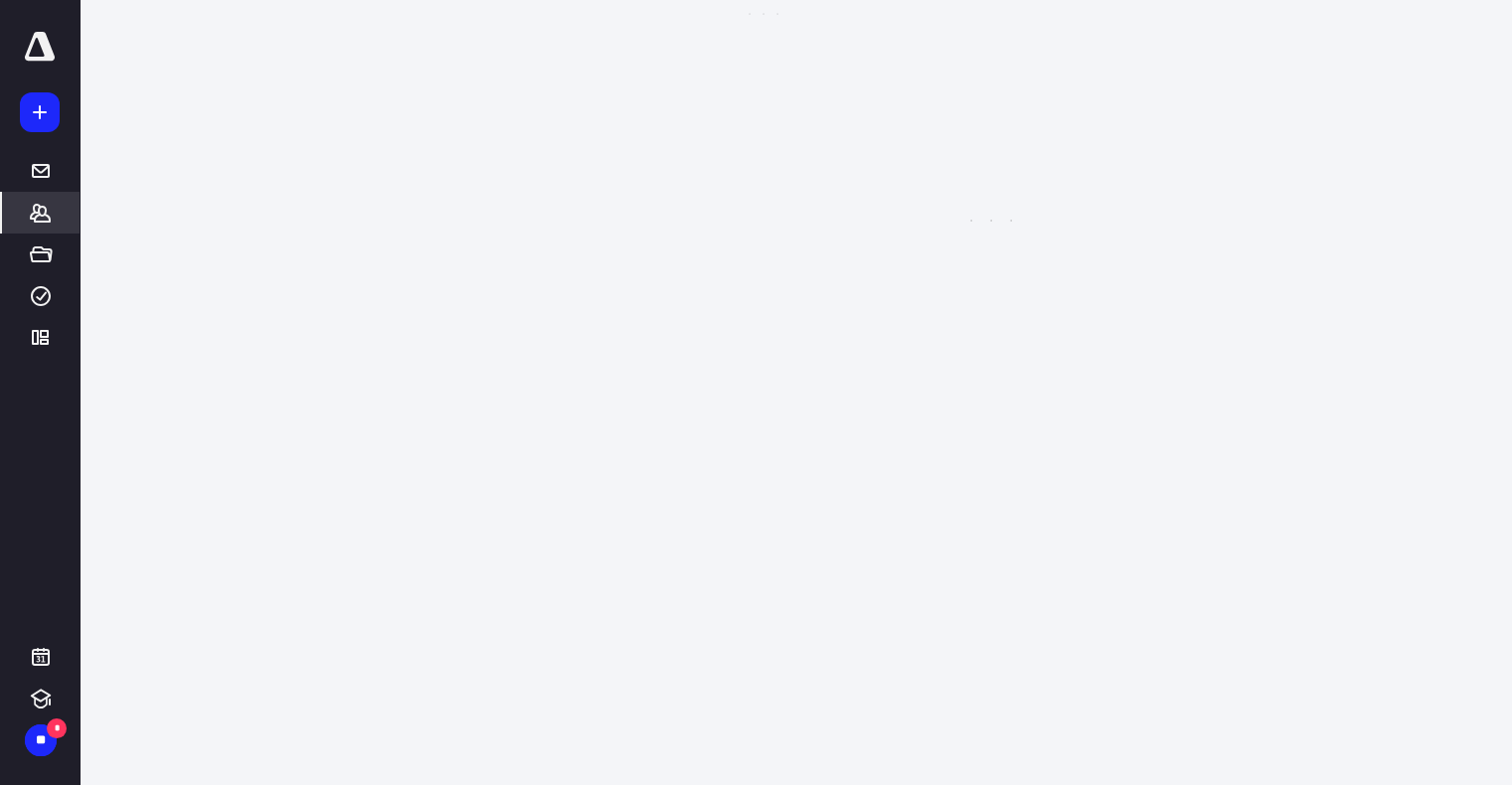 scroll, scrollTop: 0, scrollLeft: 0, axis: both 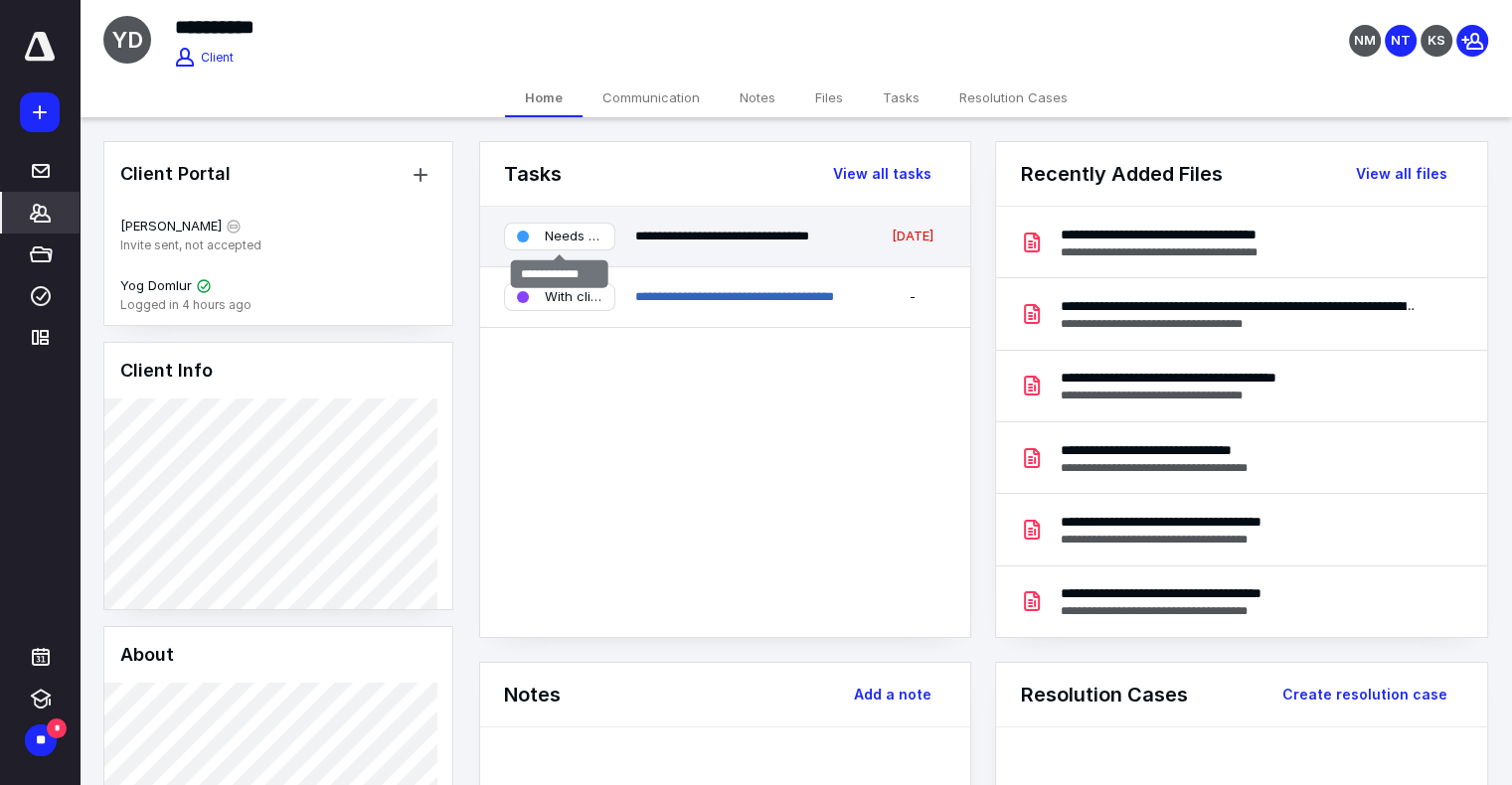 click on "Needs review" at bounding box center (574, 236) 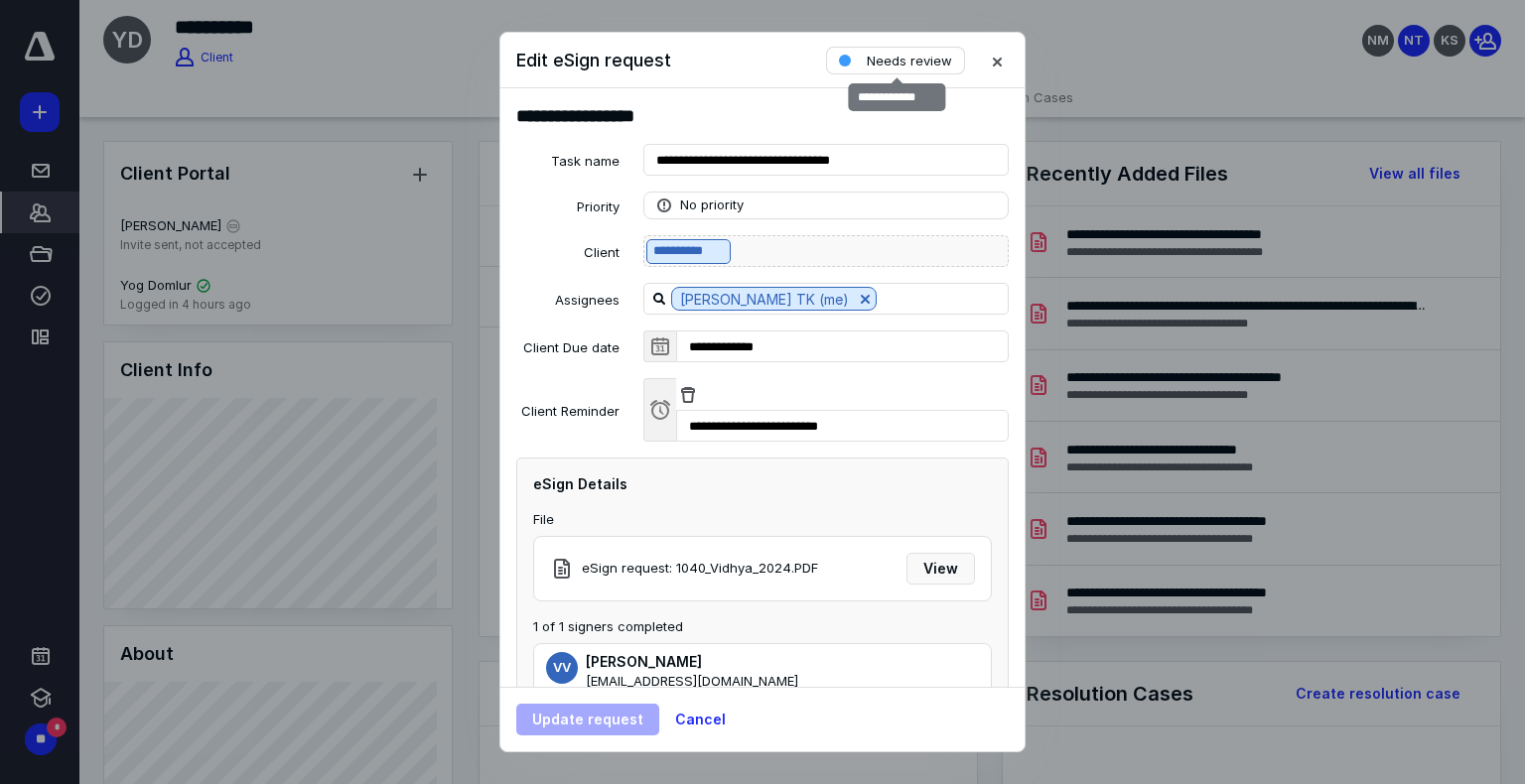 click on "Needs review" at bounding box center (896, 61) 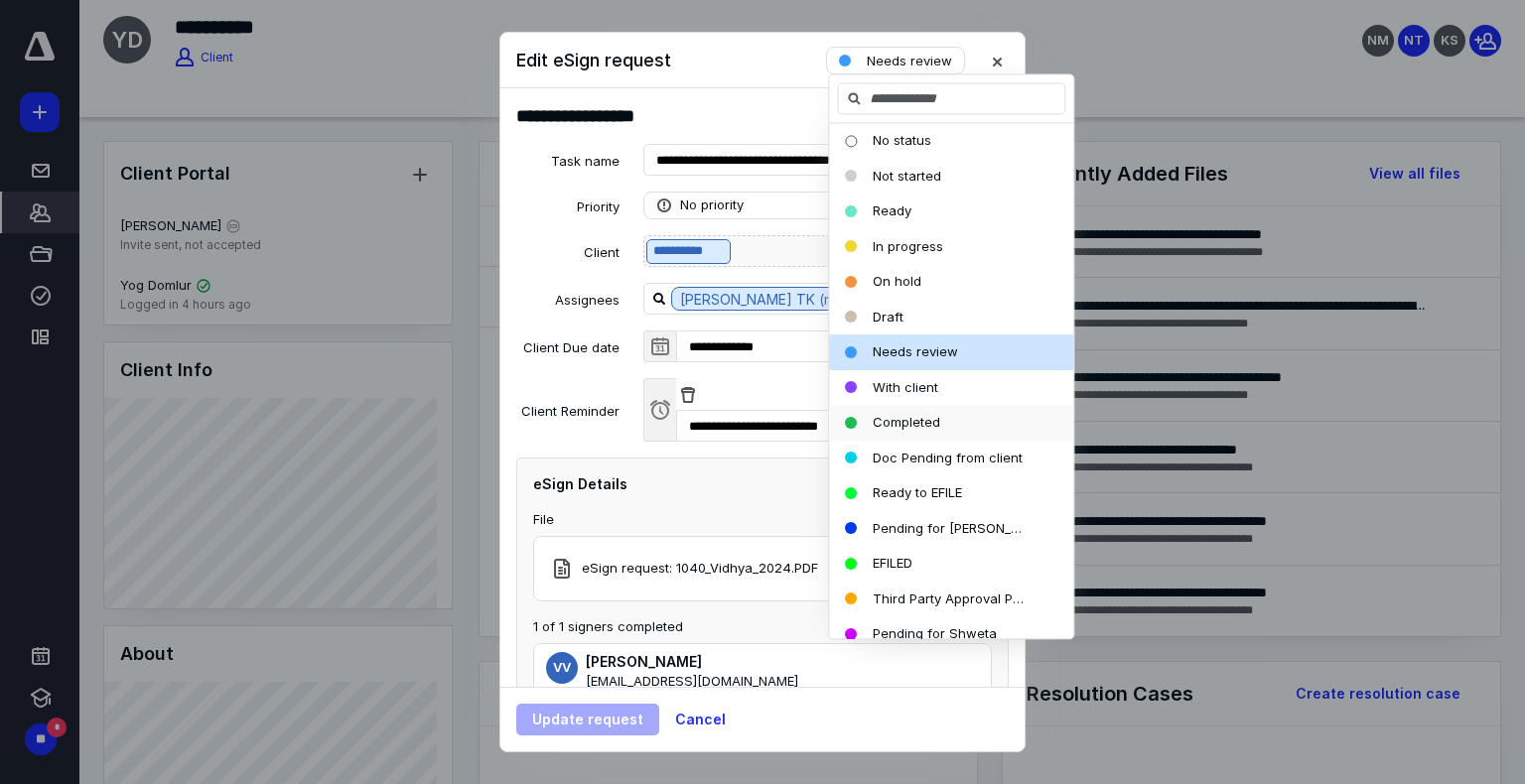 click on "Completed" at bounding box center [906, 422] 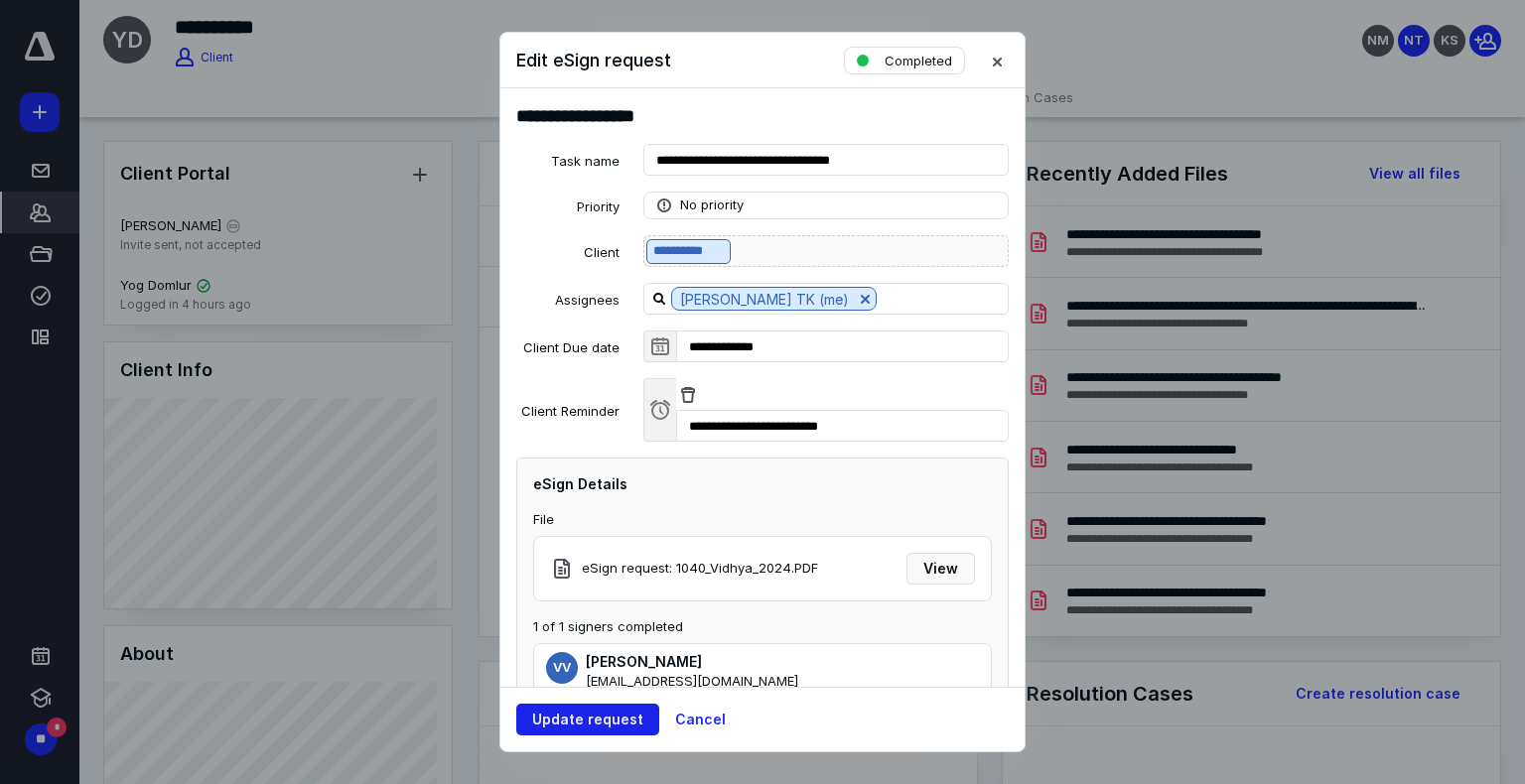 click on "Update request" at bounding box center [588, 719] 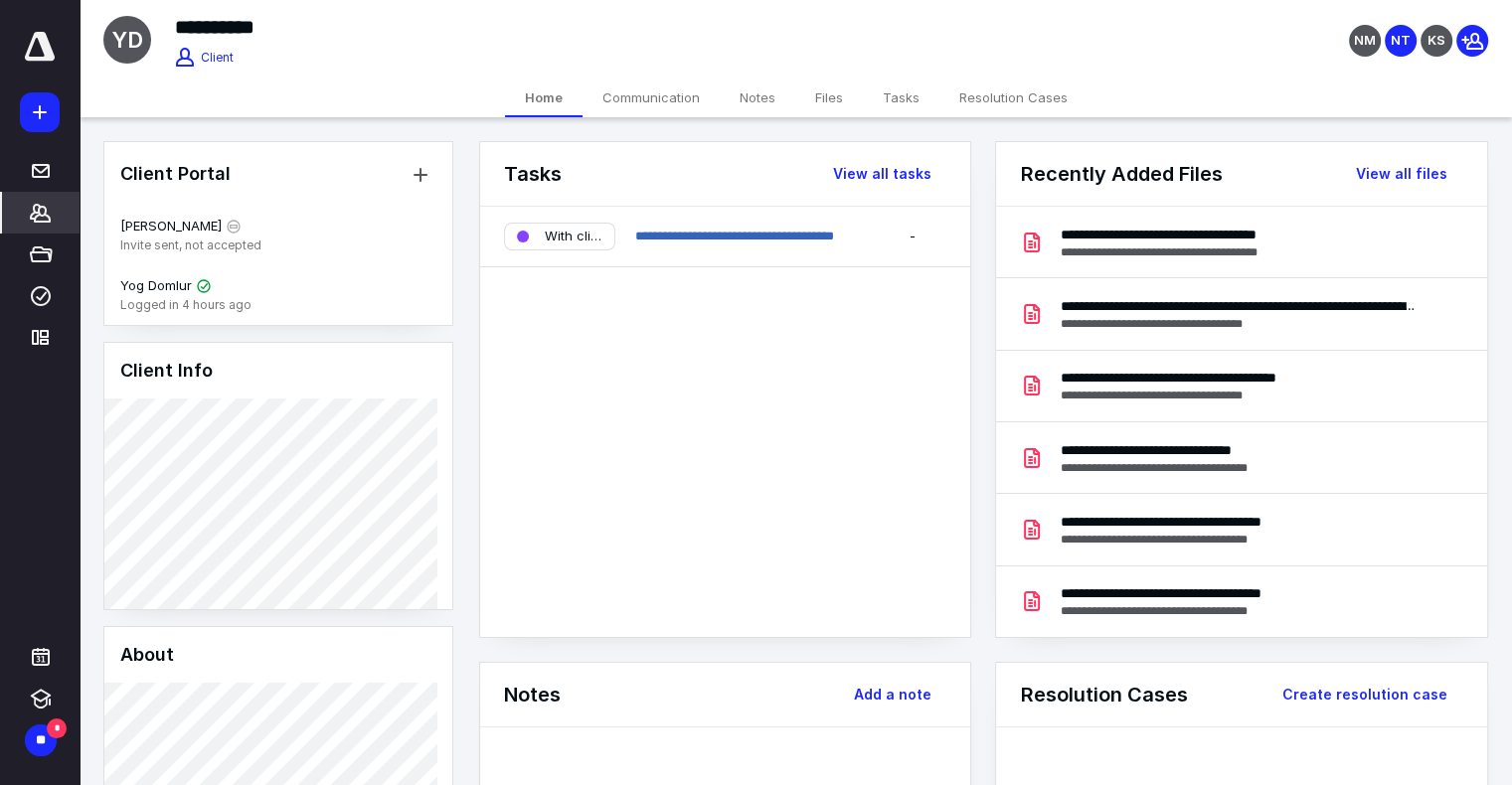 click on "Files" at bounding box center [829, 97] 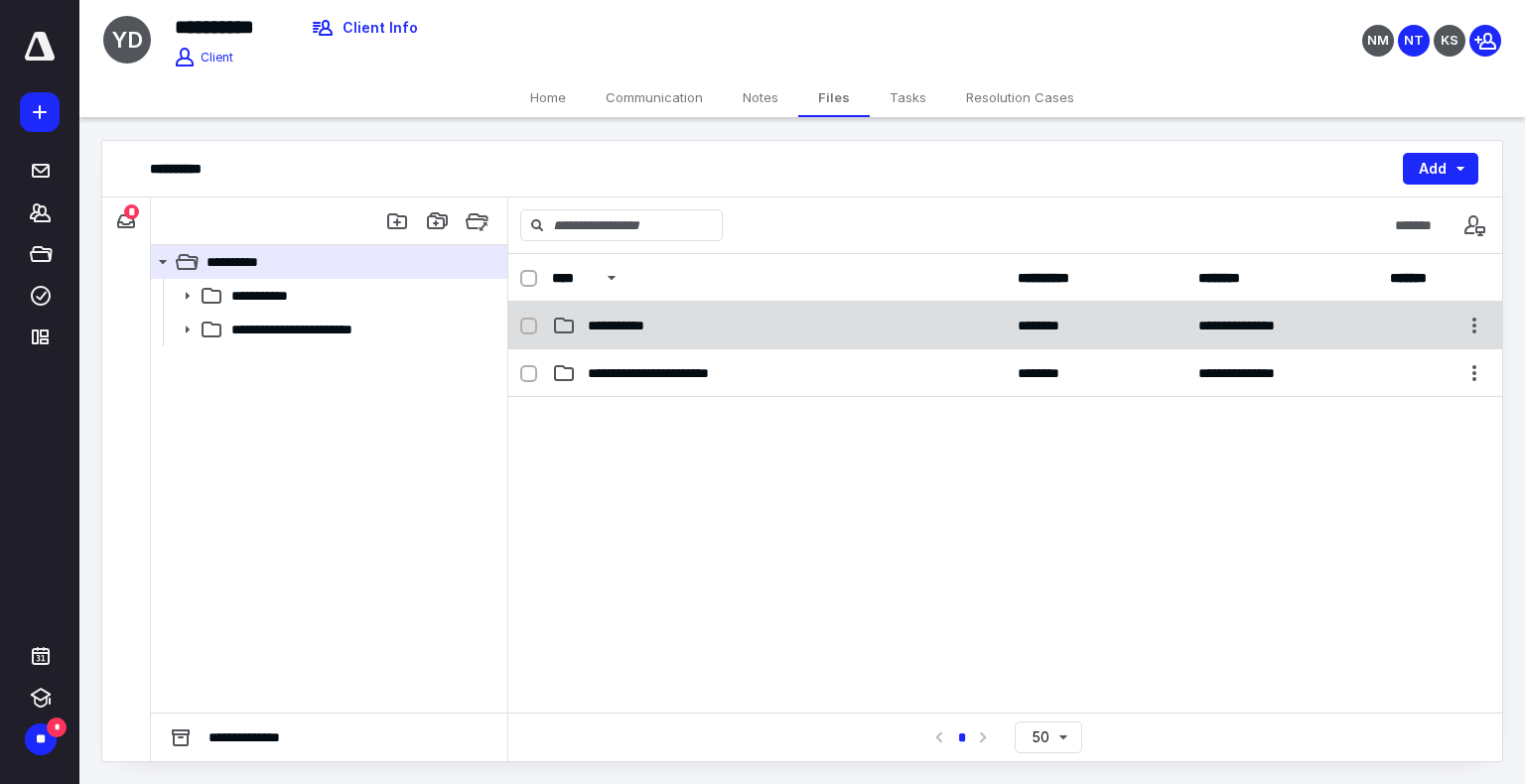 click on "**********" at bounding box center (778, 326) 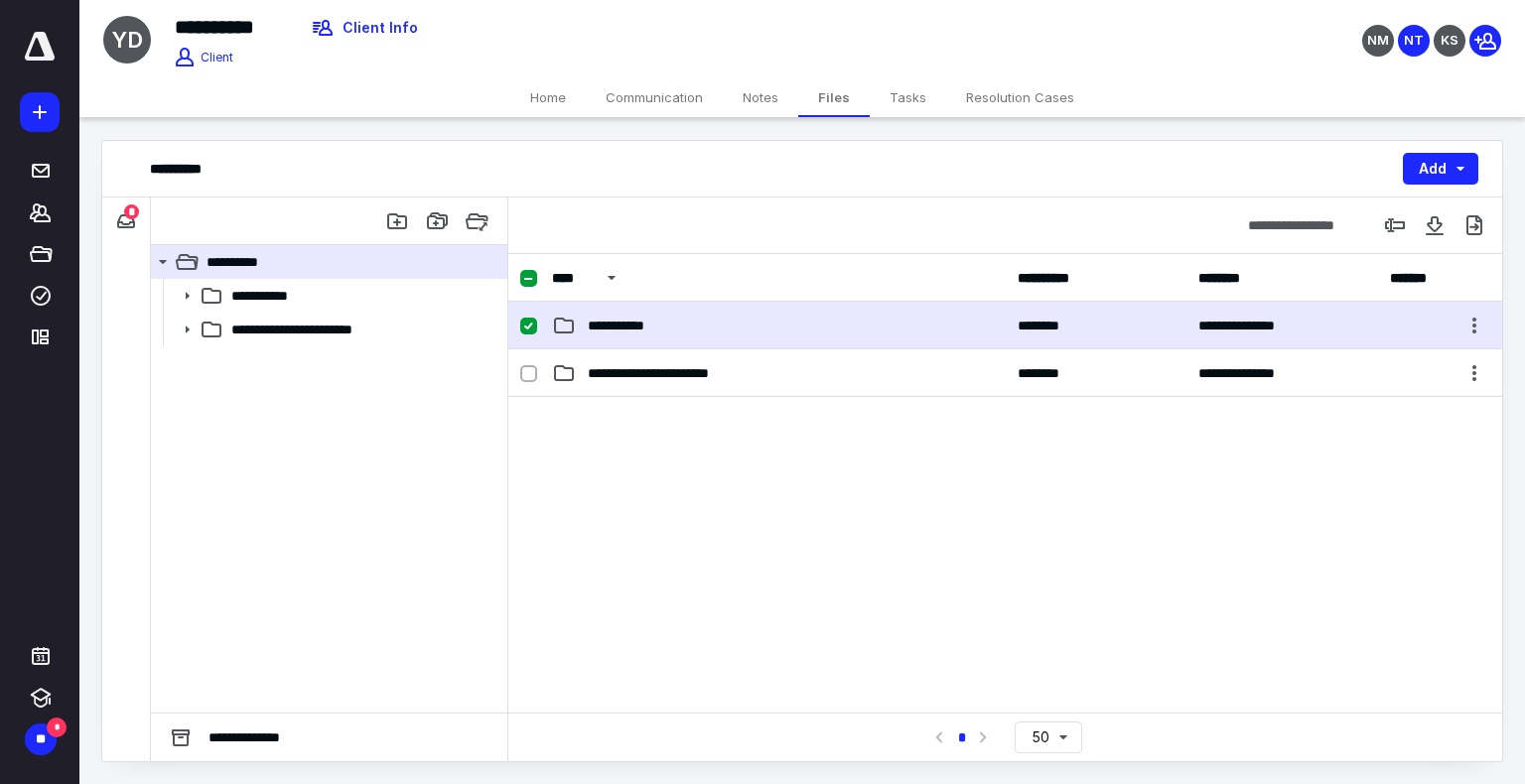 click on "**********" at bounding box center [778, 326] 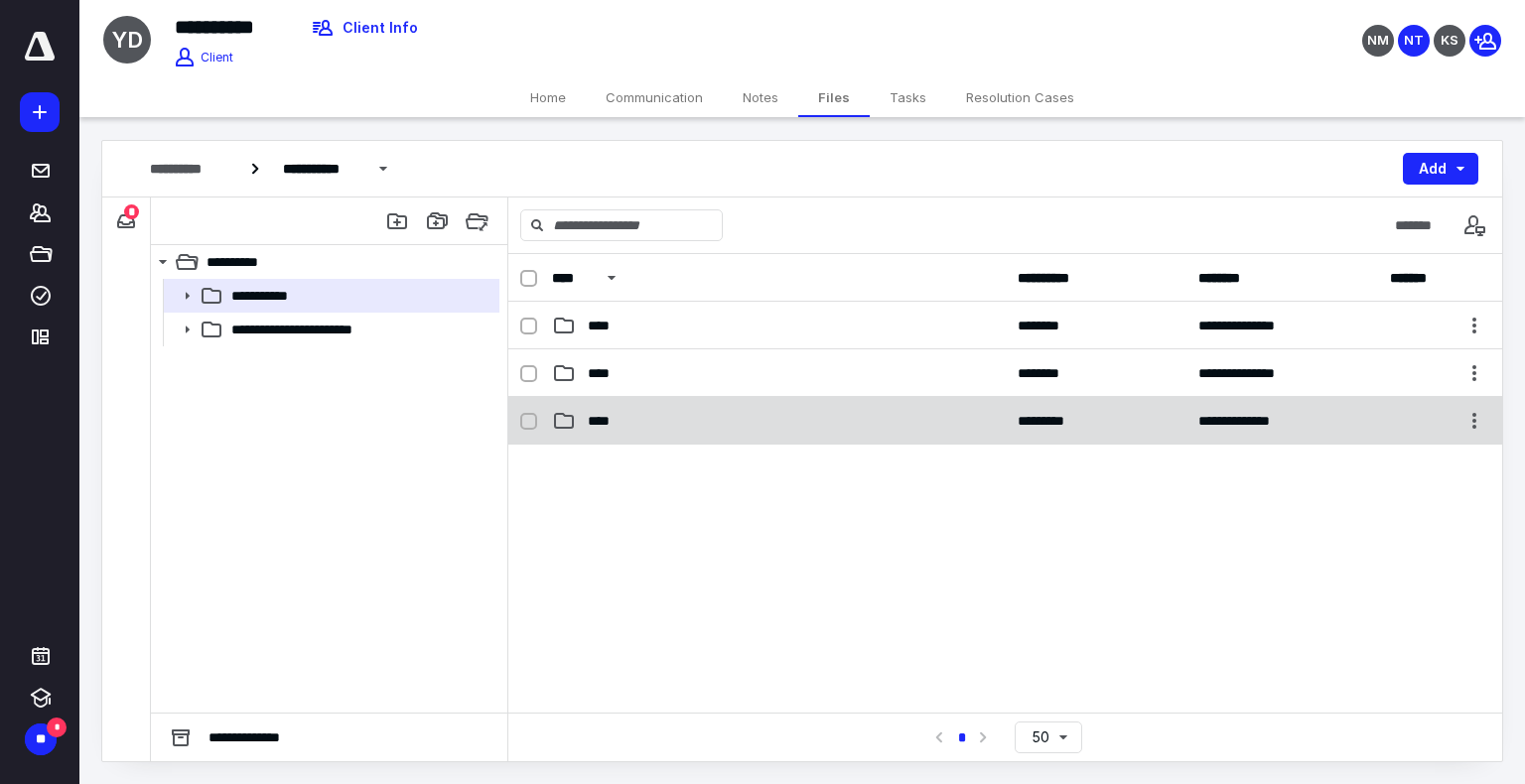 click on "****" at bounding box center [778, 421] 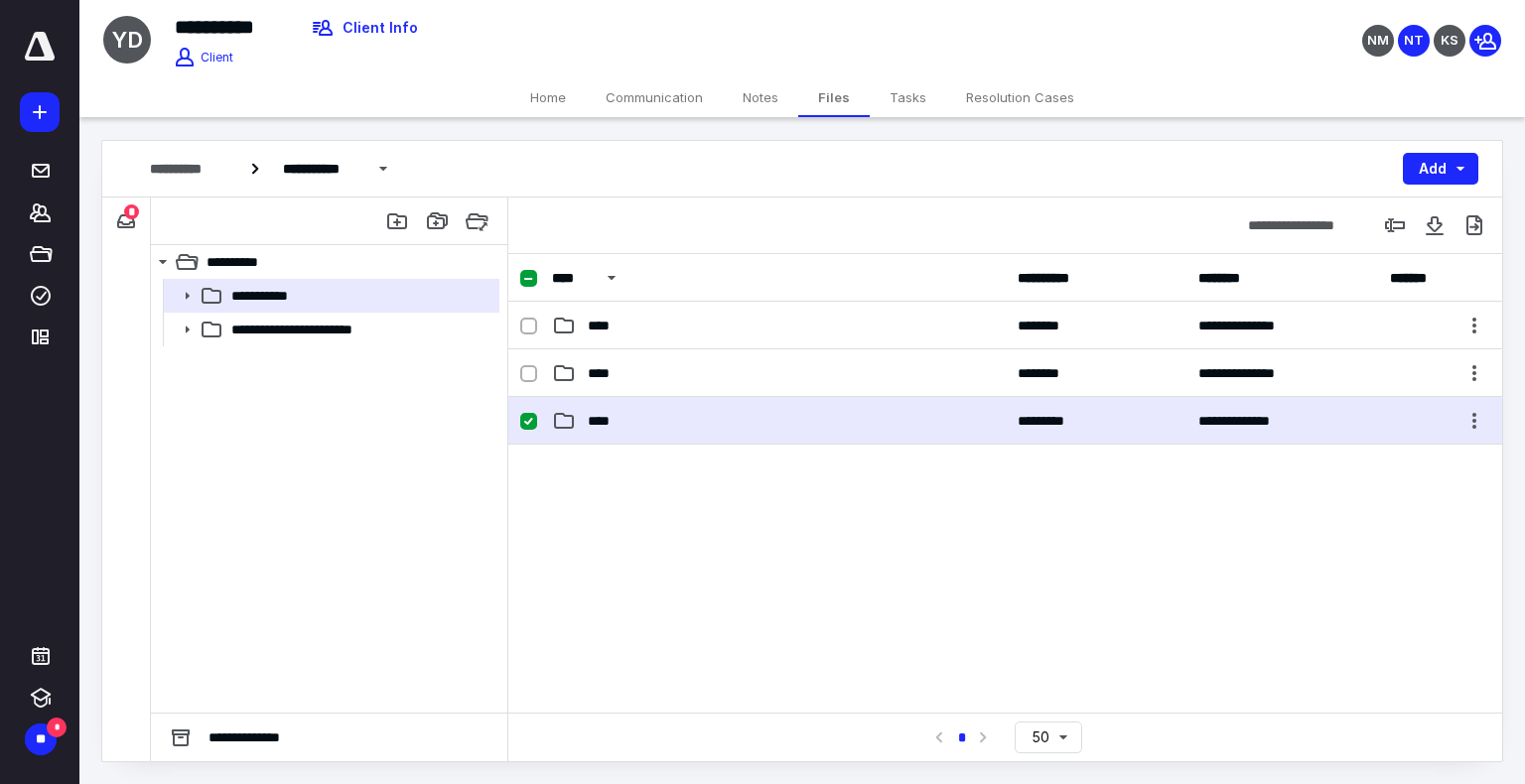 click on "****" at bounding box center (778, 421) 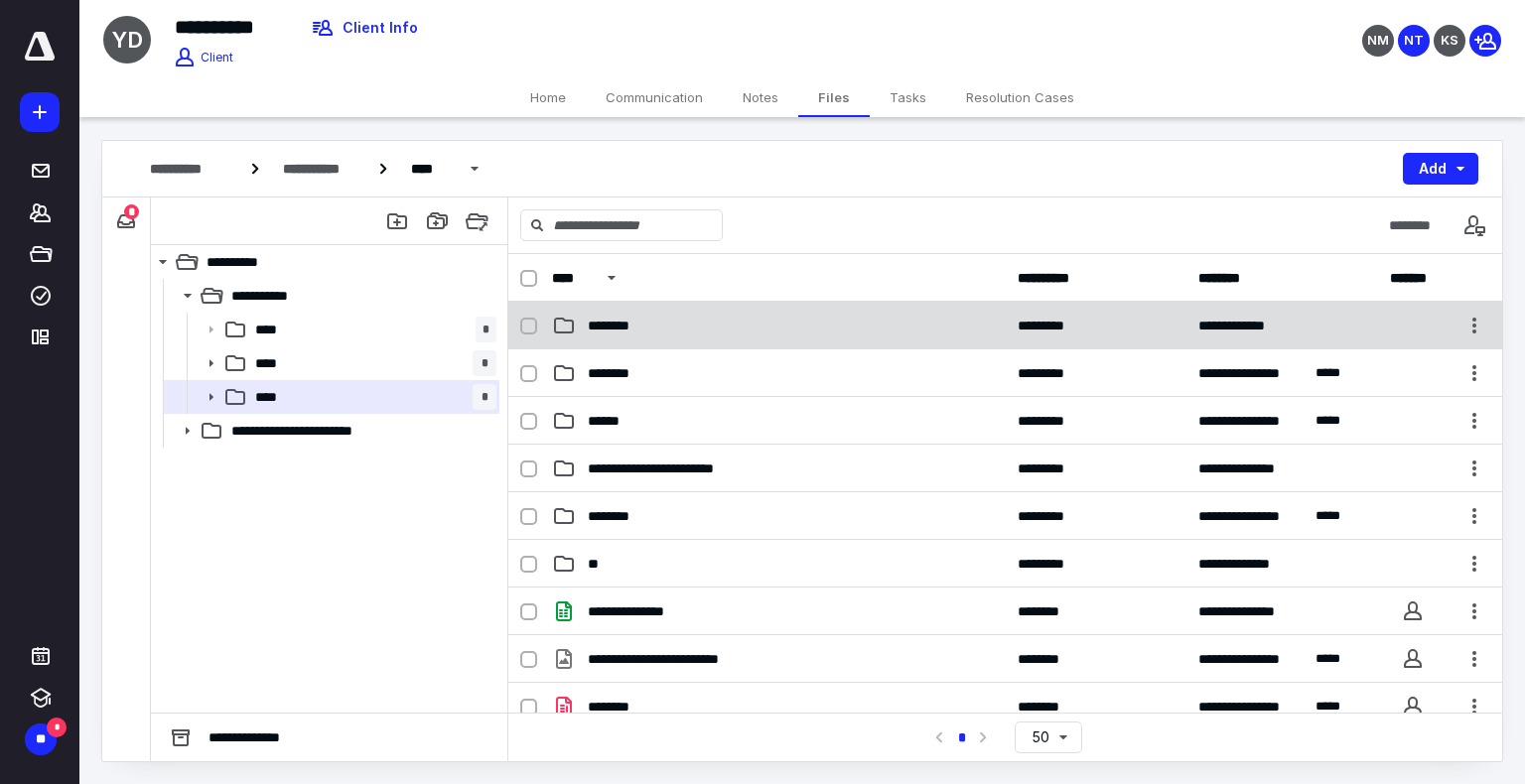 click on "********" at bounding box center [778, 326] 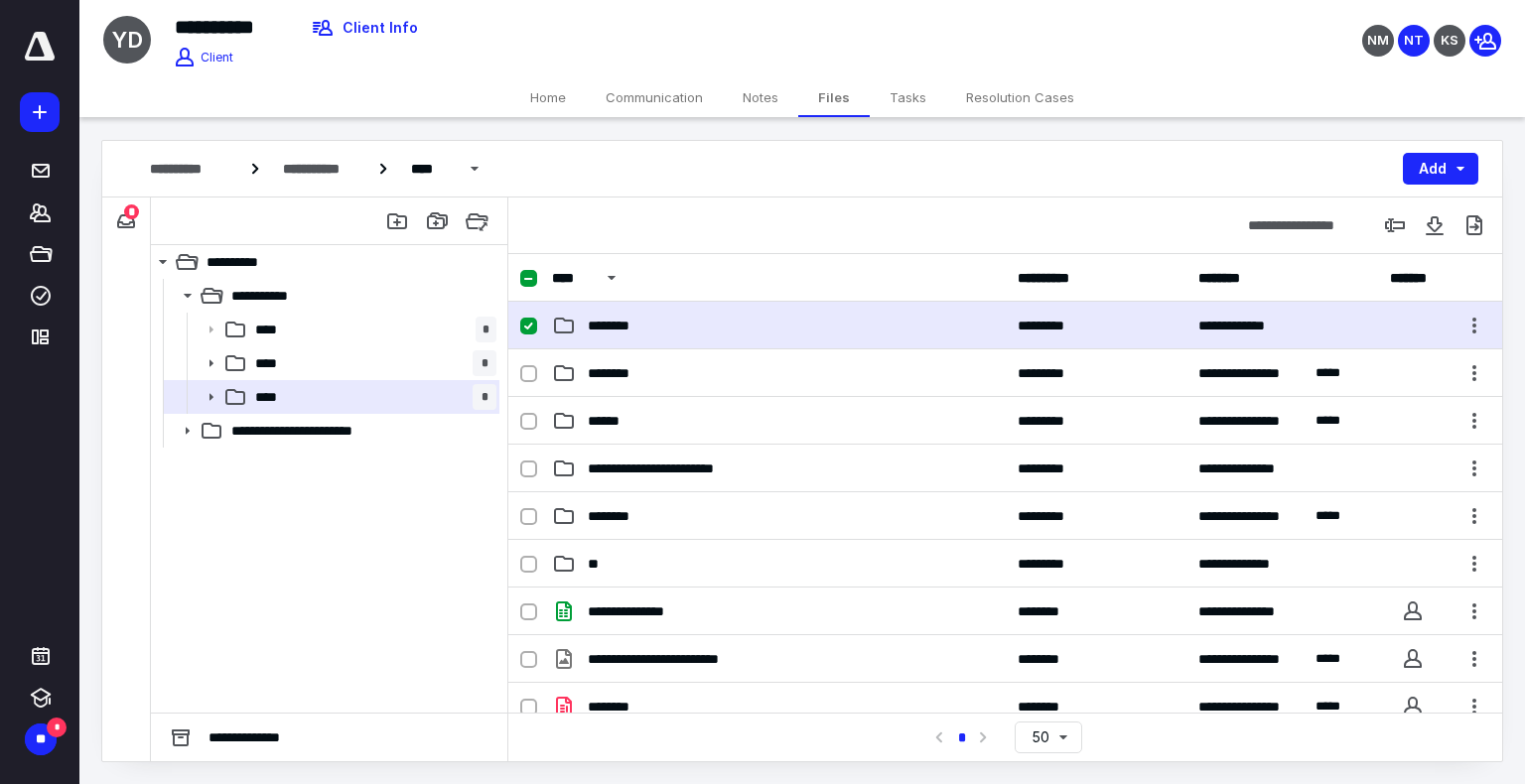 click on "********" at bounding box center [778, 326] 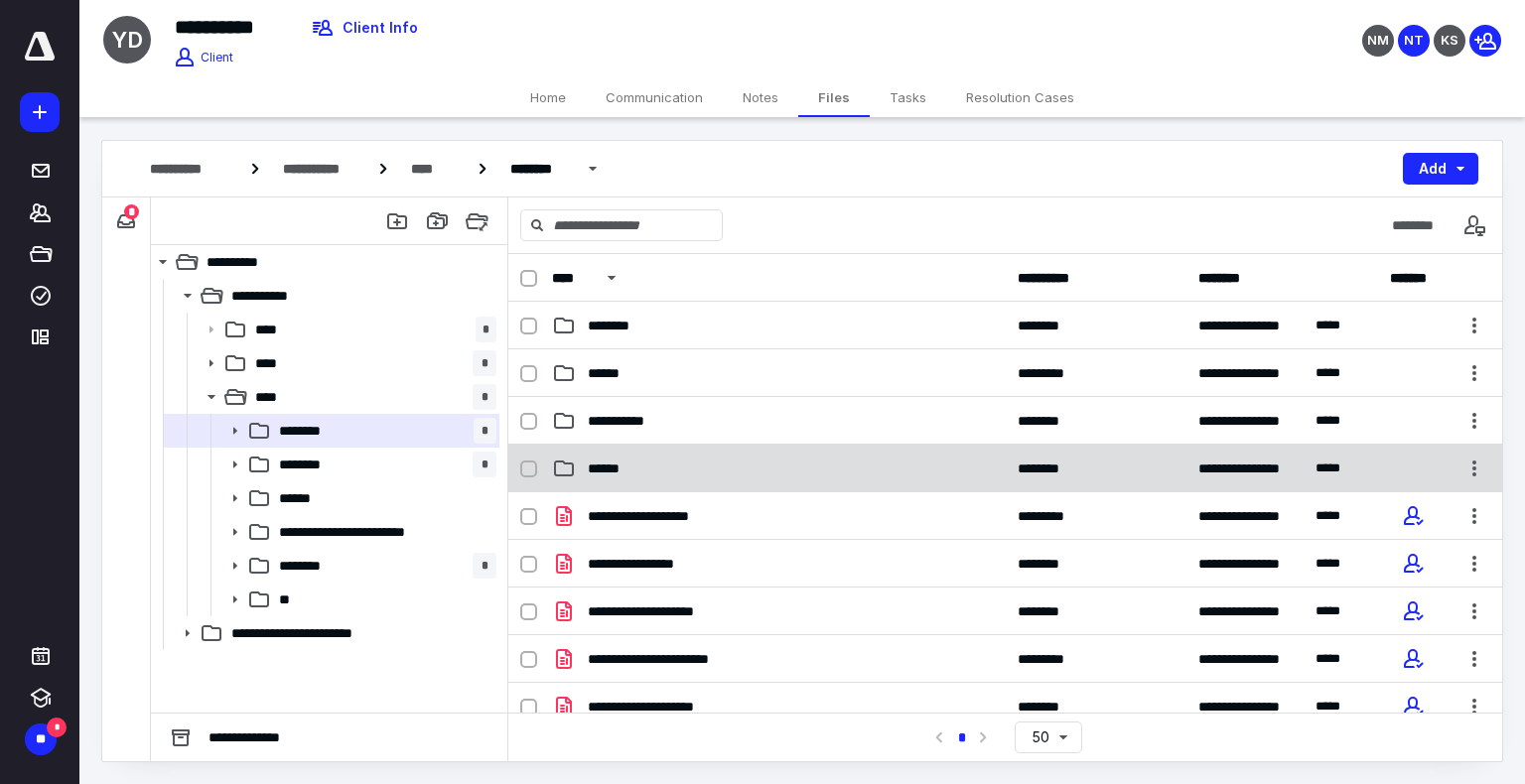 click on "******" at bounding box center (778, 468) 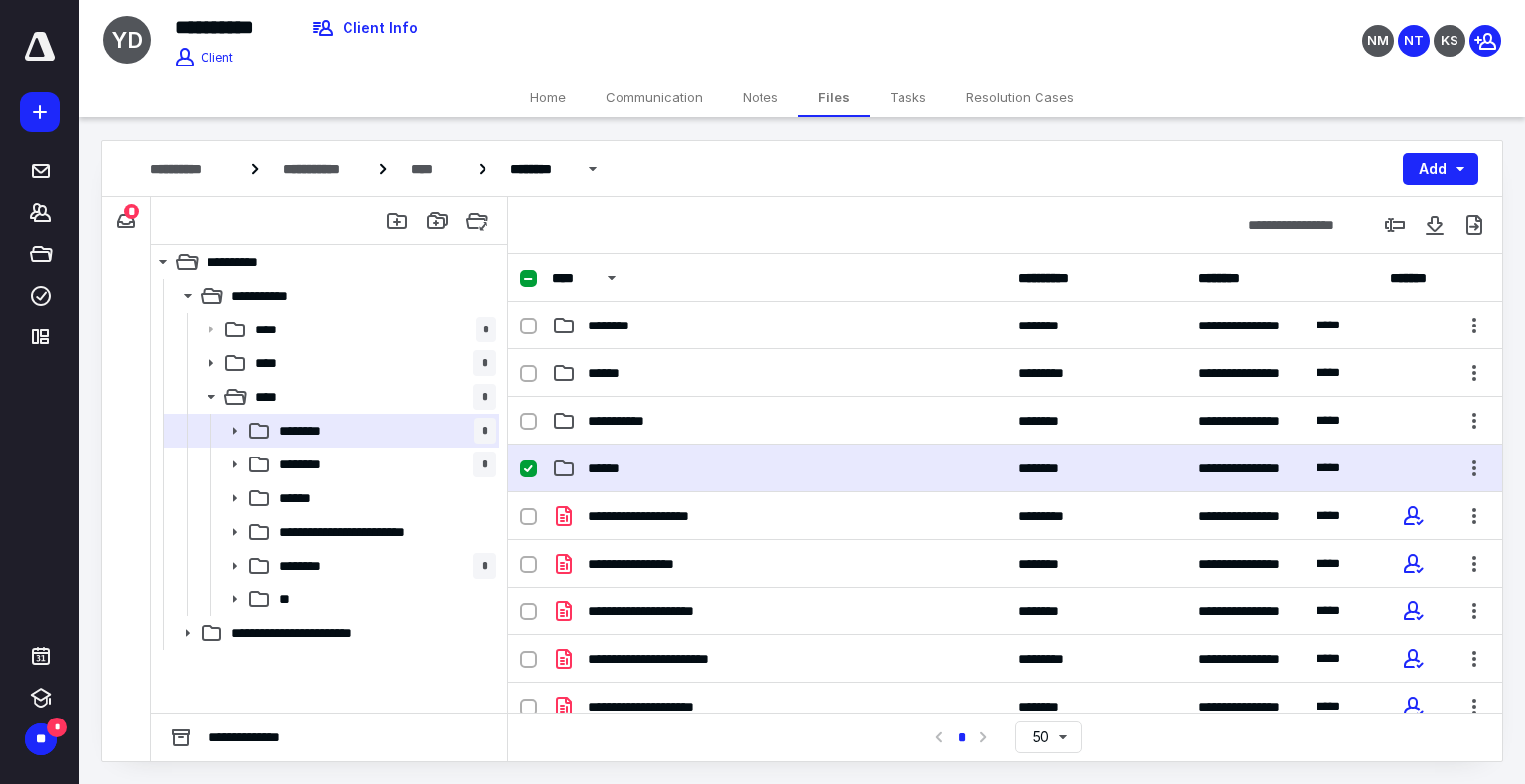 click on "******" at bounding box center (778, 468) 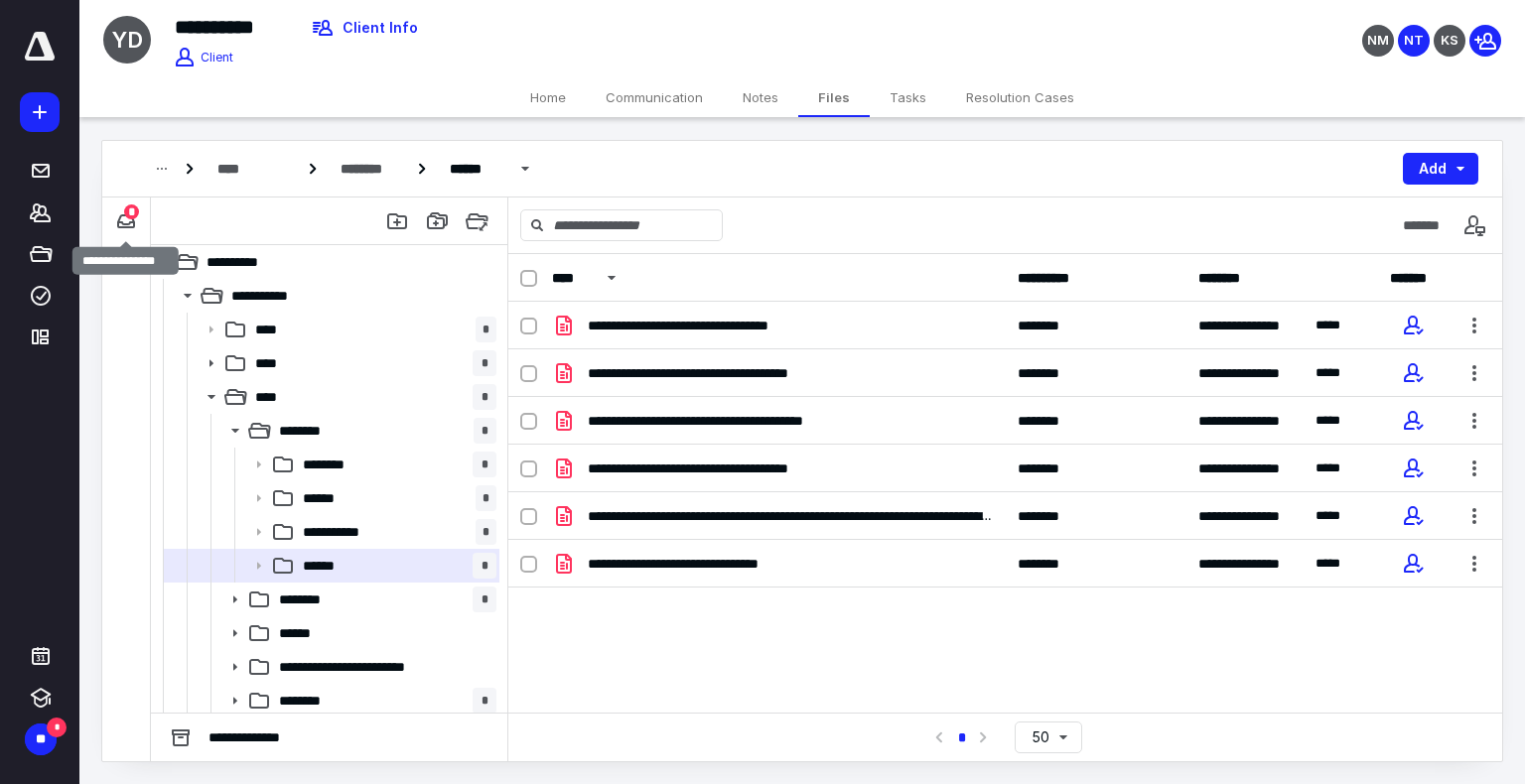 click on "*" at bounding box center [131, 211] 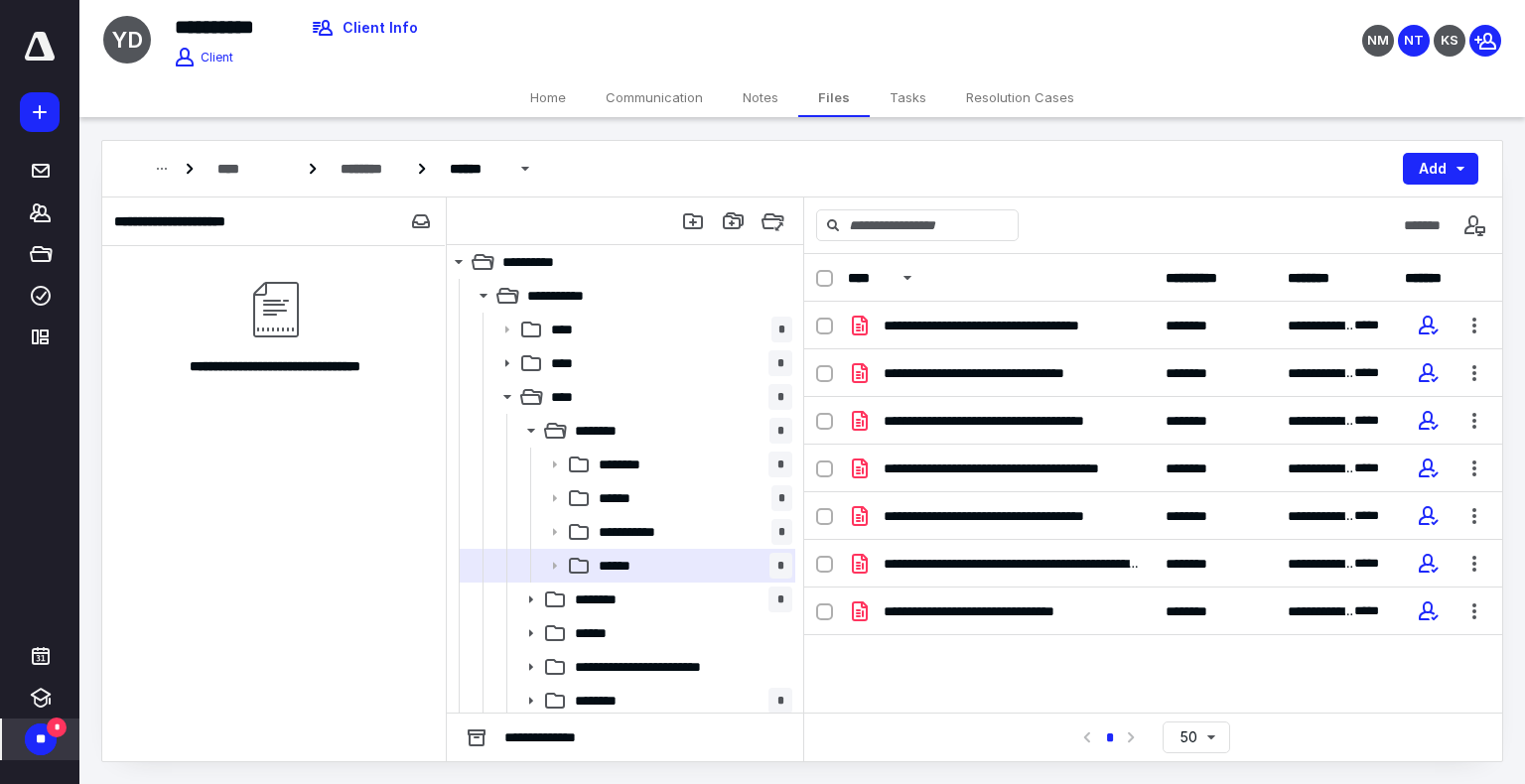 click on "**" at bounding box center [41, 739] 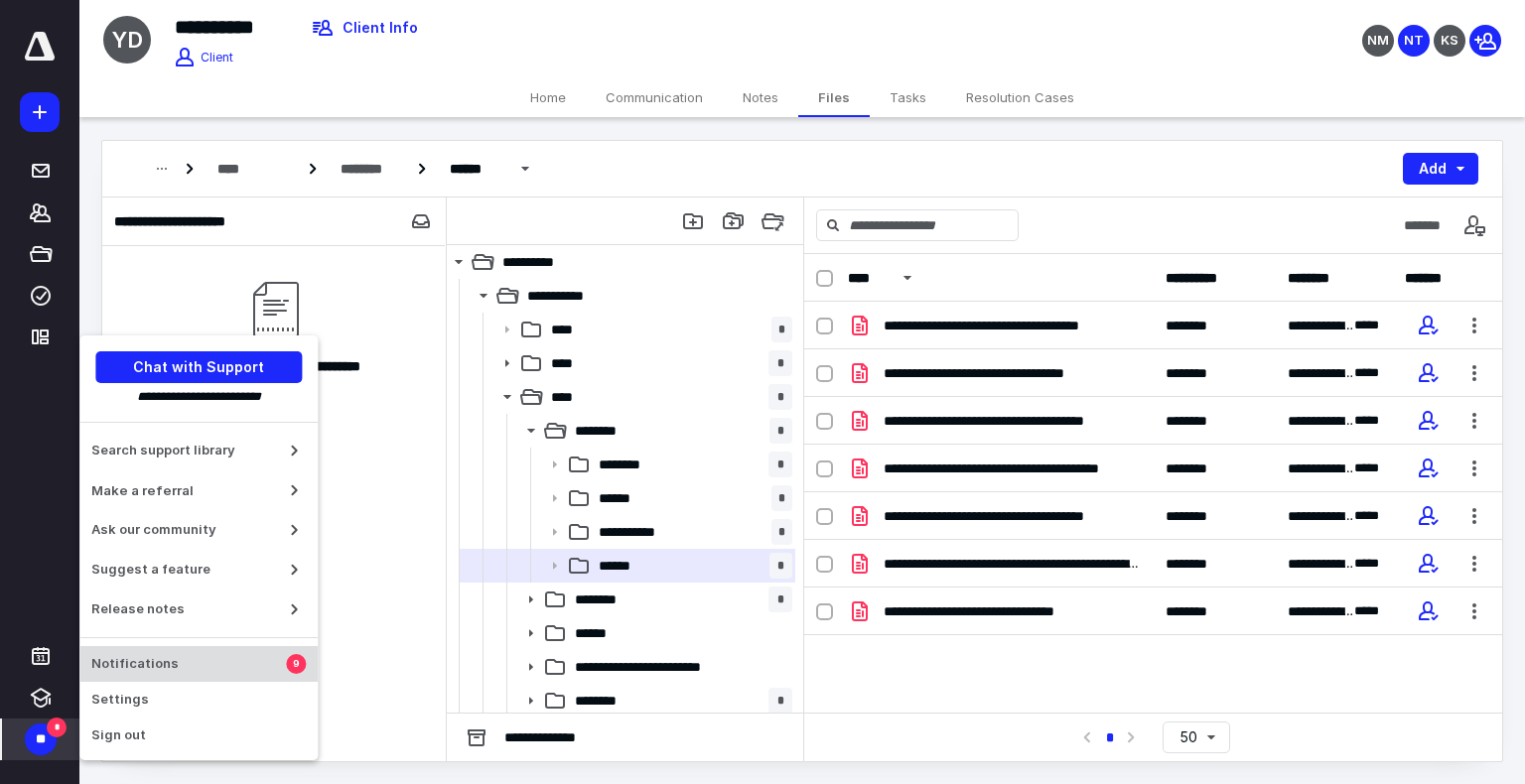 click on "Notifications" at bounding box center (189, 664) 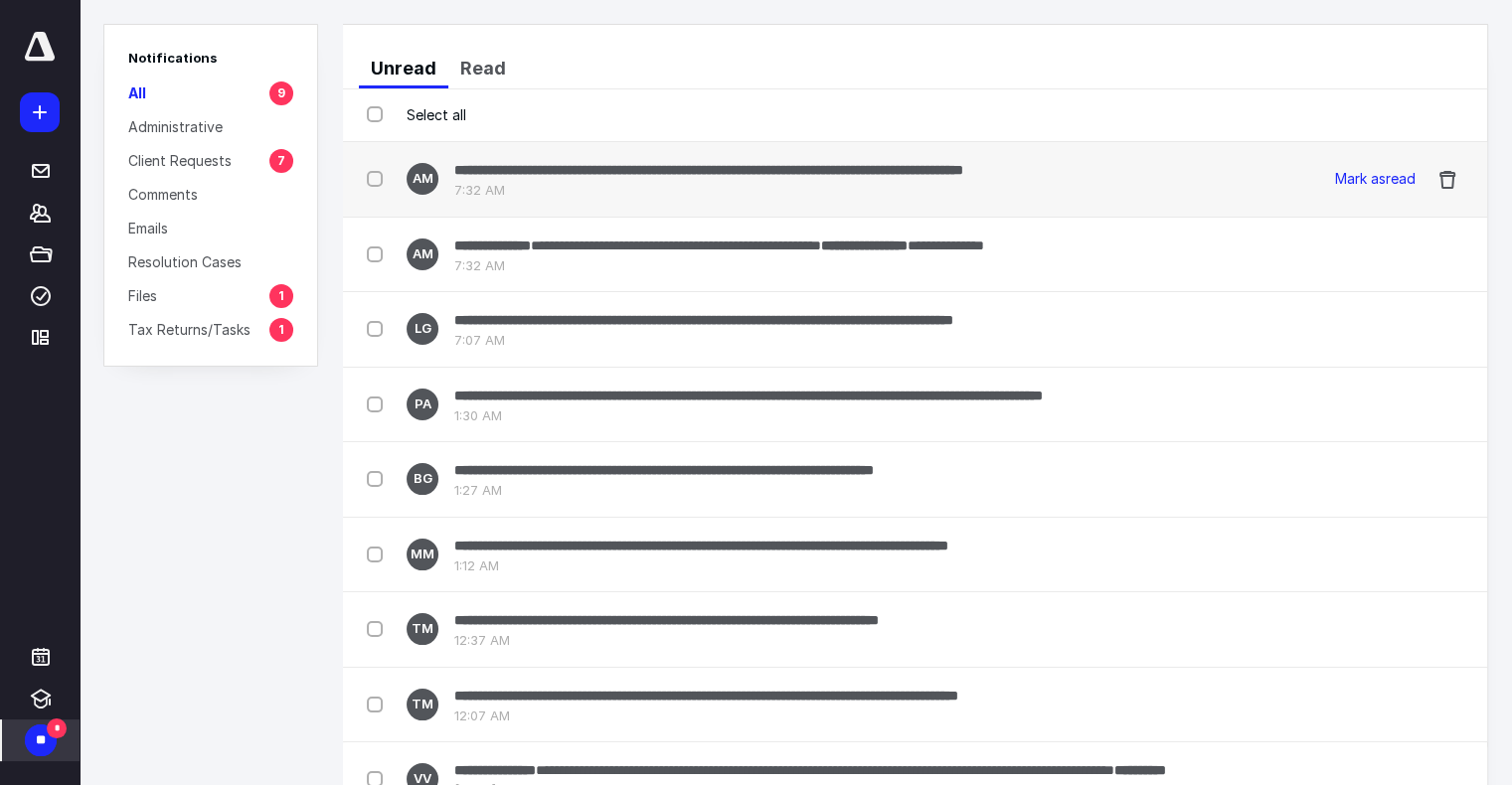 click on "**********" at bounding box center [709, 170] 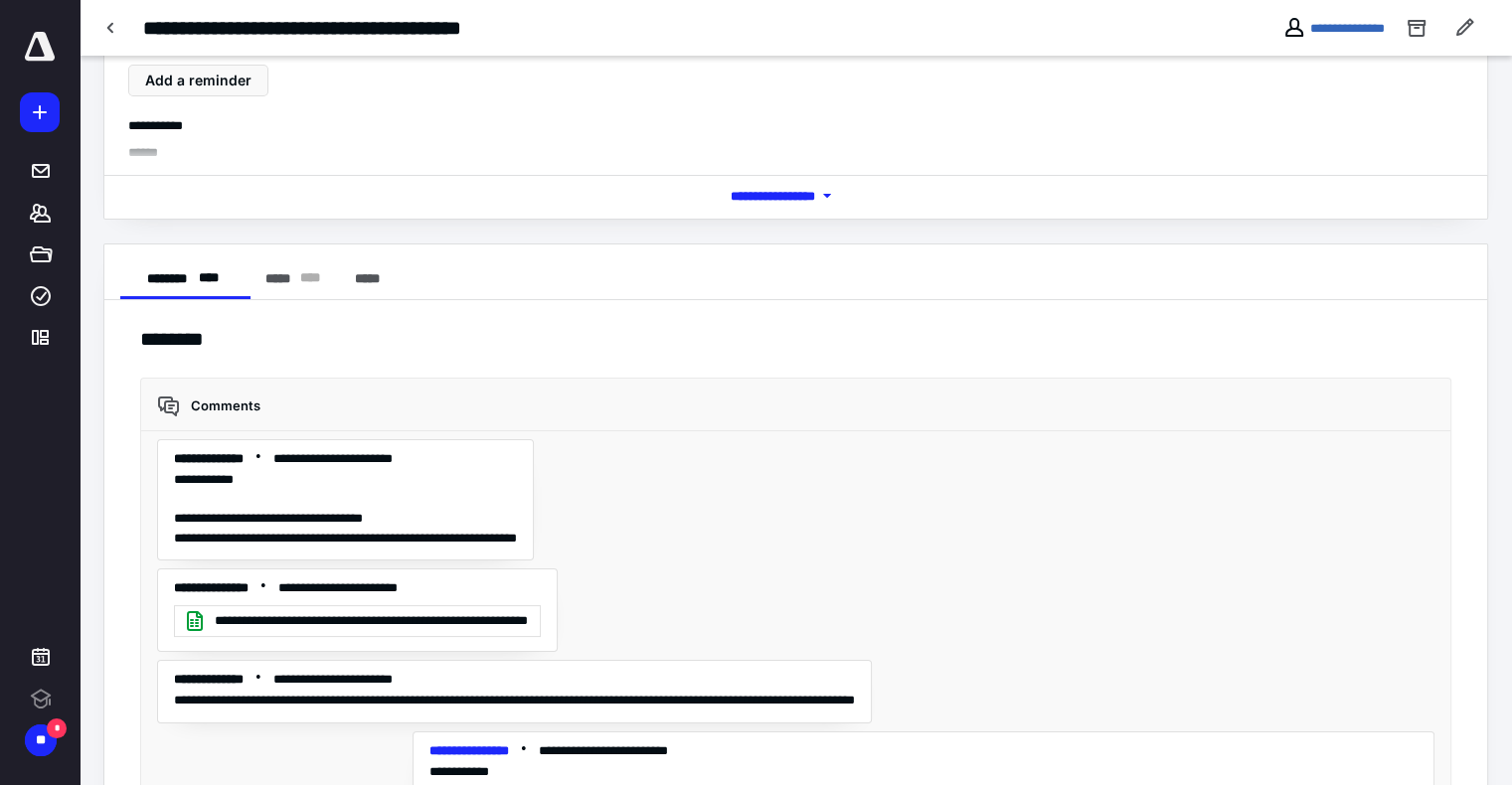 scroll, scrollTop: 301, scrollLeft: 0, axis: vertical 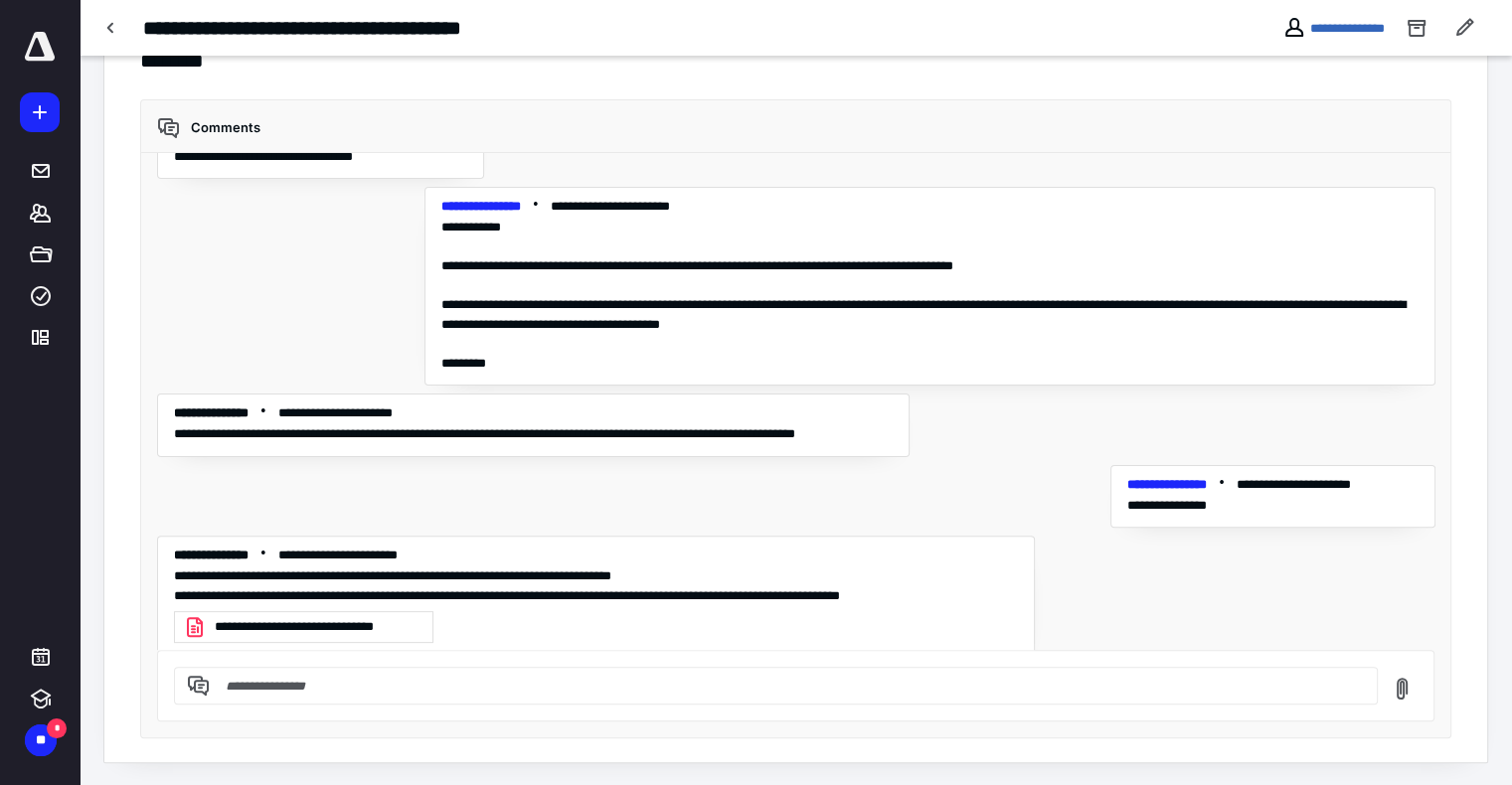 click at bounding box center [787, 686] 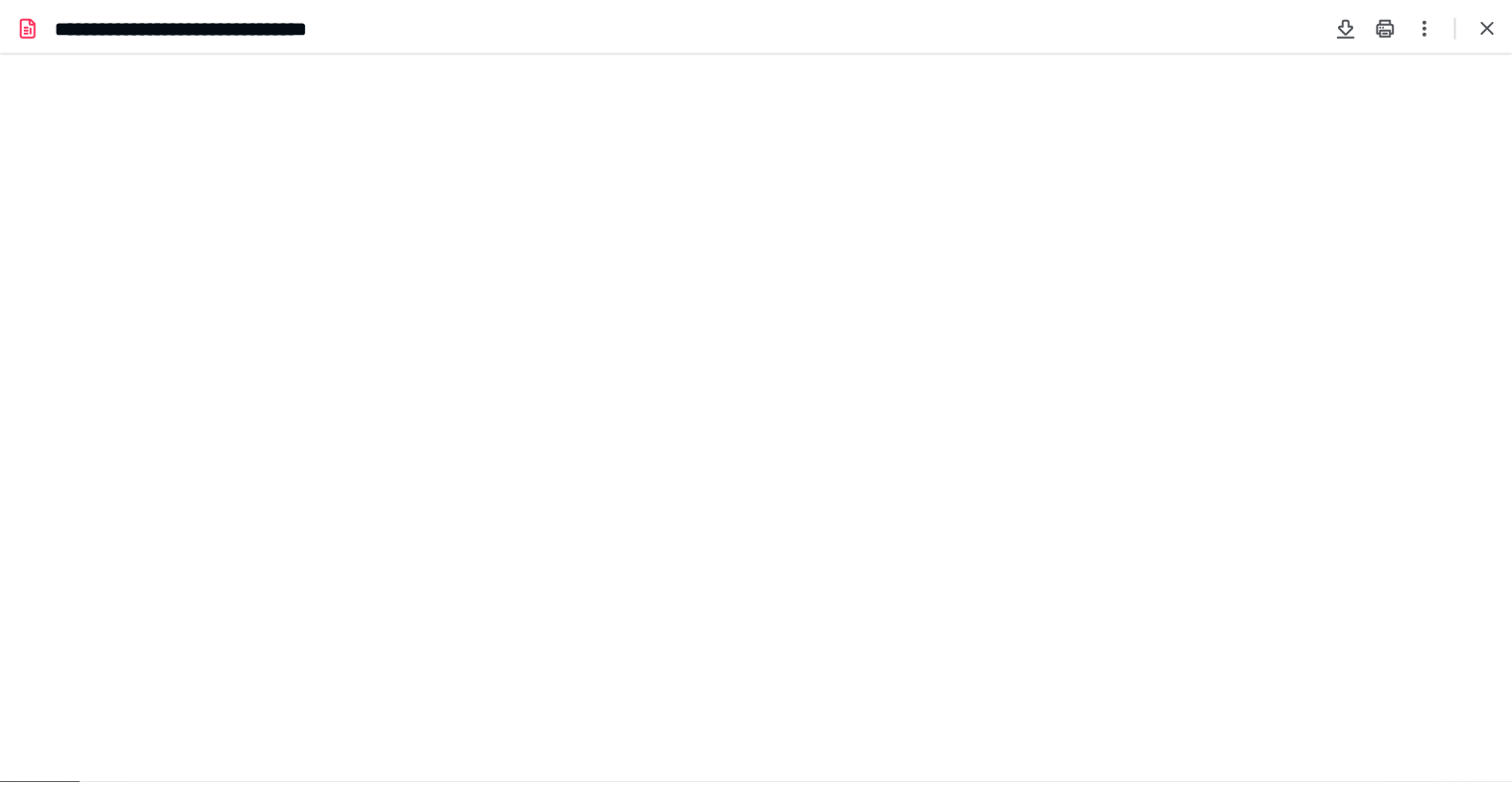 scroll, scrollTop: 0, scrollLeft: 0, axis: both 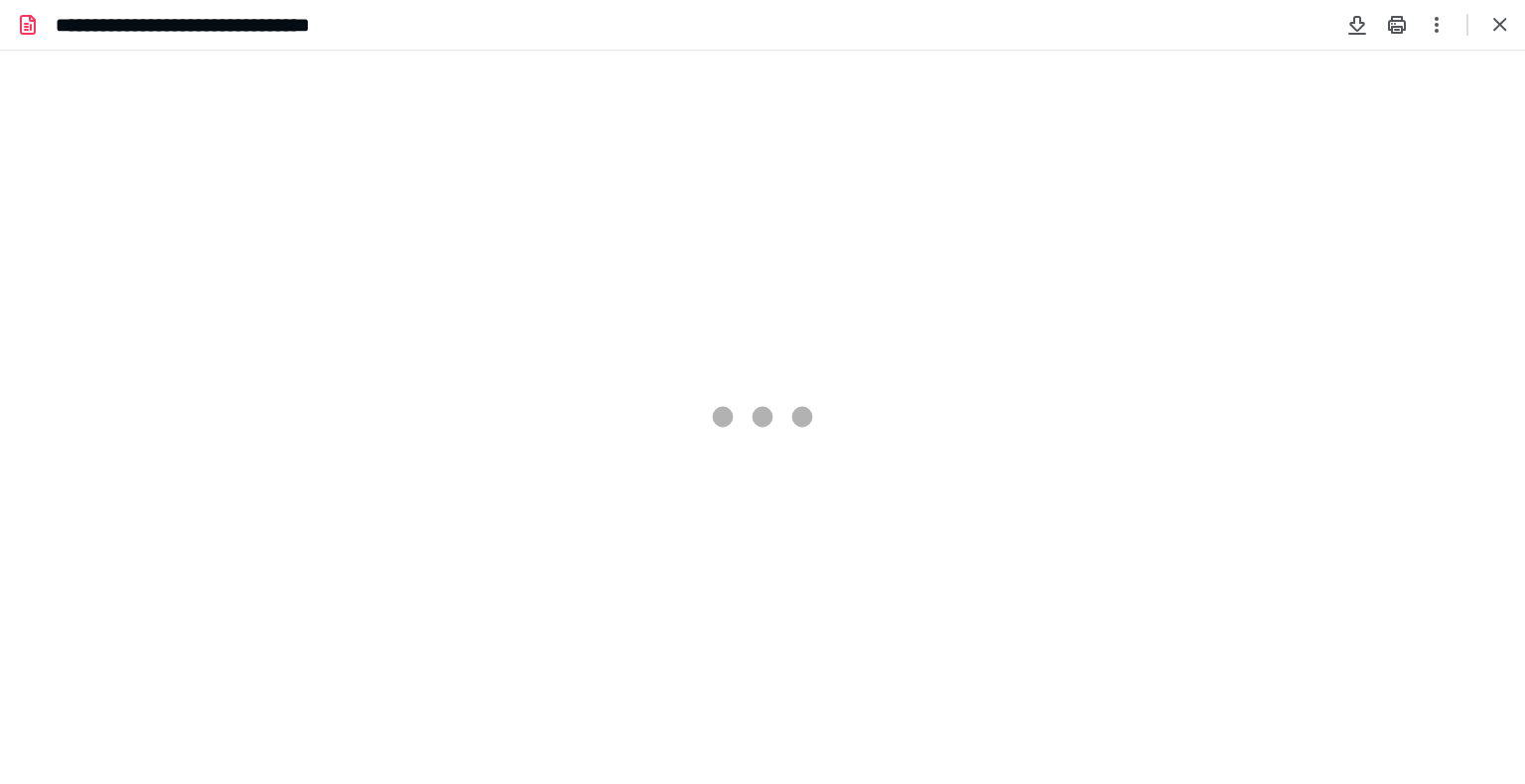 type on "79" 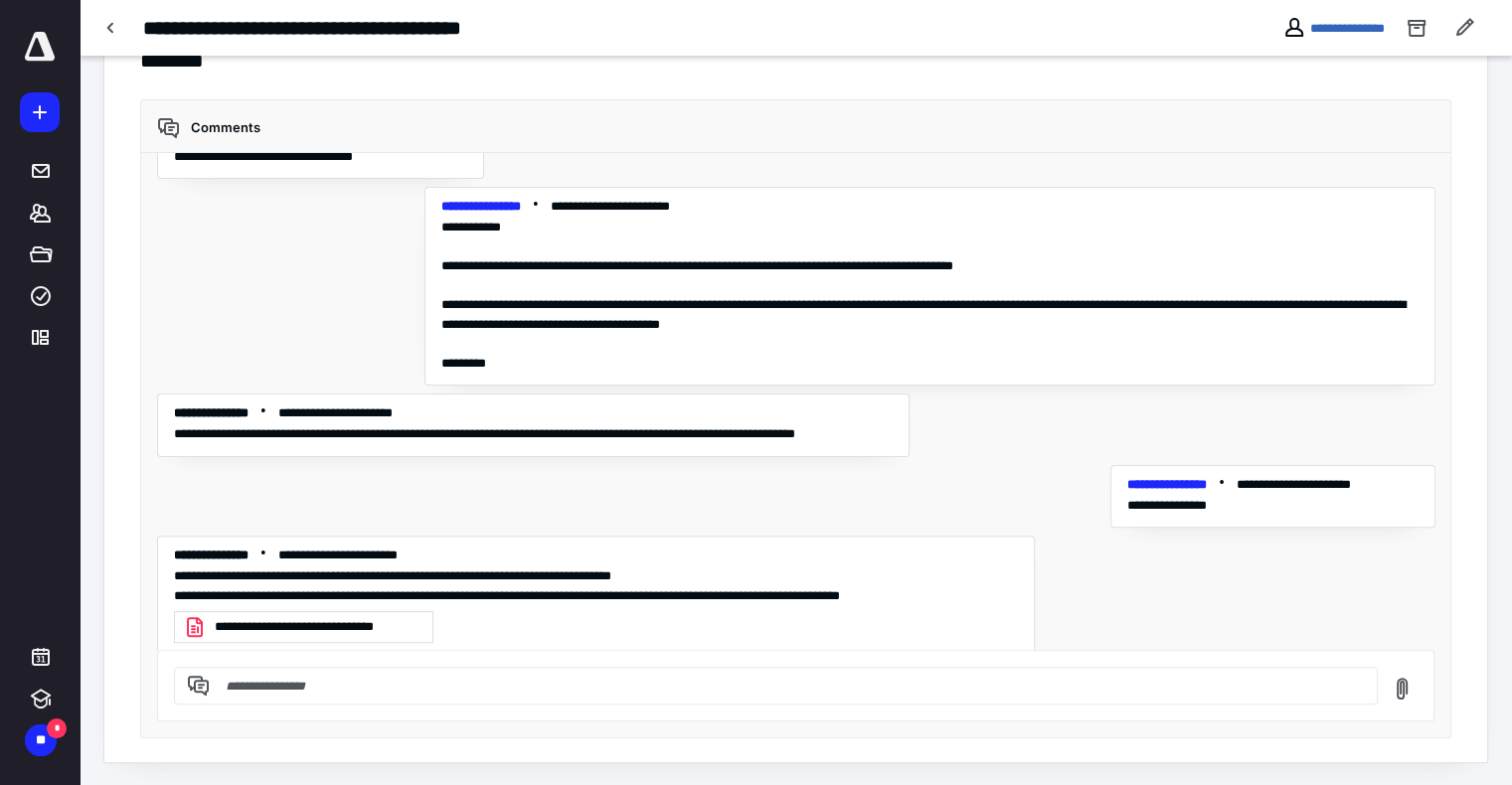 click at bounding box center (787, 686) 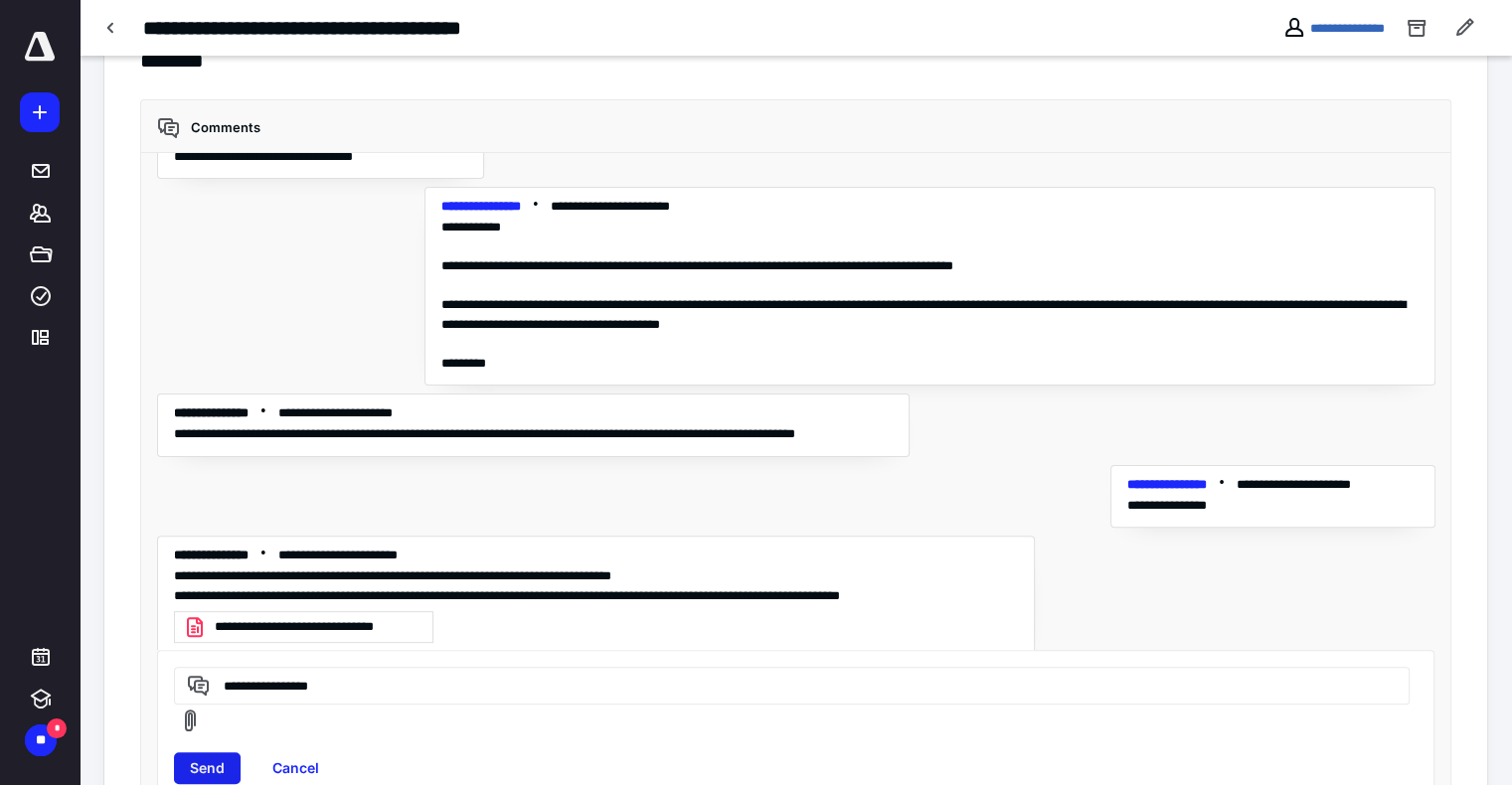 type on "**********" 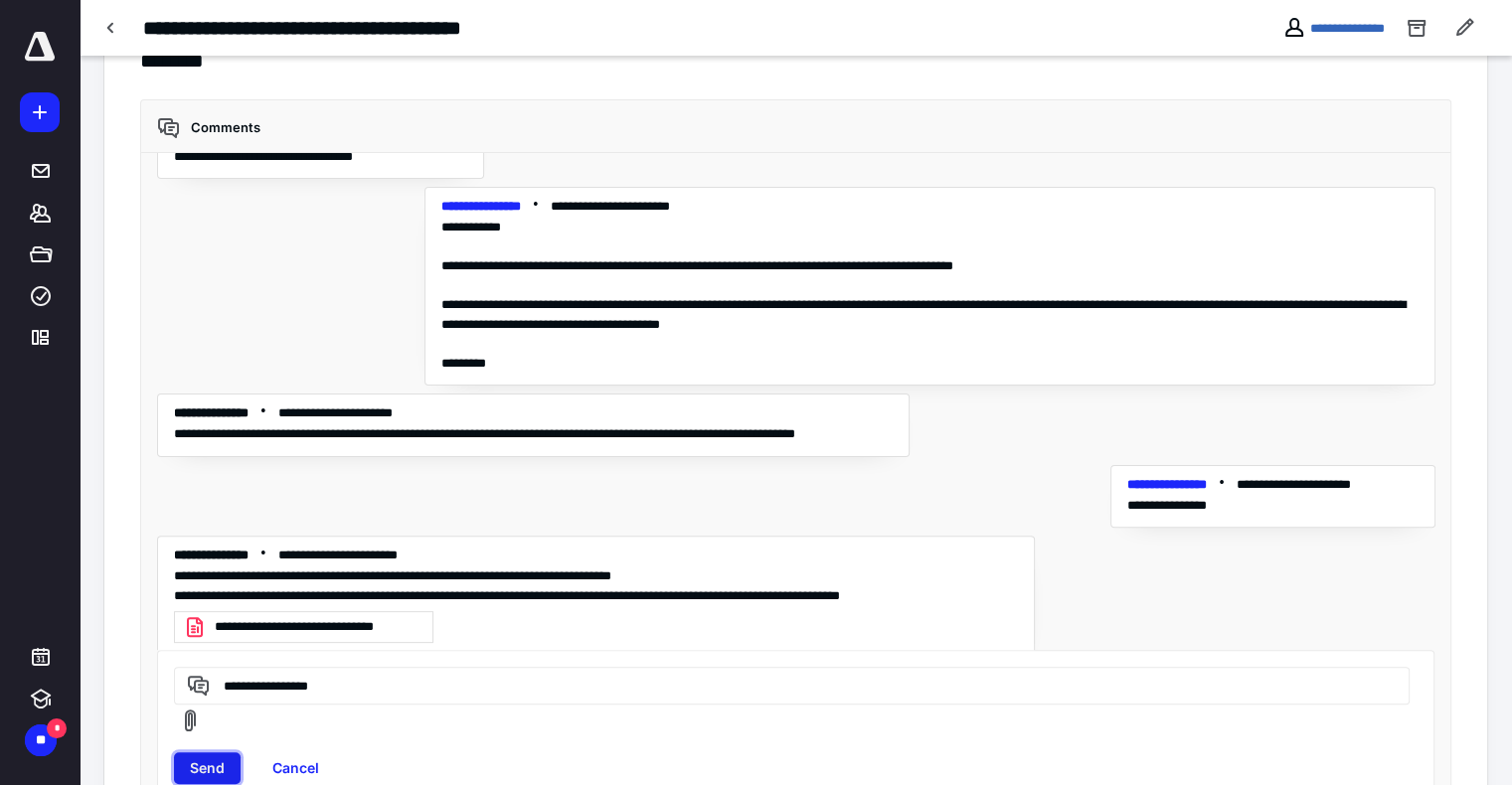 click on "Send" at bounding box center [207, 768] 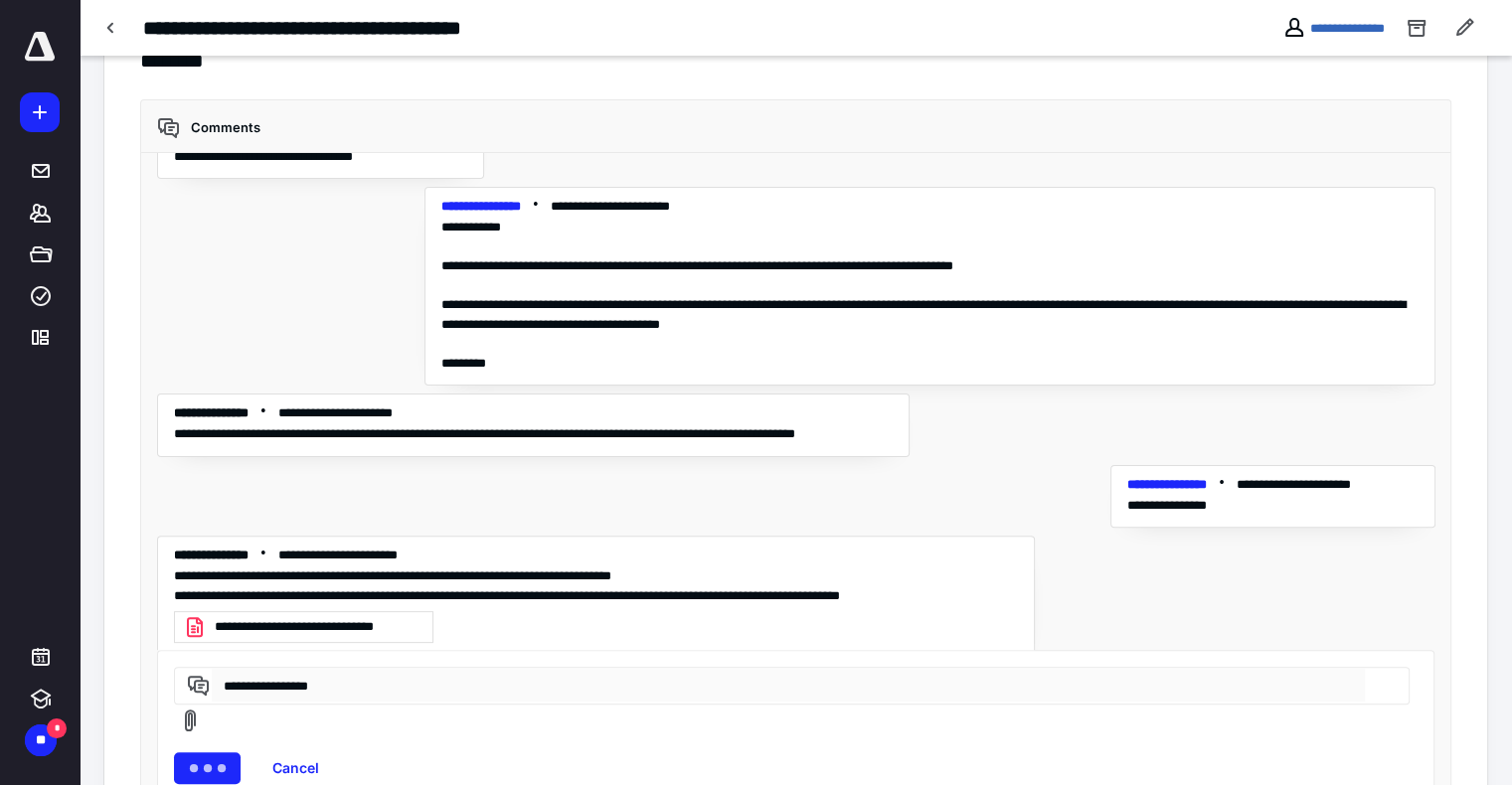 type 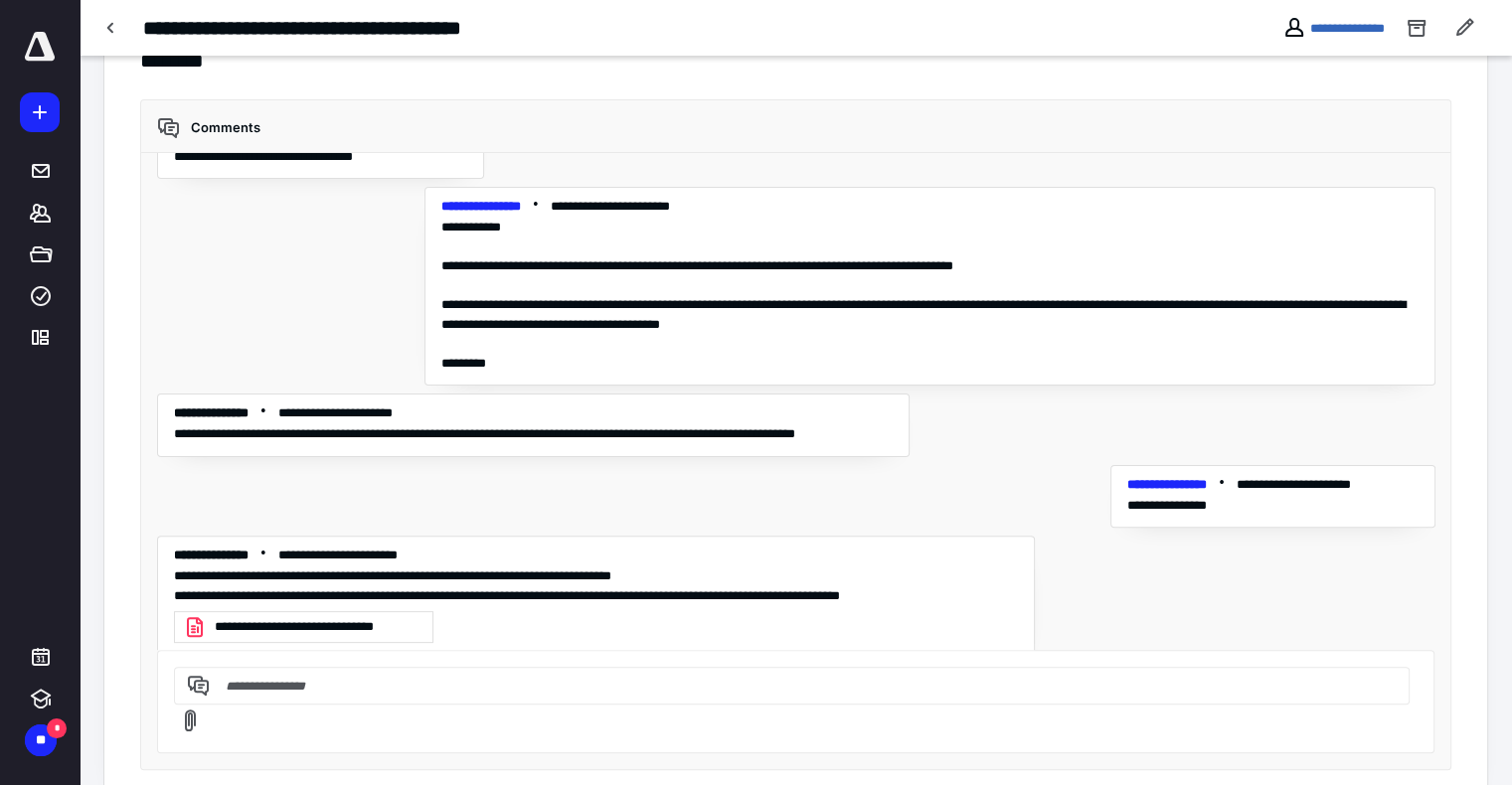 scroll, scrollTop: 5210, scrollLeft: 0, axis: vertical 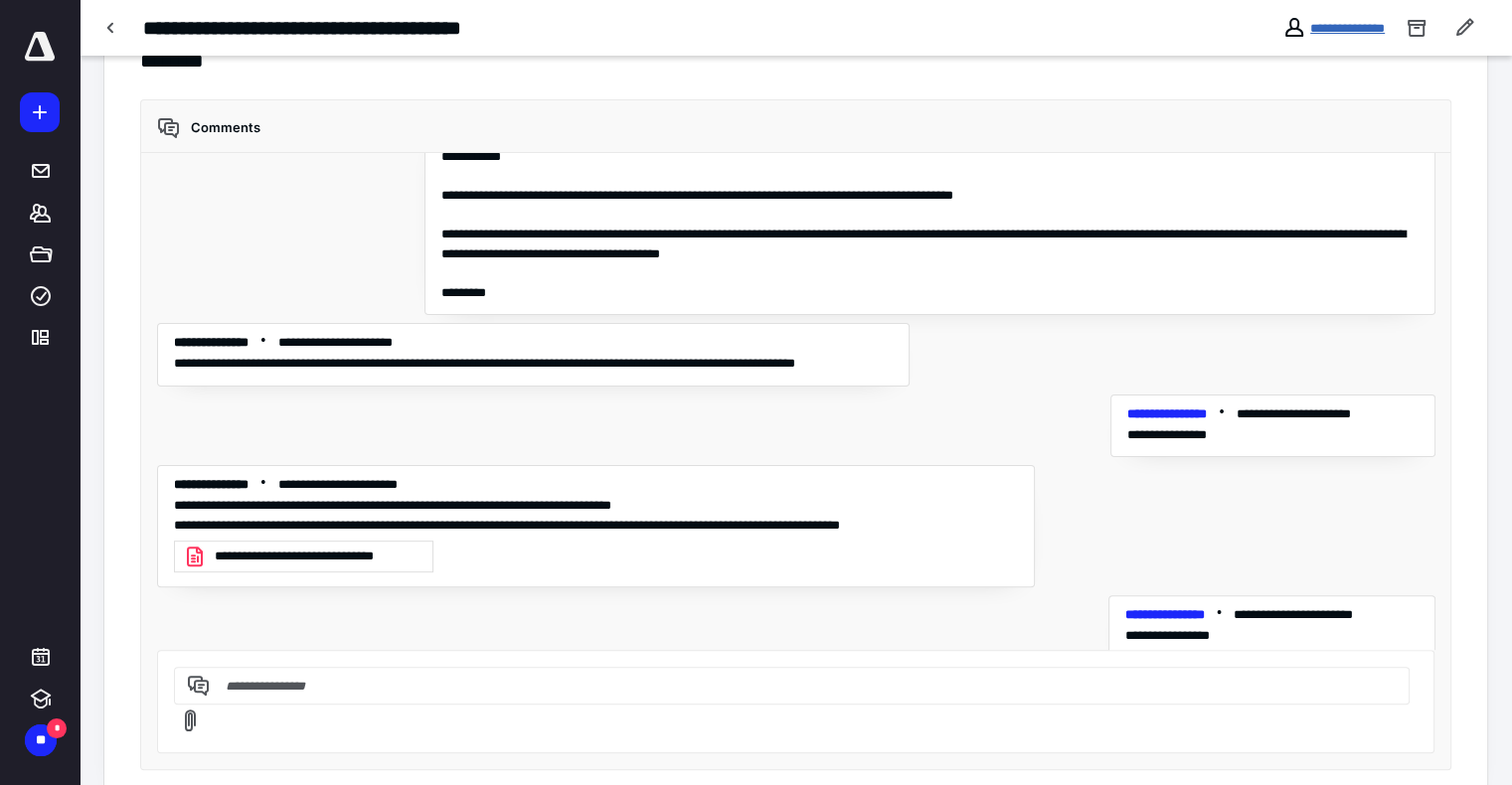 click on "**********" at bounding box center (1347, 28) 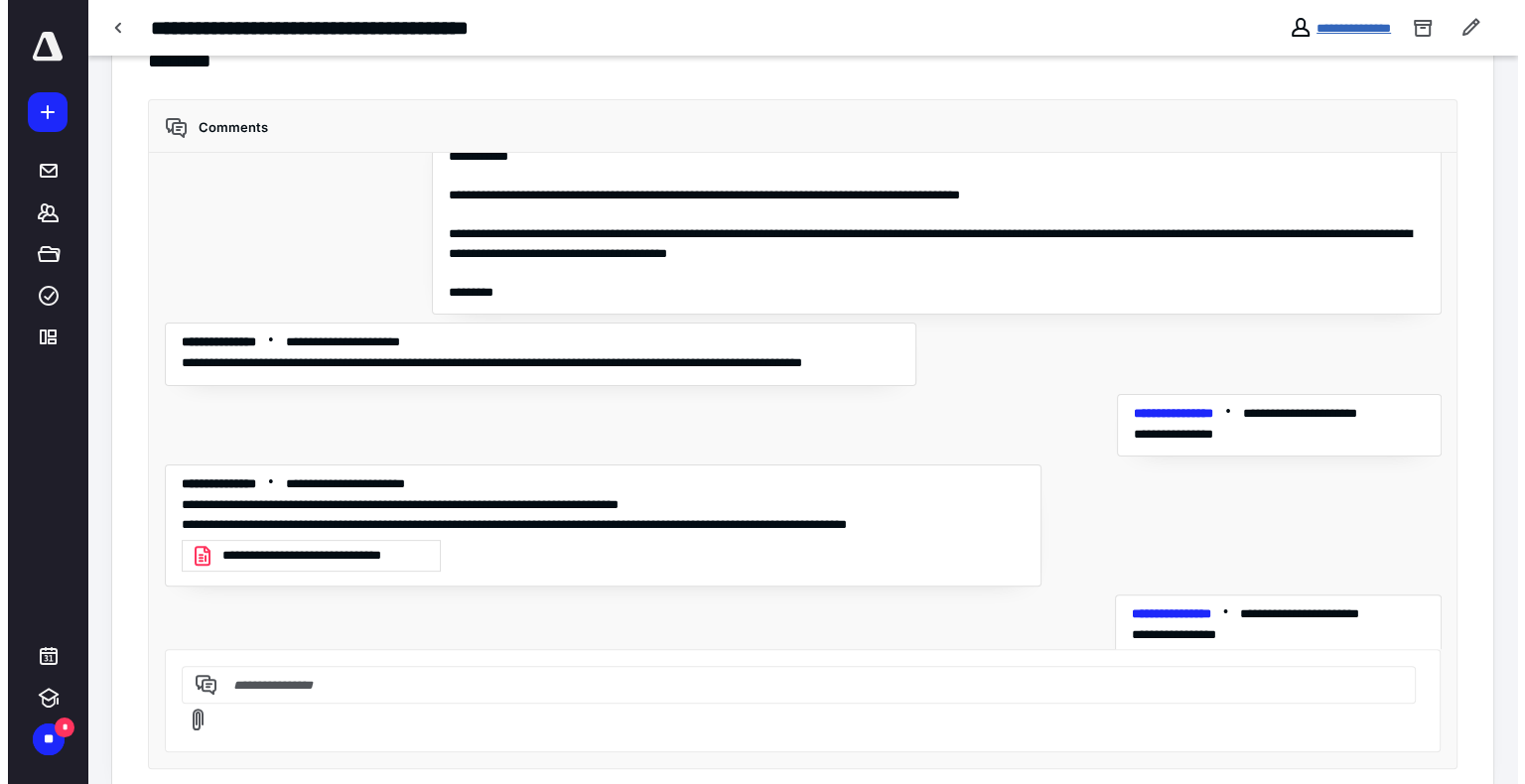 scroll, scrollTop: 0, scrollLeft: 0, axis: both 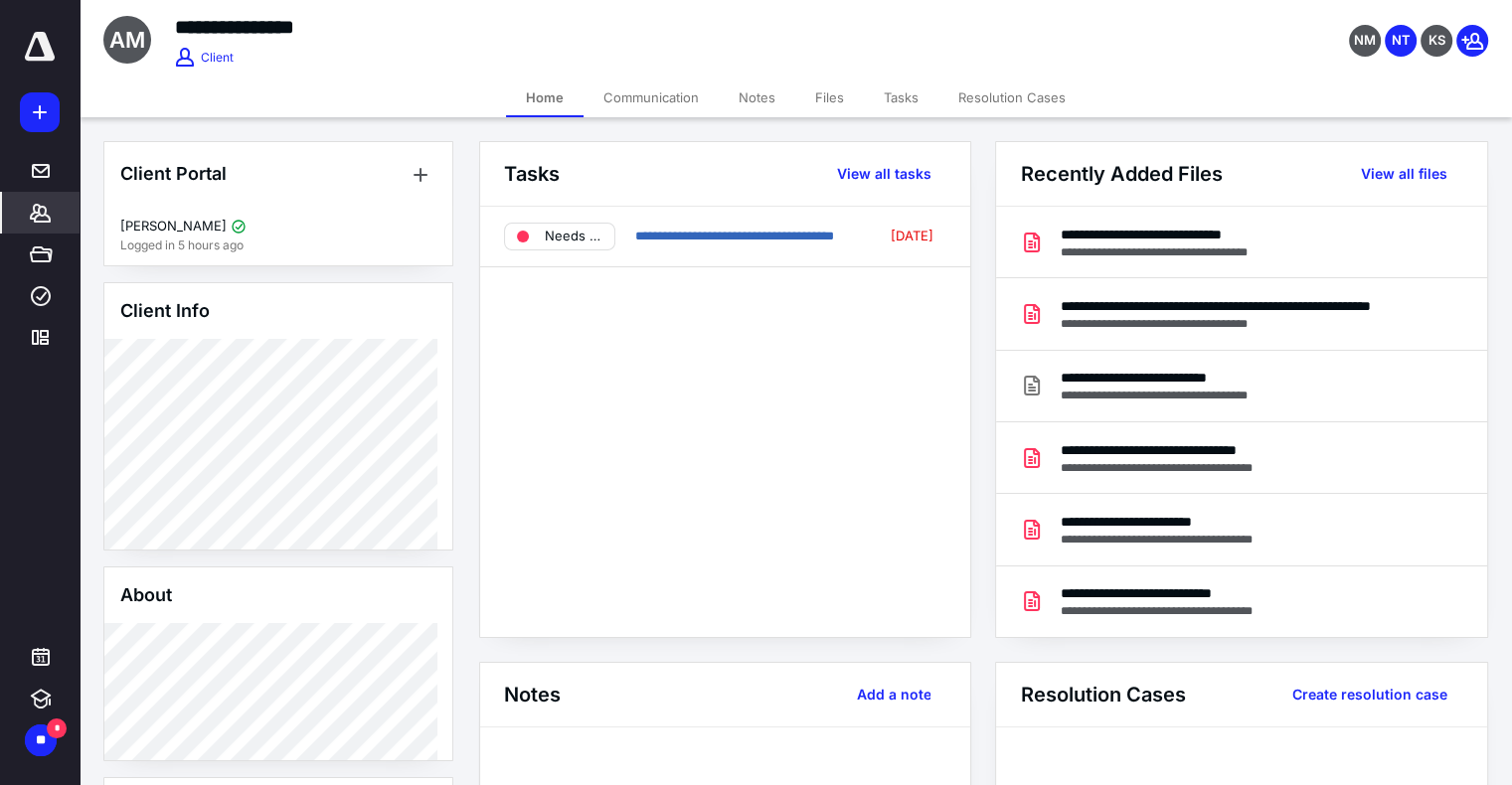 click on "Files" at bounding box center (829, 97) 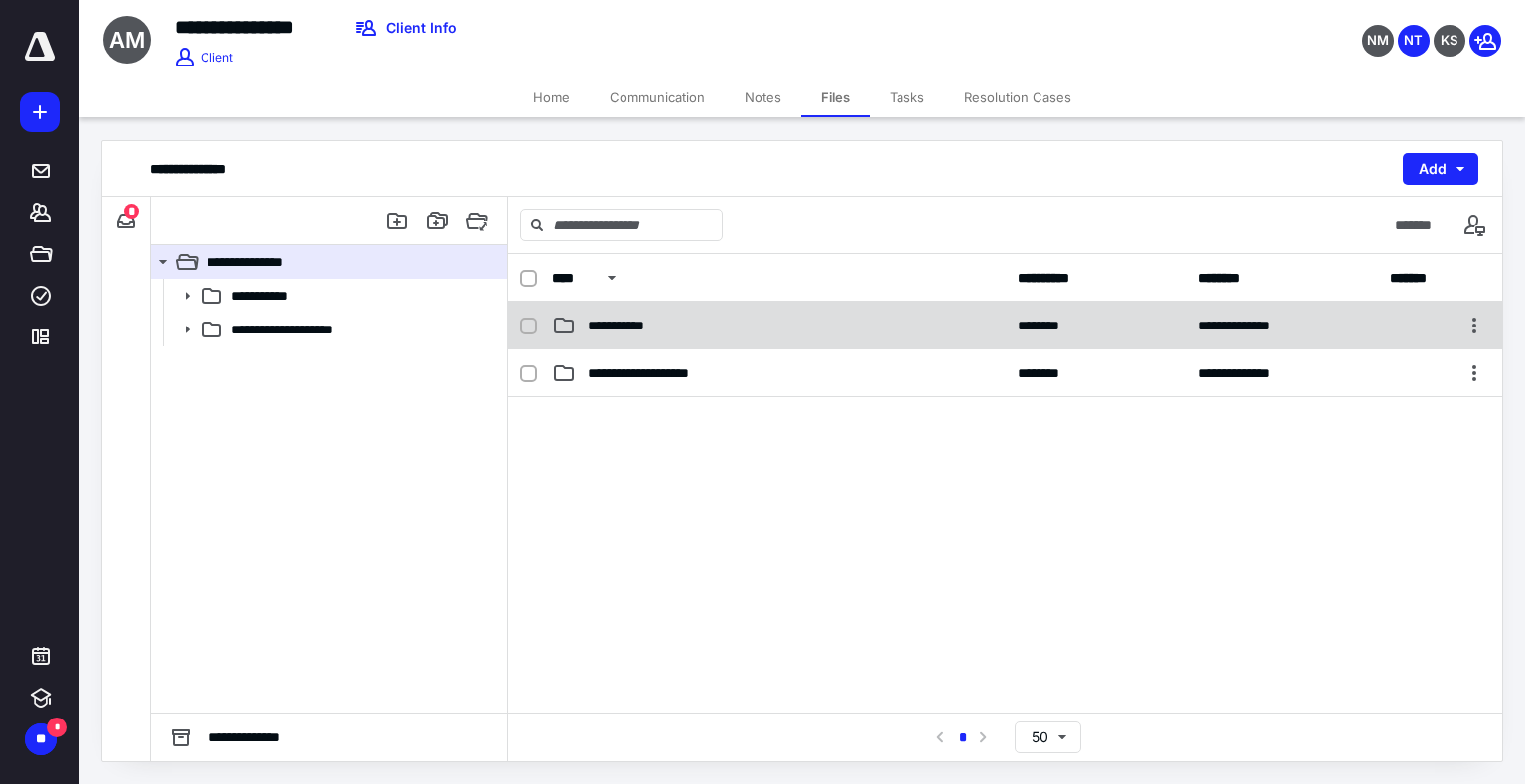 click on "**********" at bounding box center [778, 326] 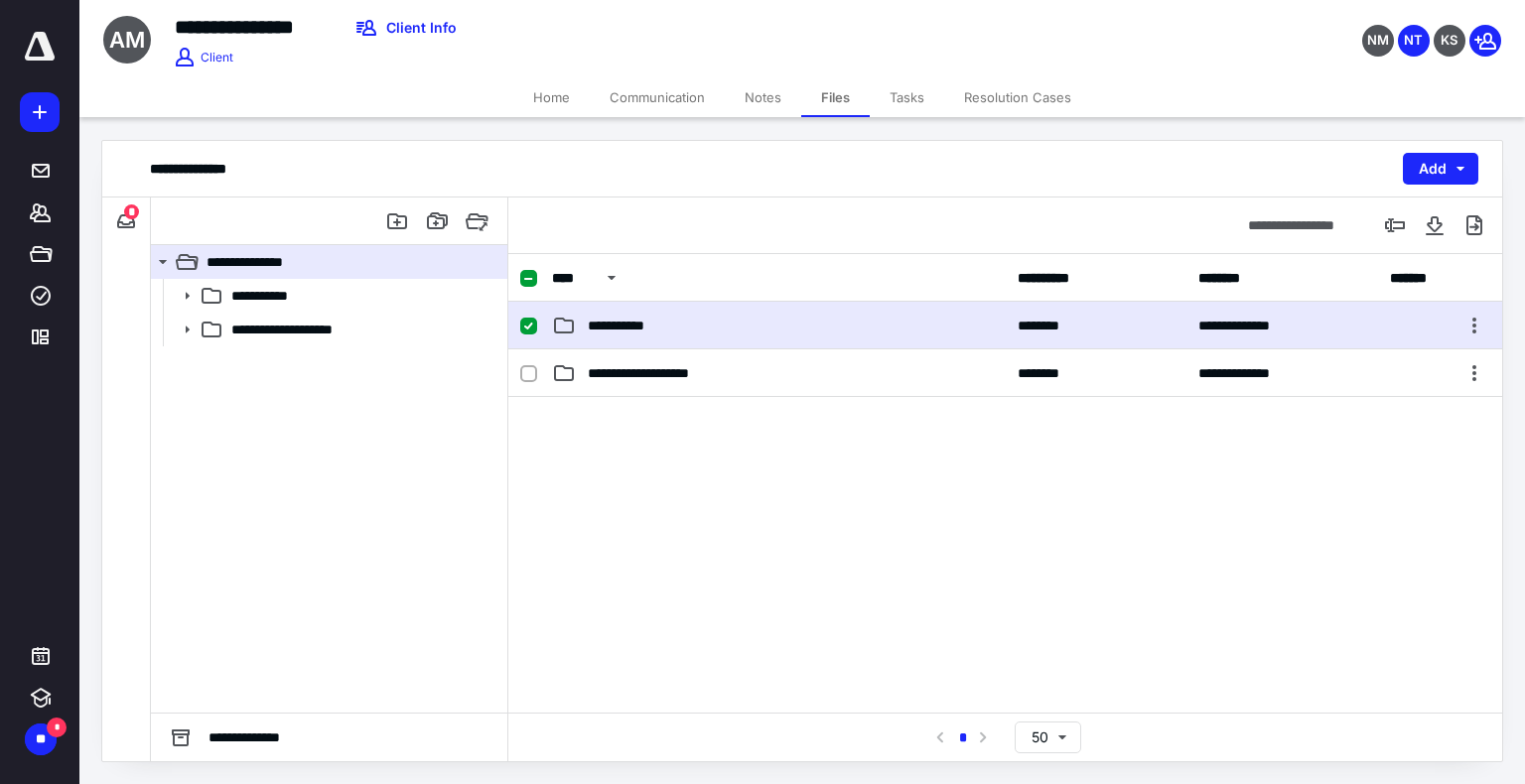 click on "**********" at bounding box center (778, 326) 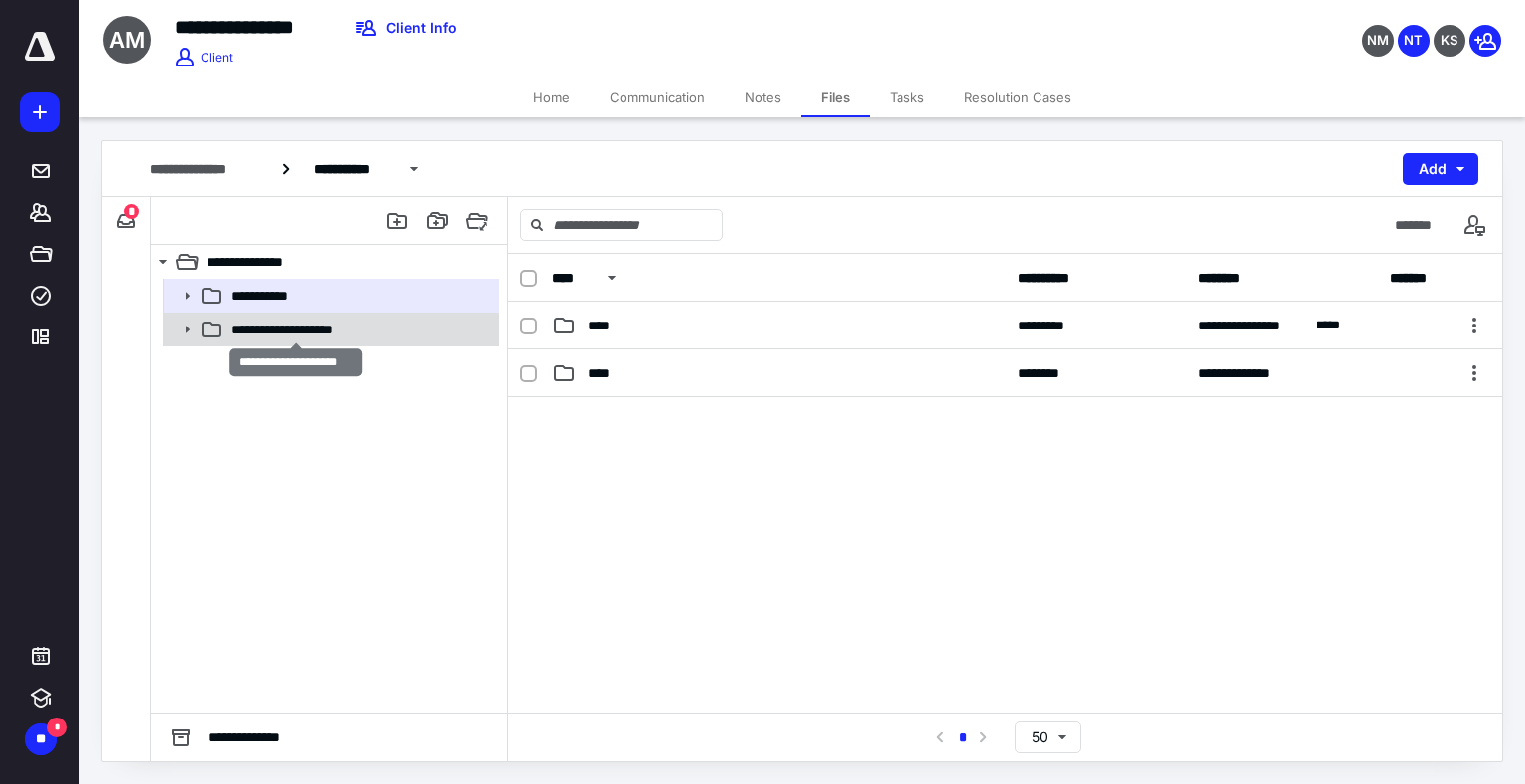 click on "**********" at bounding box center (297, 329) 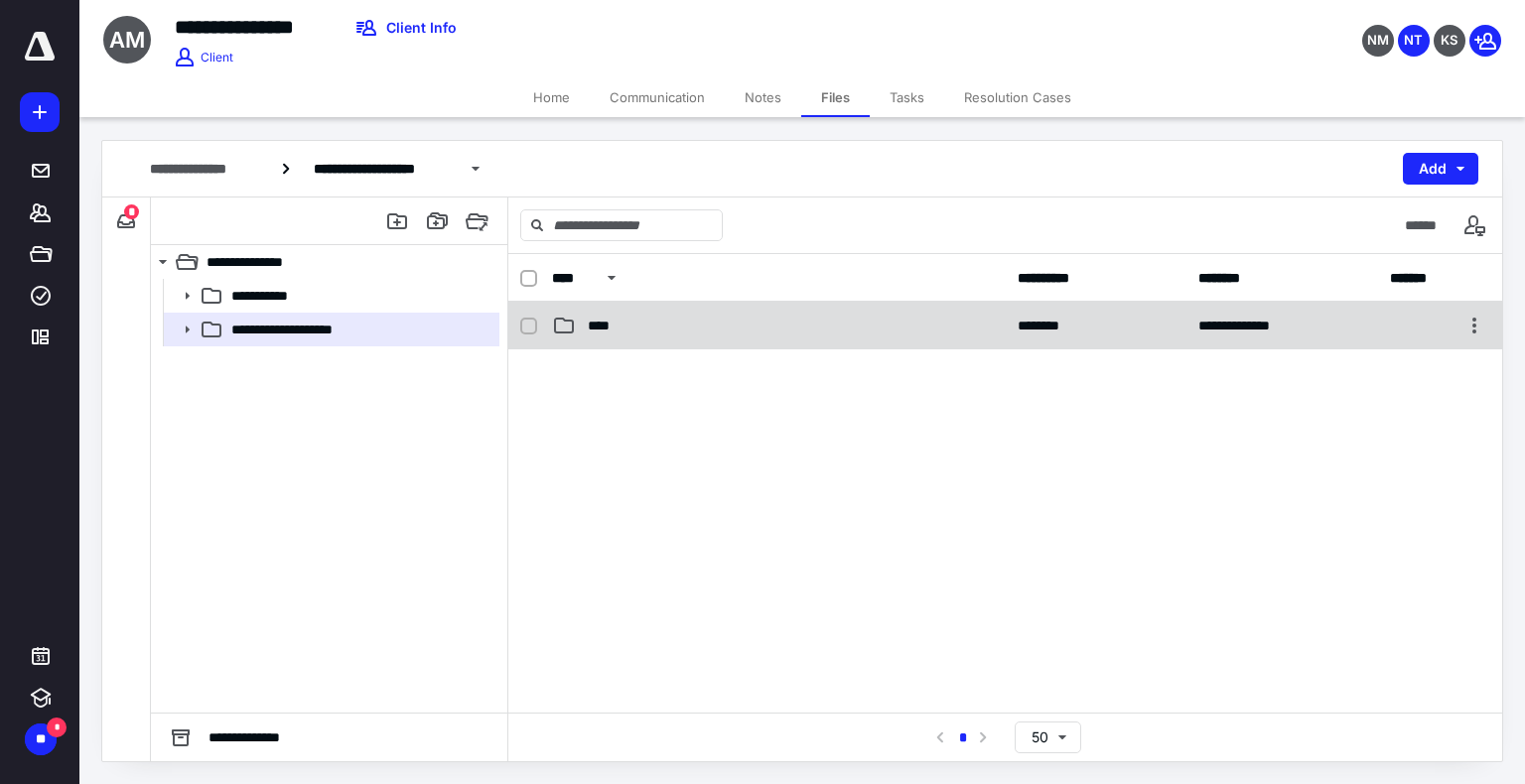 click on "**********" at bounding box center [1005, 326] 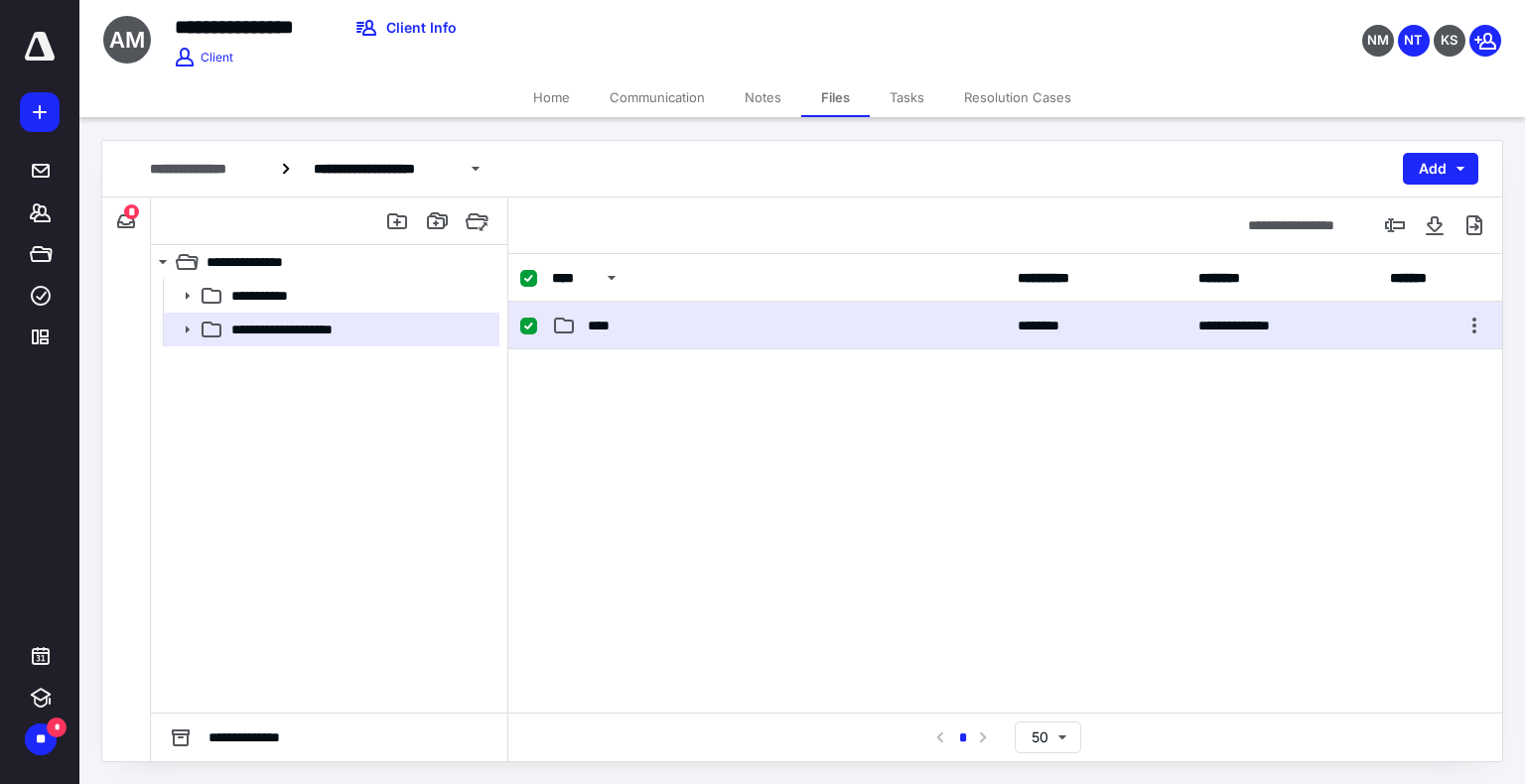 click on "**********" at bounding box center [1005, 326] 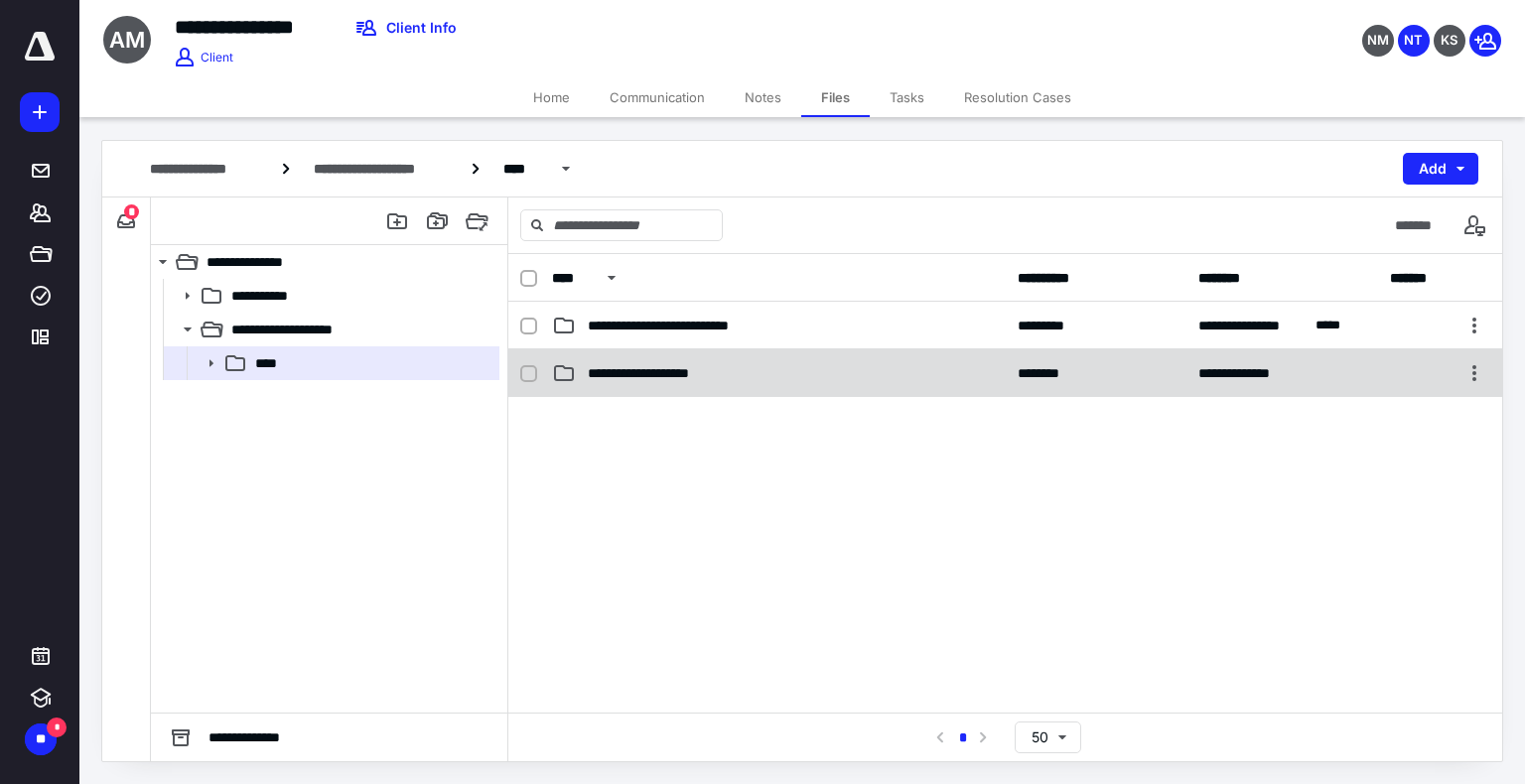 click on "**********" at bounding box center [778, 373] 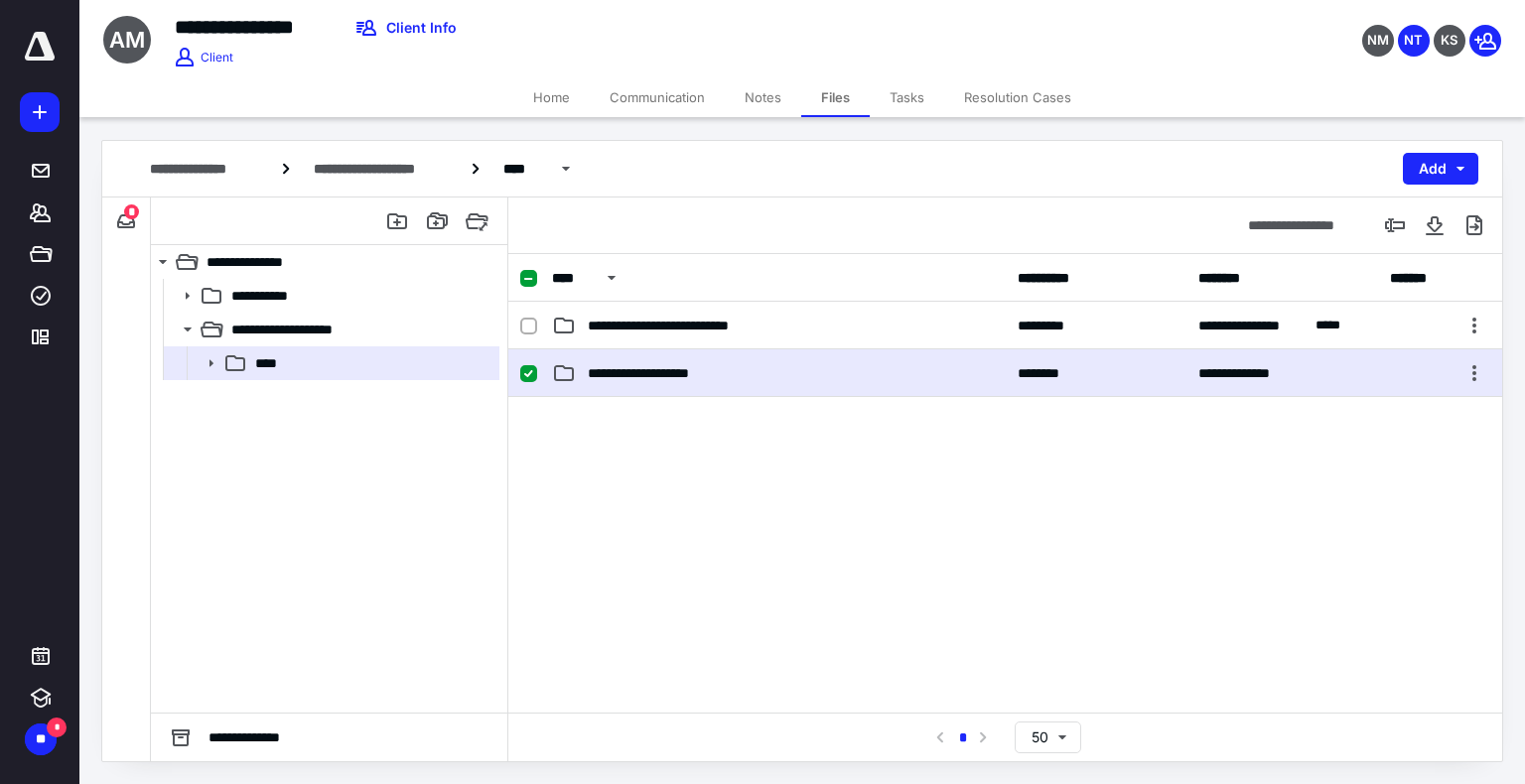 click on "**********" at bounding box center [778, 373] 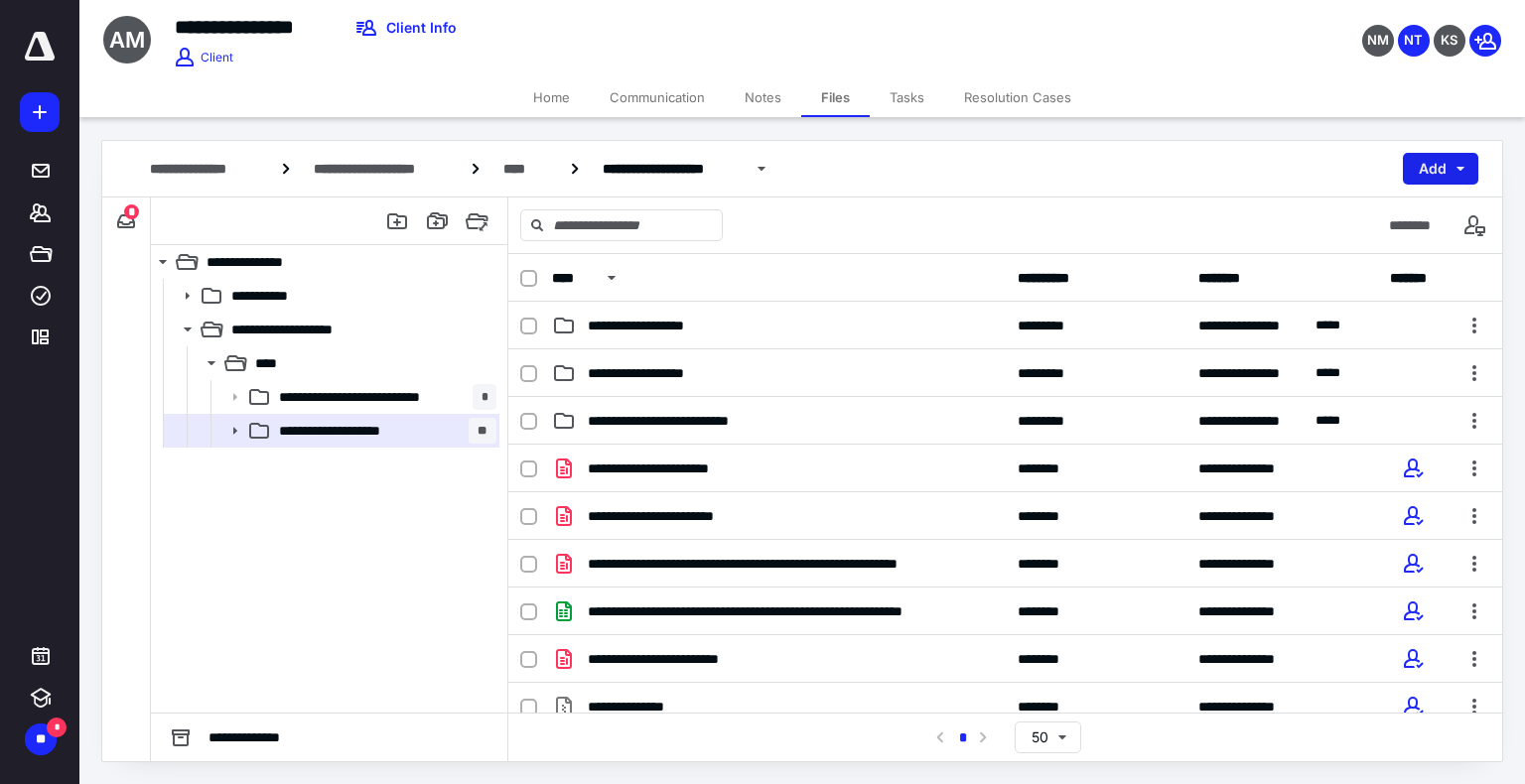 click on "Add" at bounding box center (1441, 169) 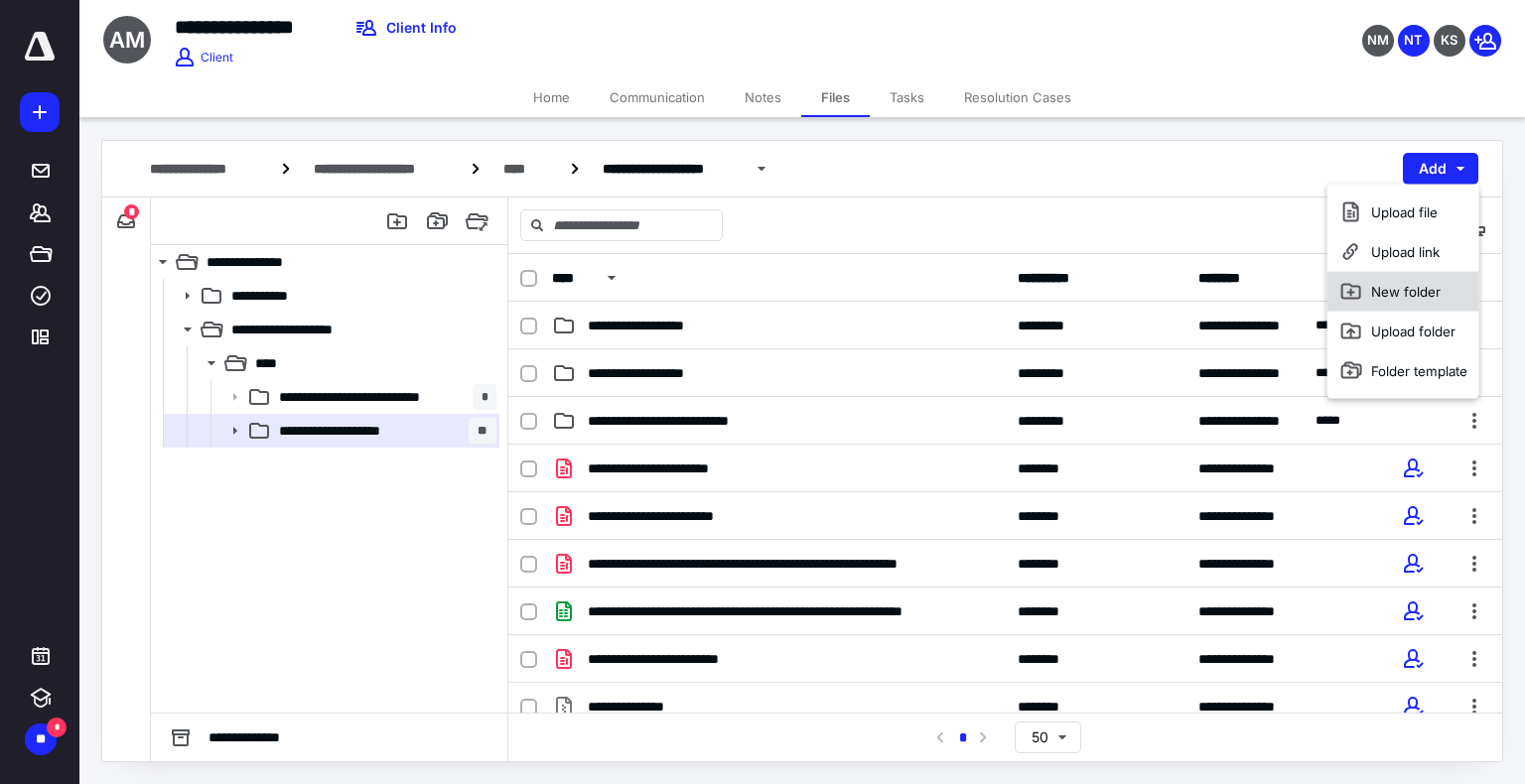click on "New folder" at bounding box center [1403, 292] 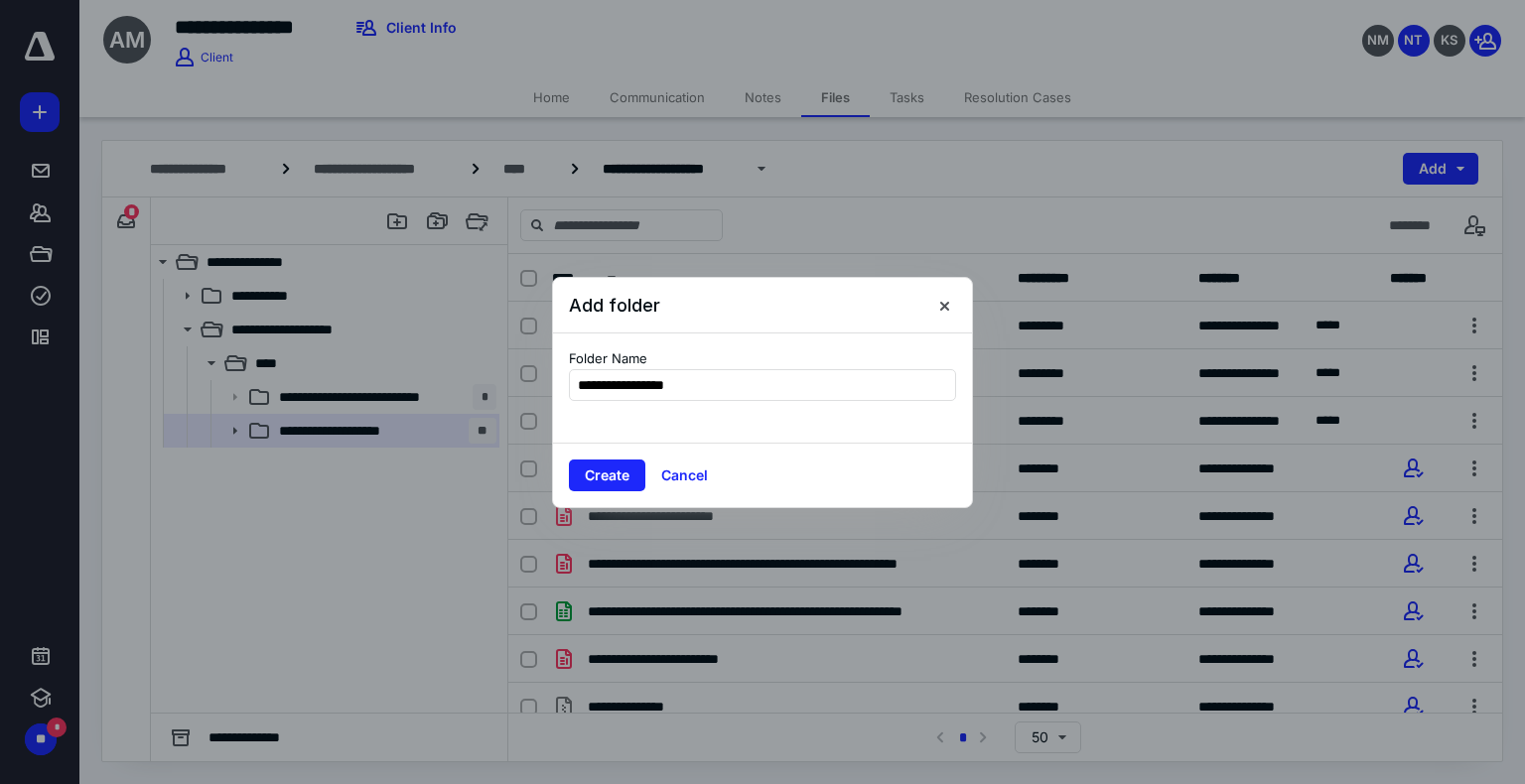 type on "**********" 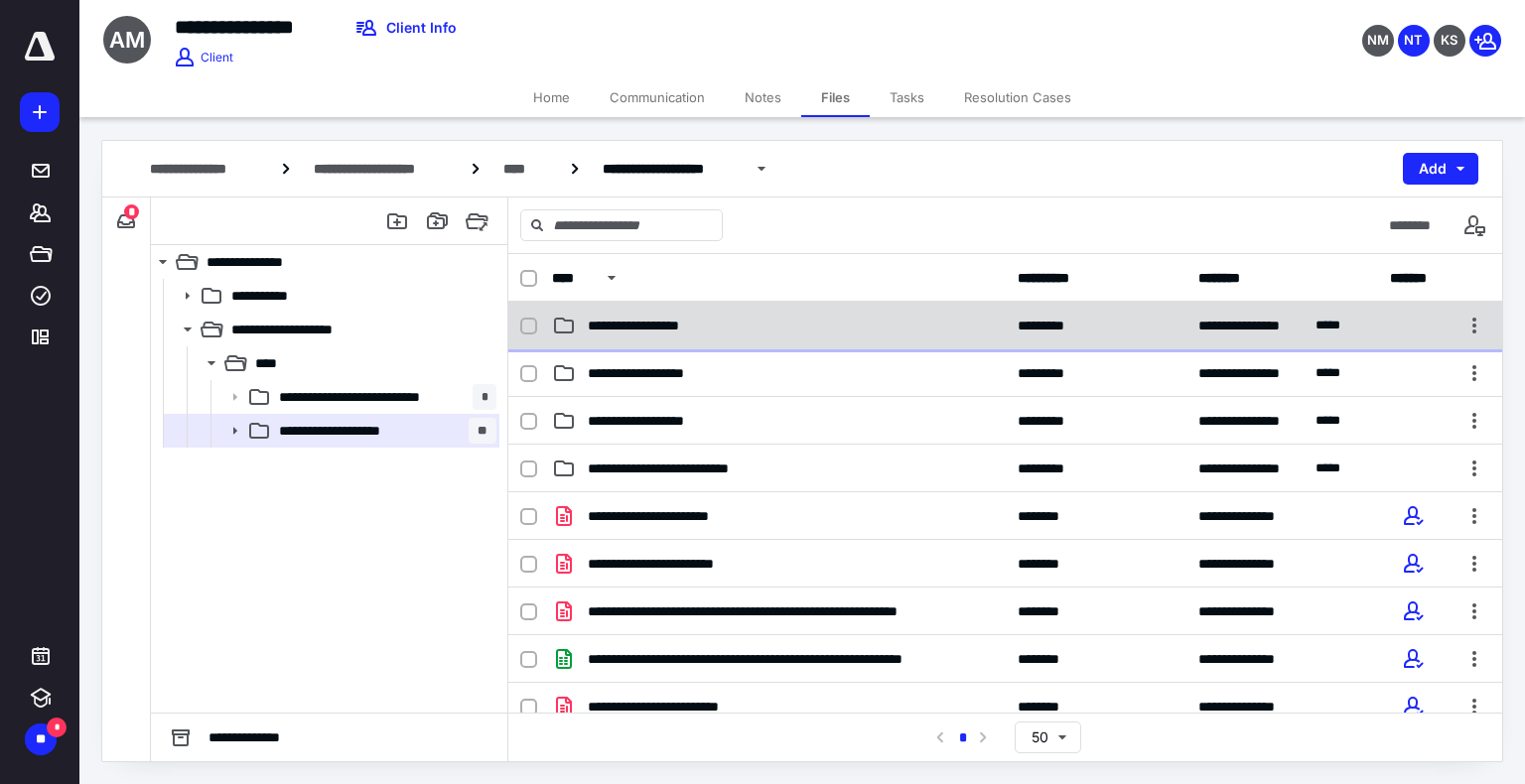 click on "**********" at bounding box center (1005, 326) 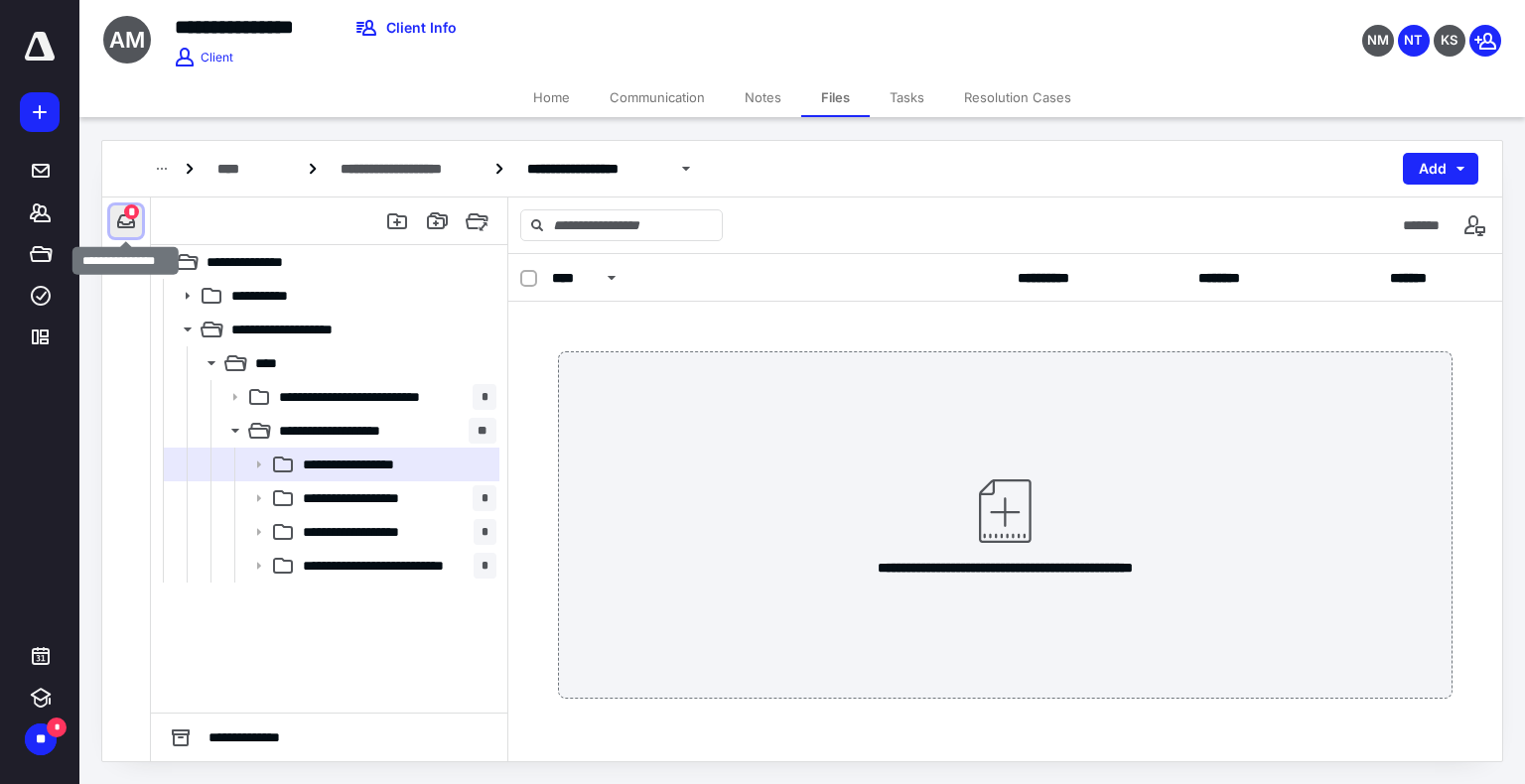 click at bounding box center [126, 221] 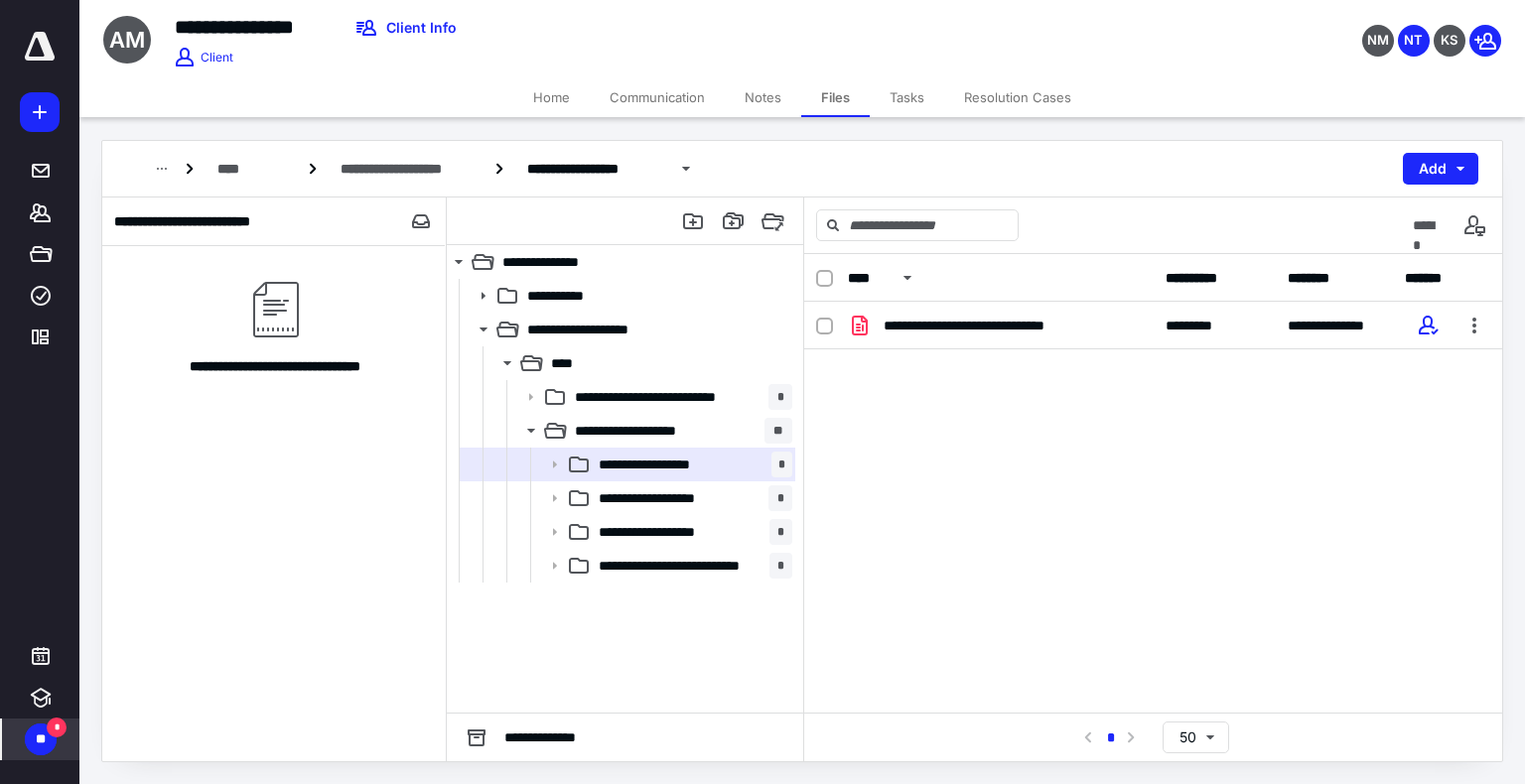 click on "**" at bounding box center [41, 739] 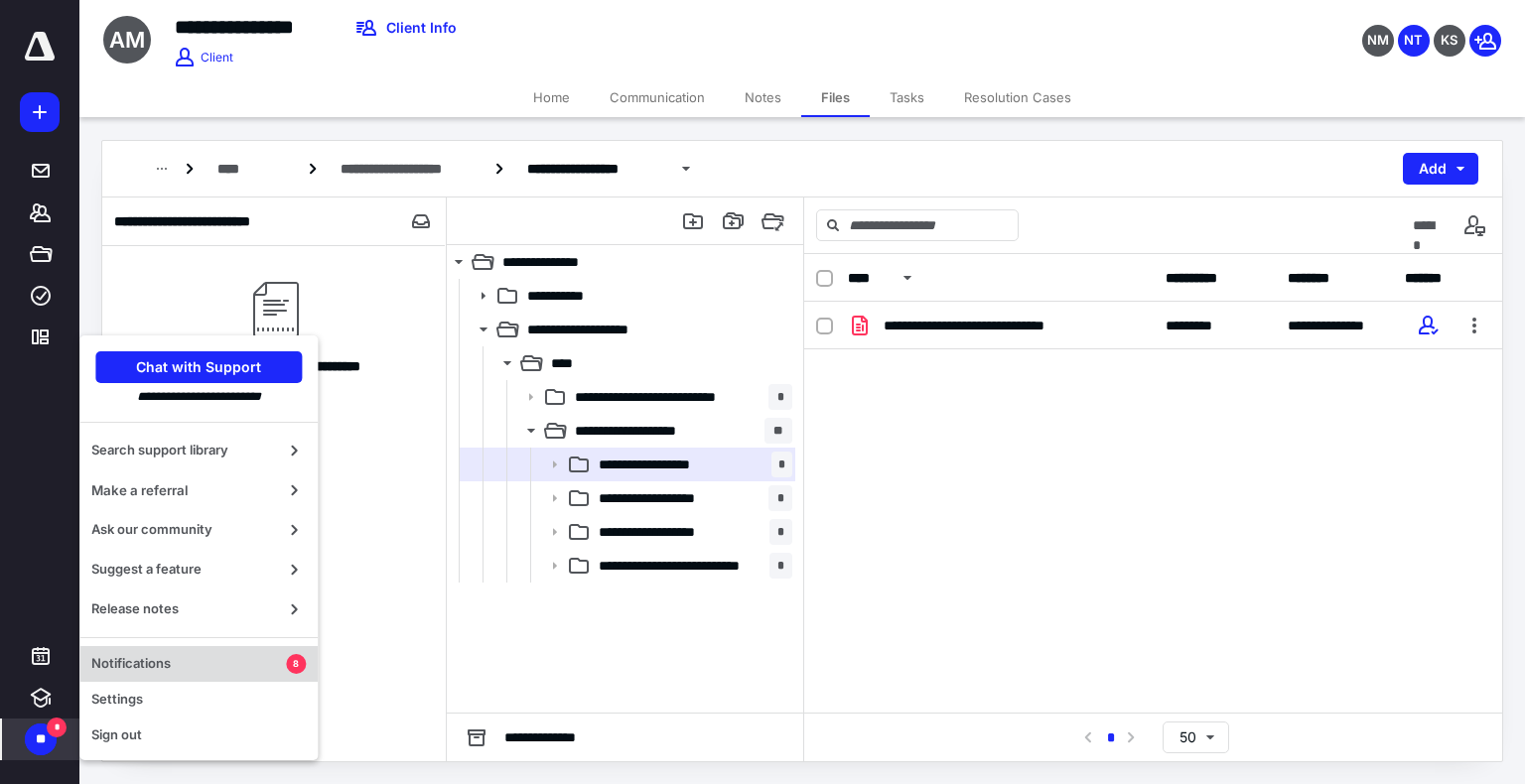 click on "Notifications" at bounding box center (189, 664) 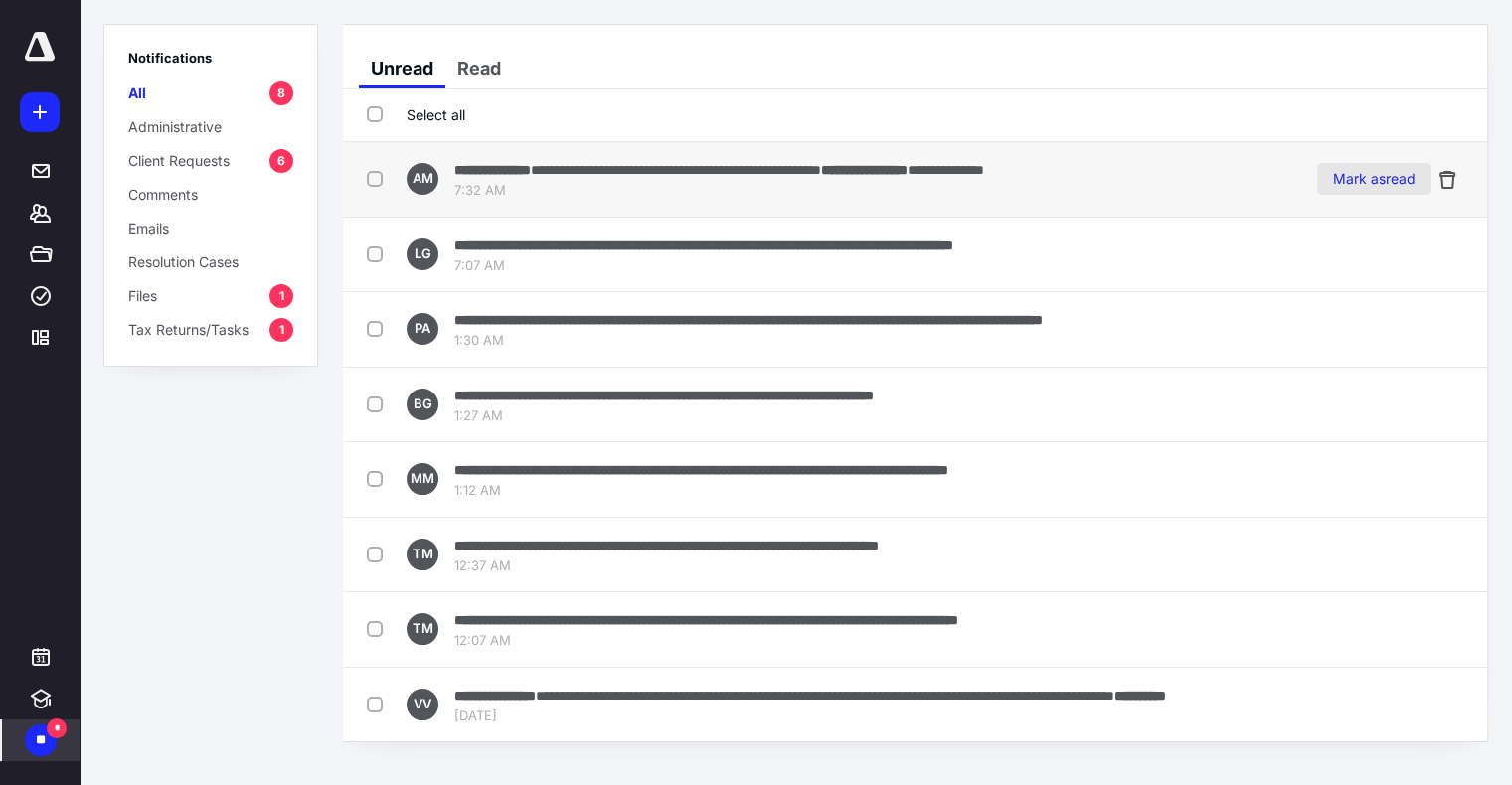 click on "Mark as  read" at bounding box center [1374, 179] 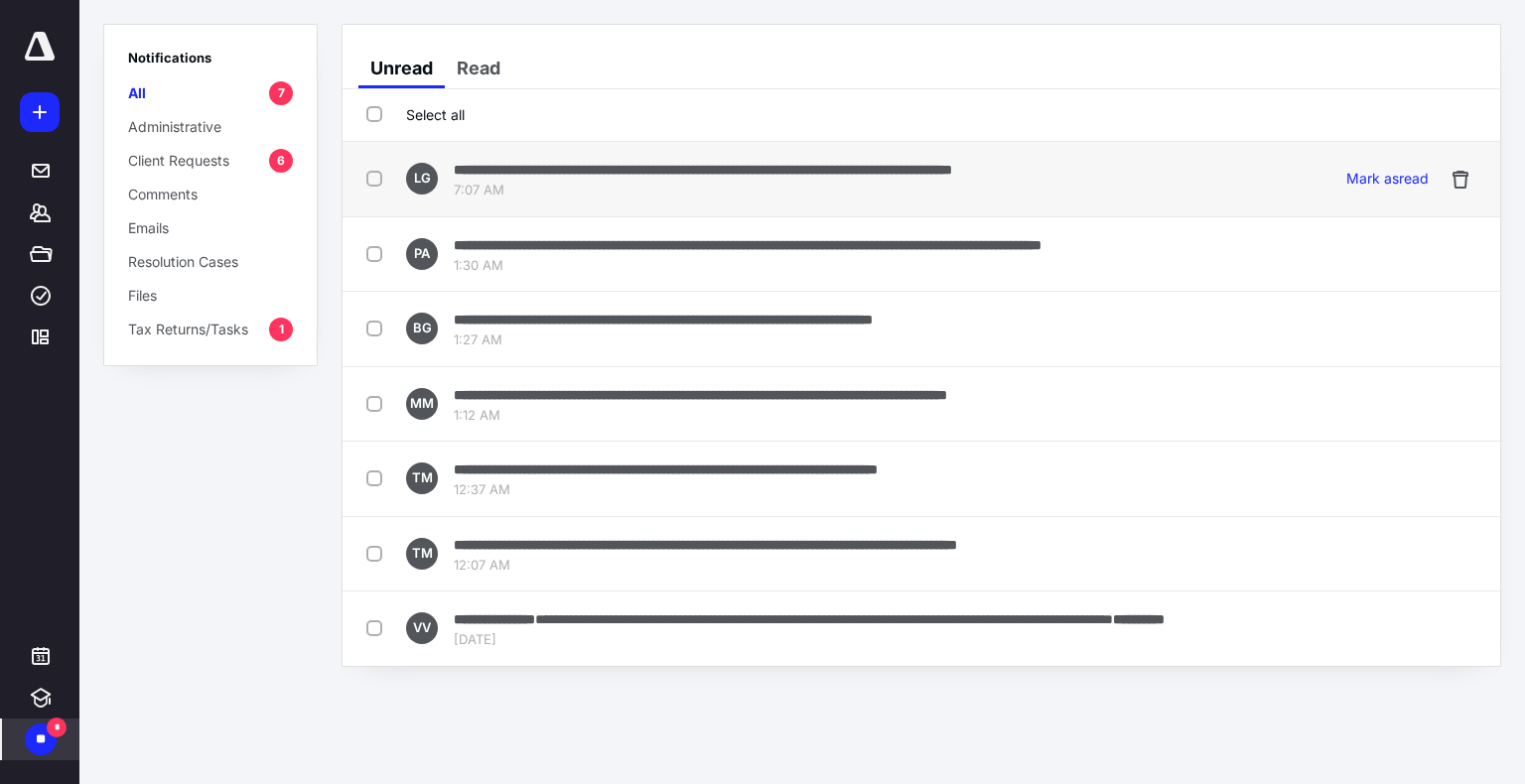 click on "**********" at bounding box center (703, 170) 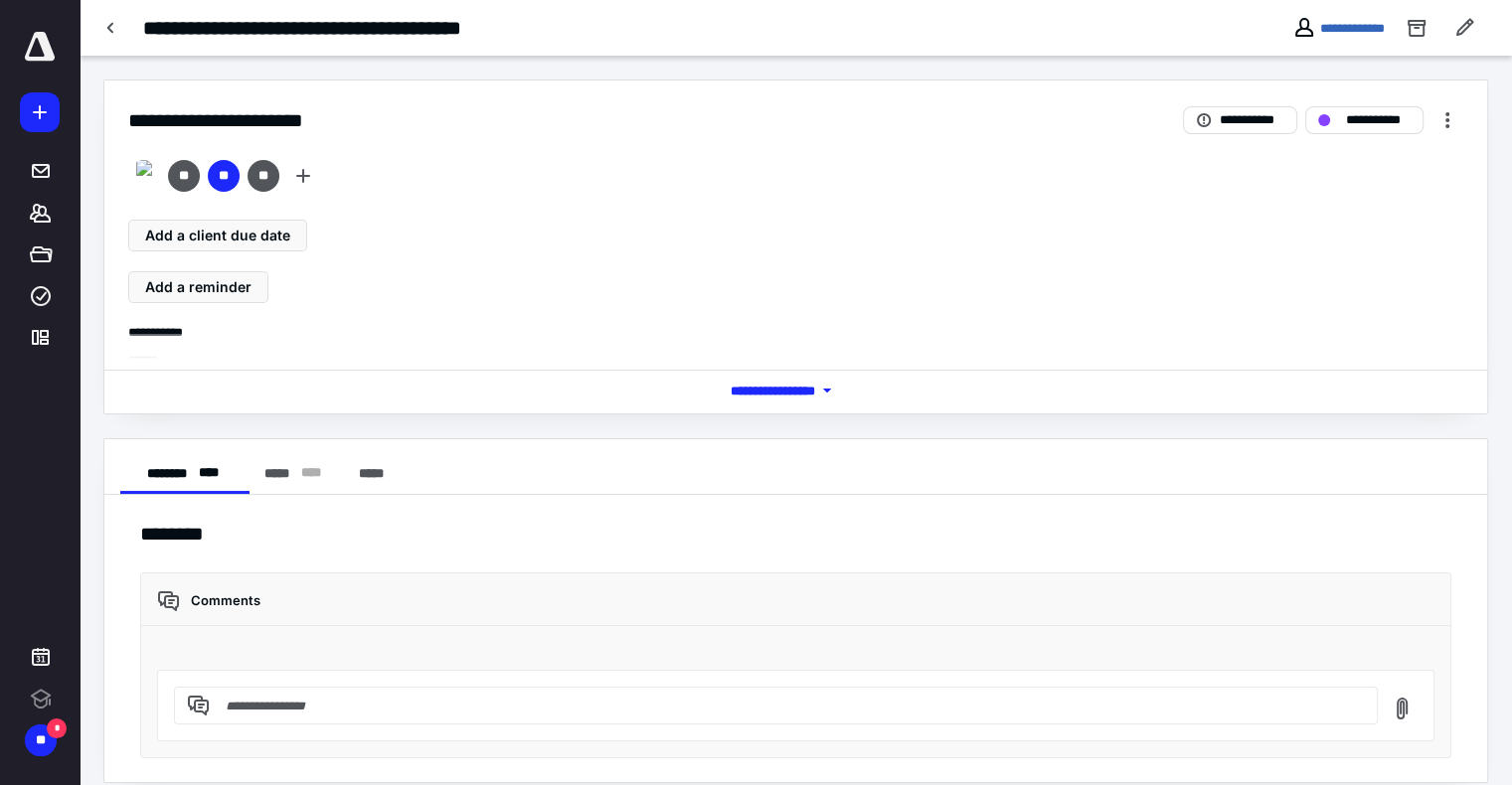 scroll, scrollTop: 473, scrollLeft: 0, axis: vertical 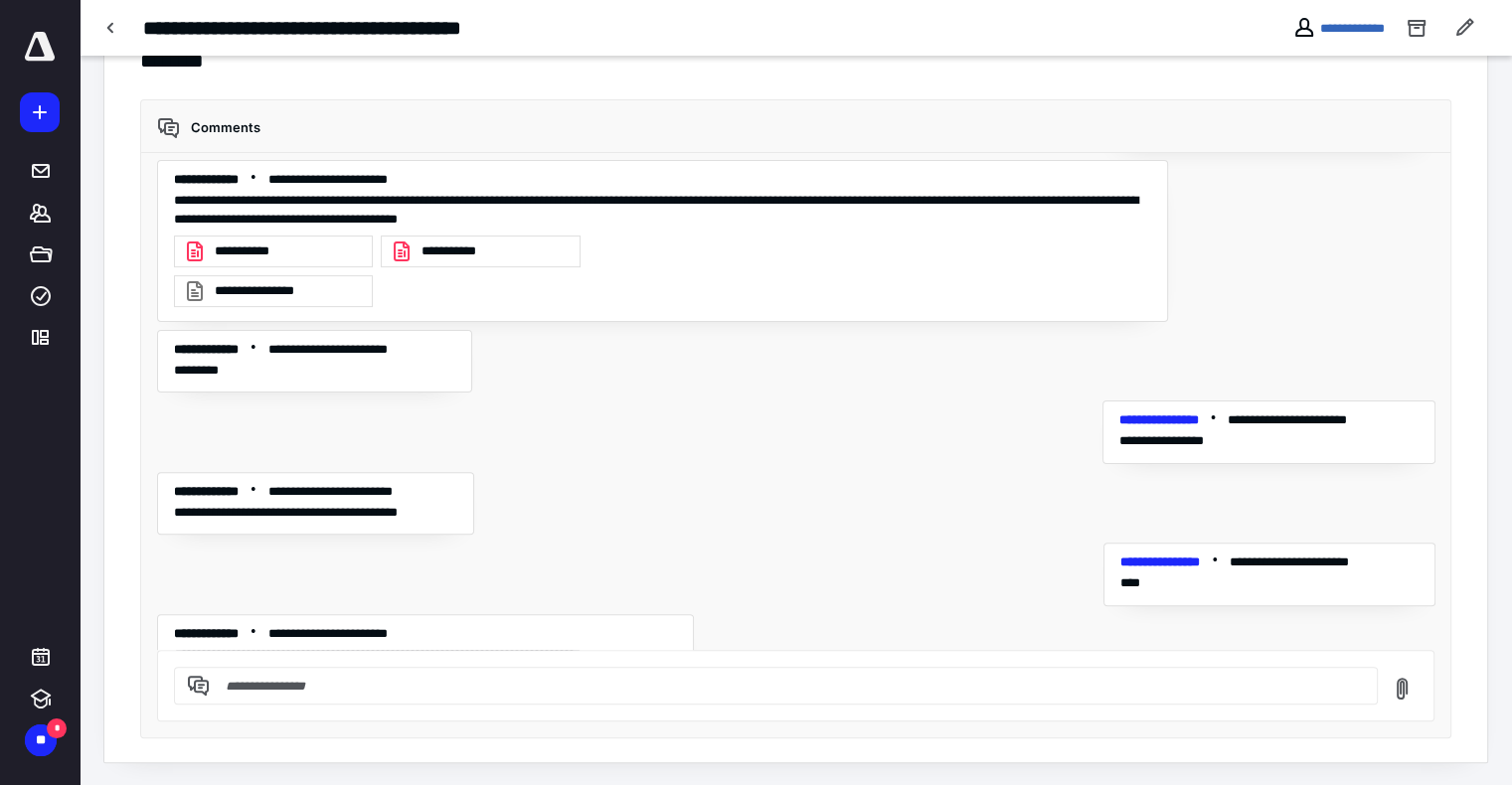 click at bounding box center (787, 686) 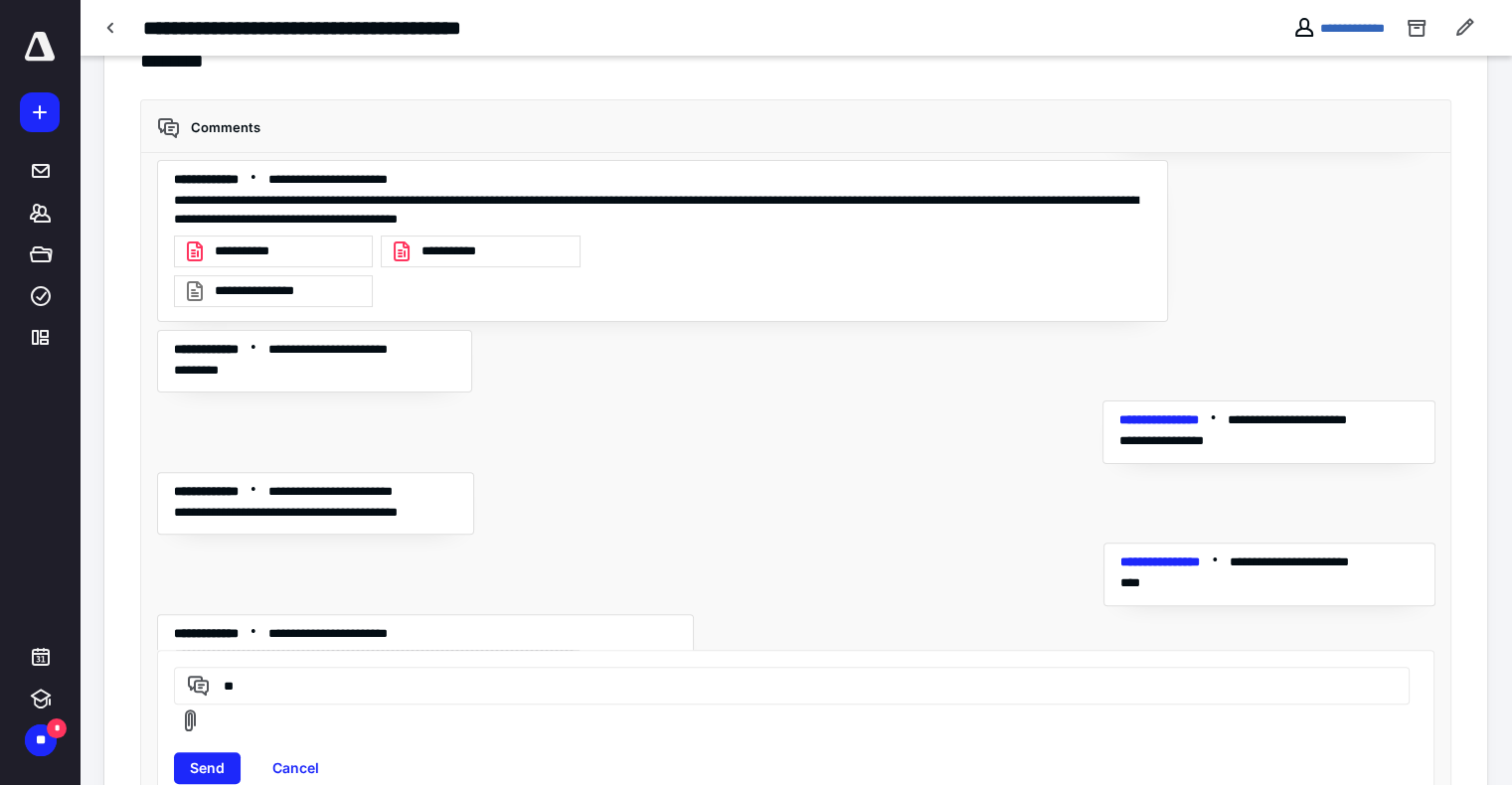 type on "*" 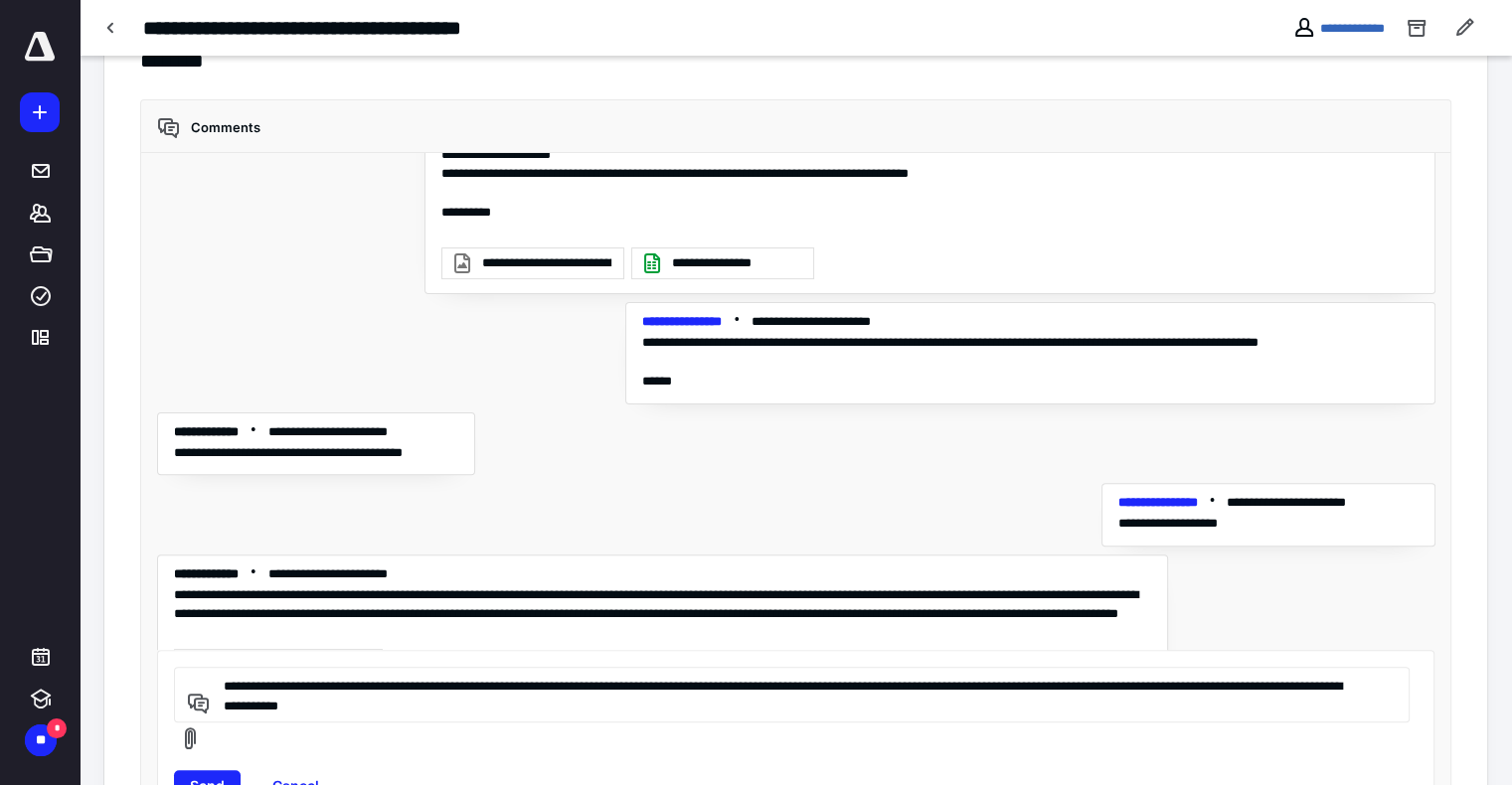 scroll, scrollTop: 8916, scrollLeft: 0, axis: vertical 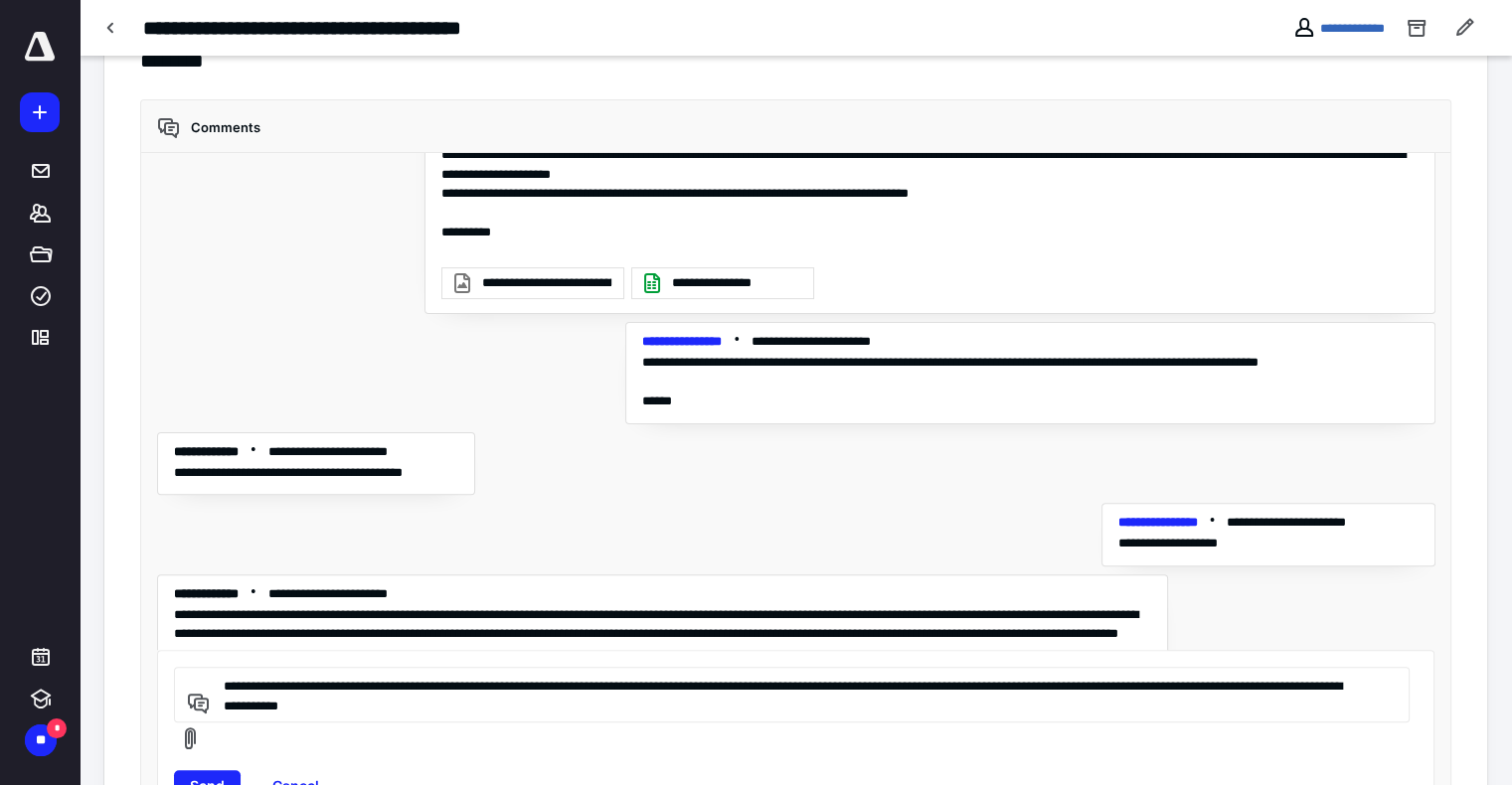 click on "**********" at bounding box center [788, 695] 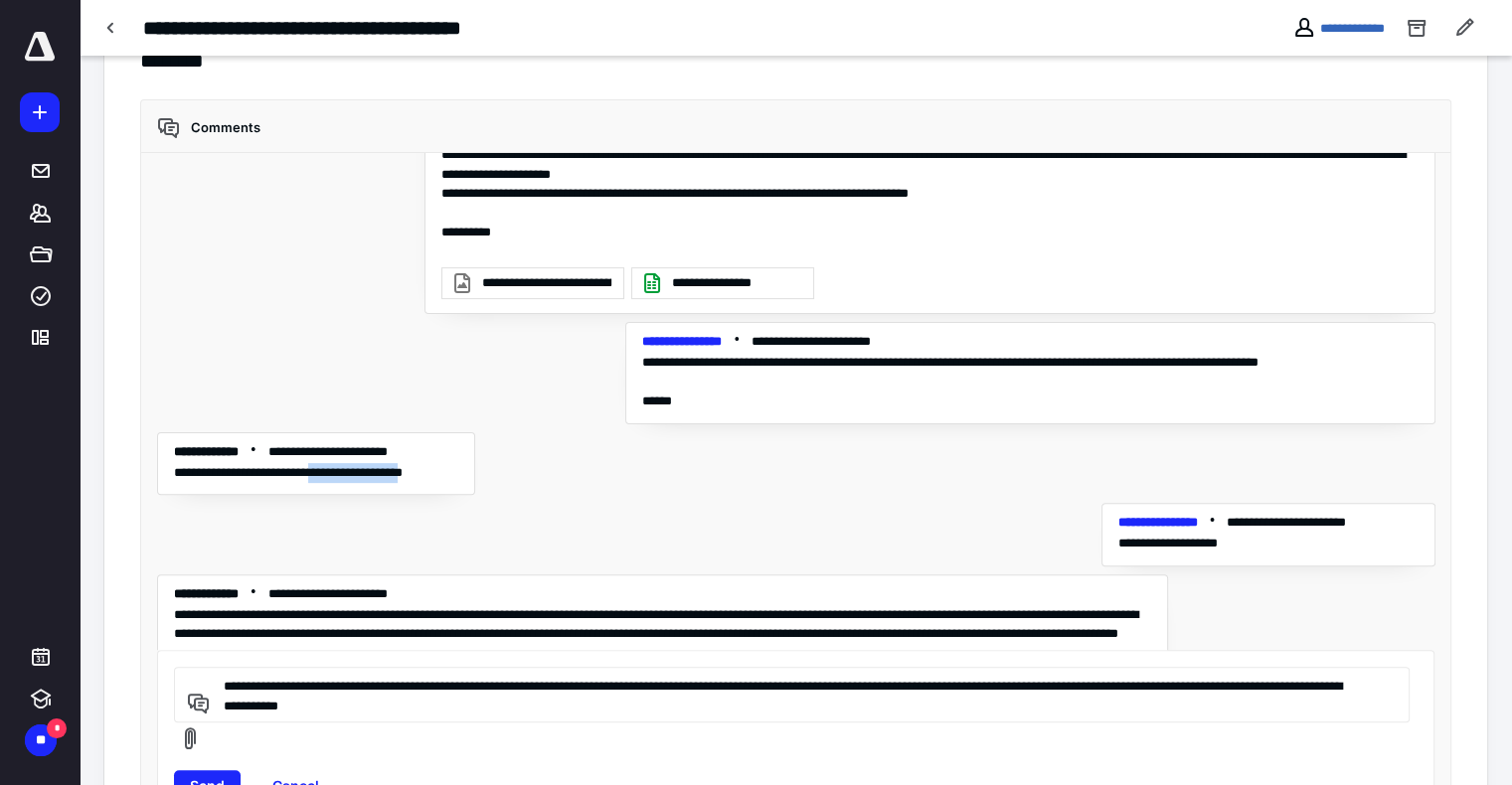 drag, startPoint x: 333, startPoint y: 444, endPoint x: 452, endPoint y: 461, distance: 120.20815 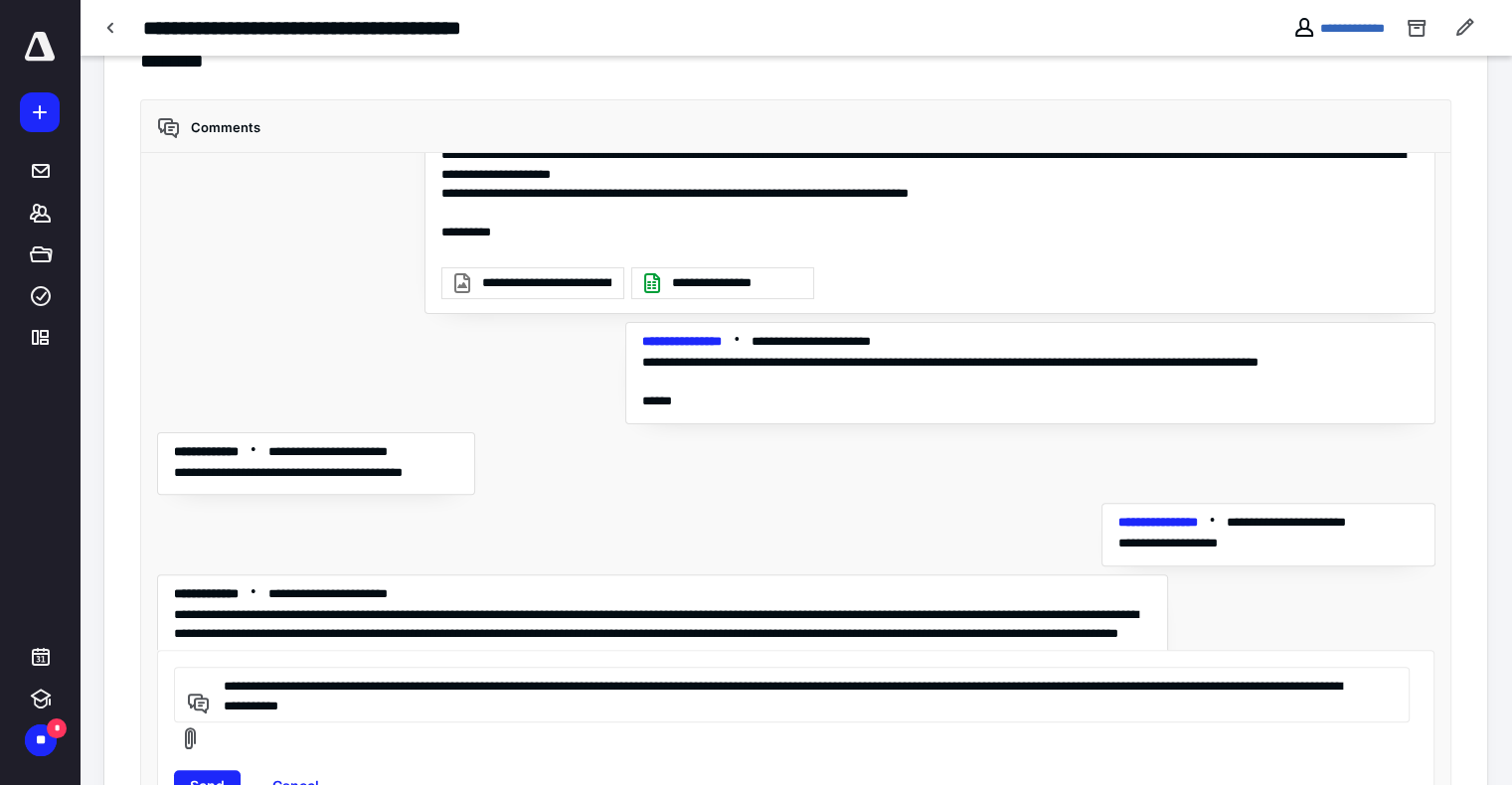 click on "**********" at bounding box center (788, 695) 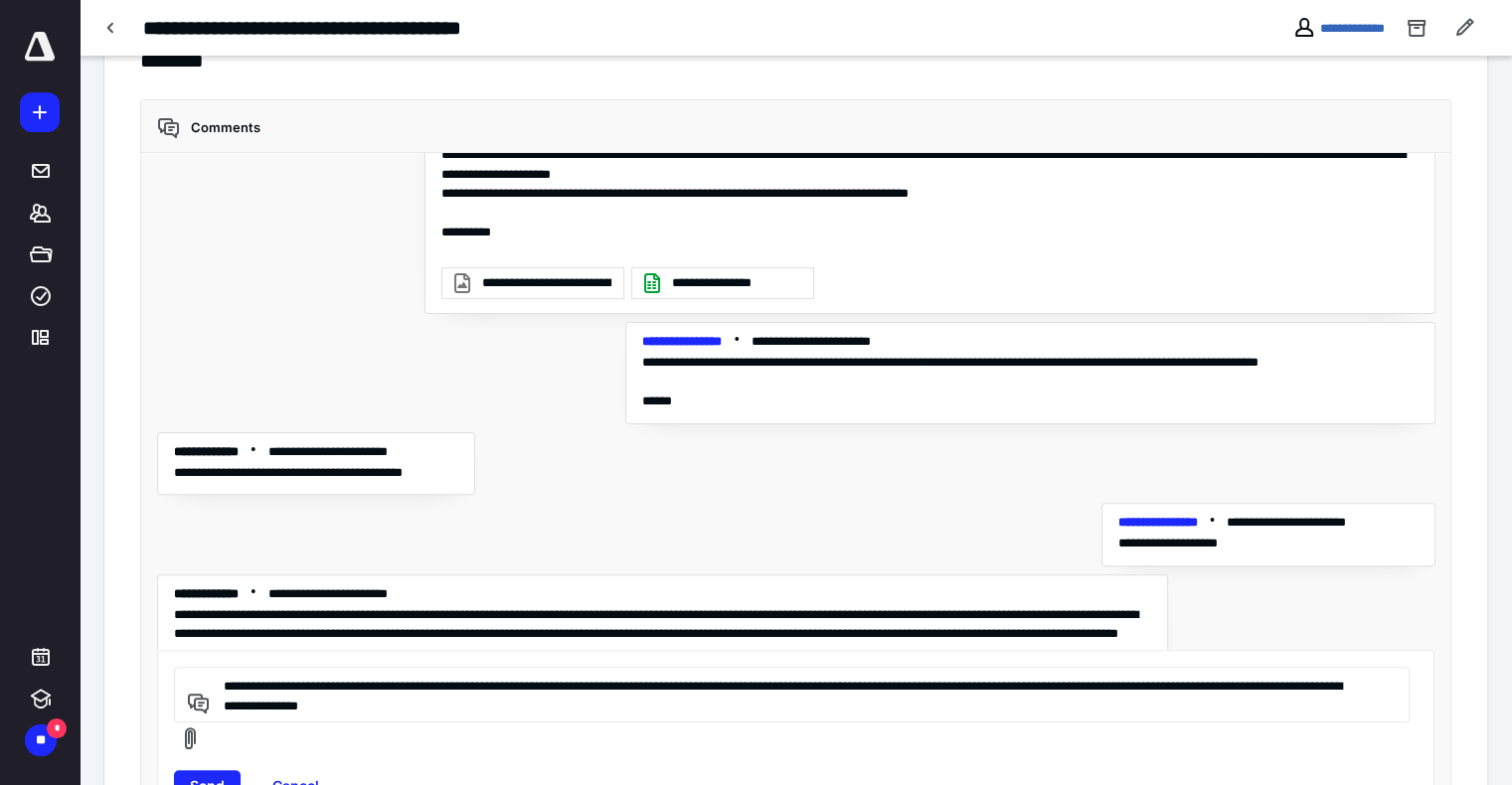 paste on "**********" 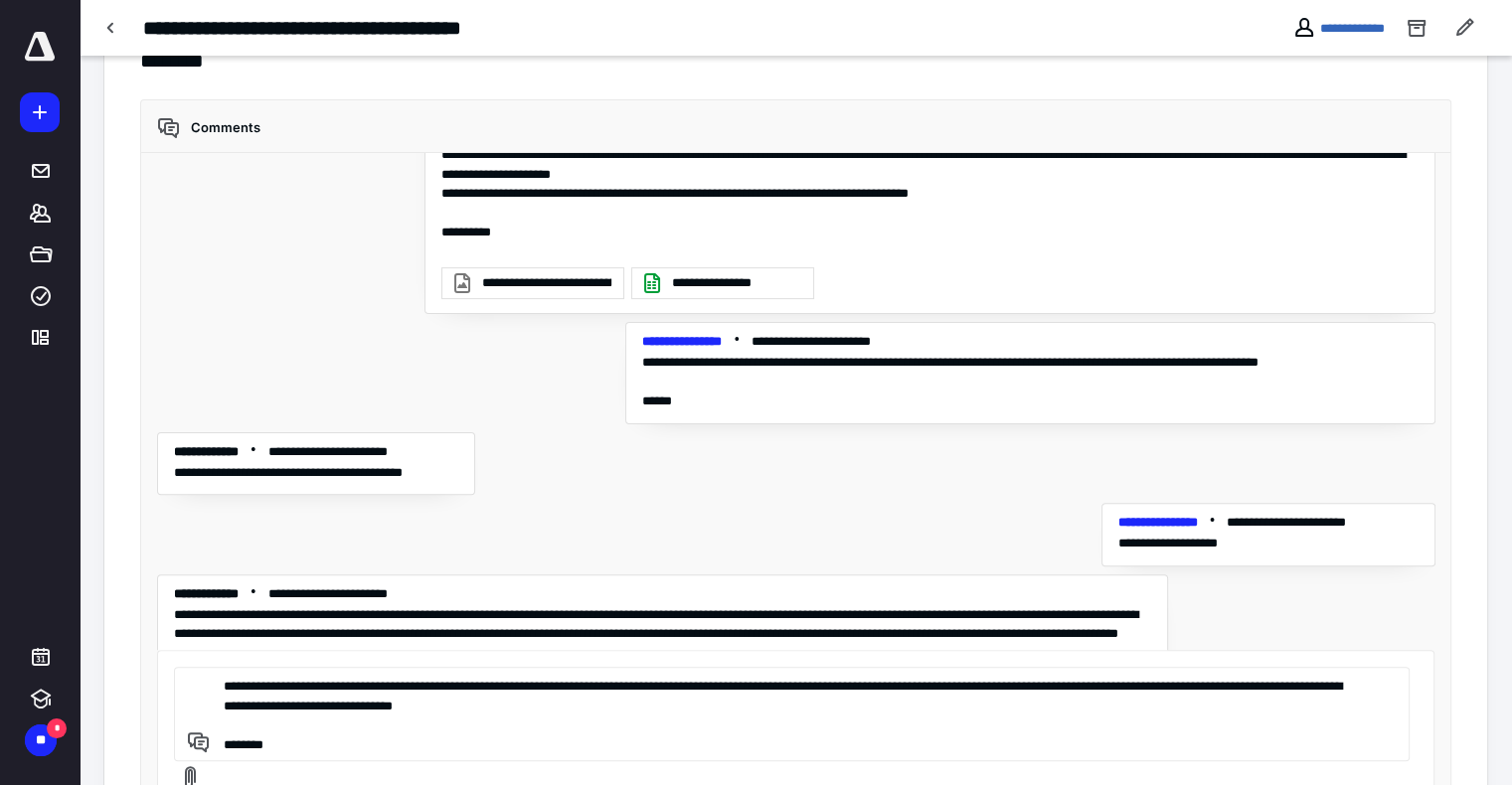 type on "**********" 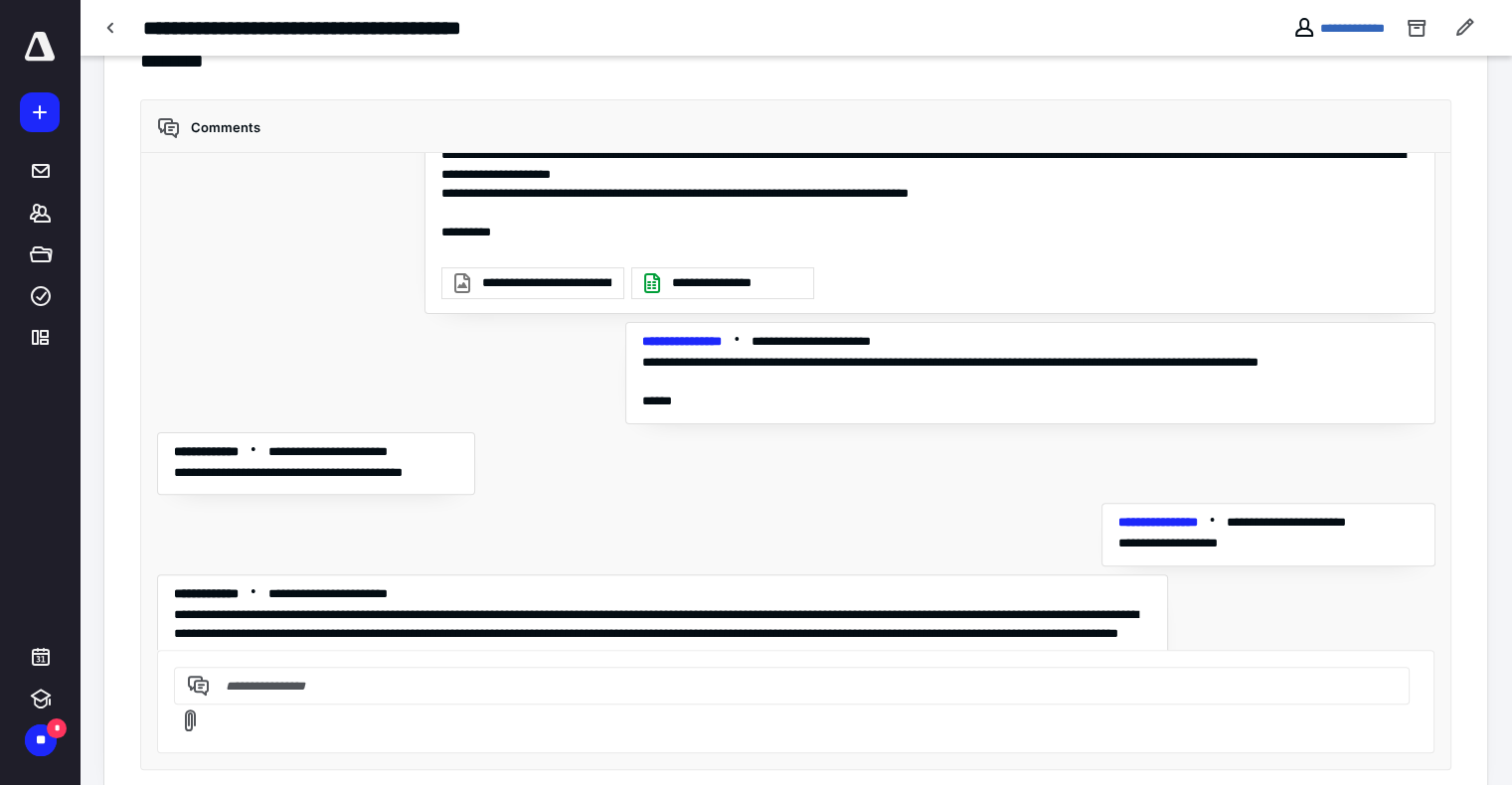 paste on "**********" 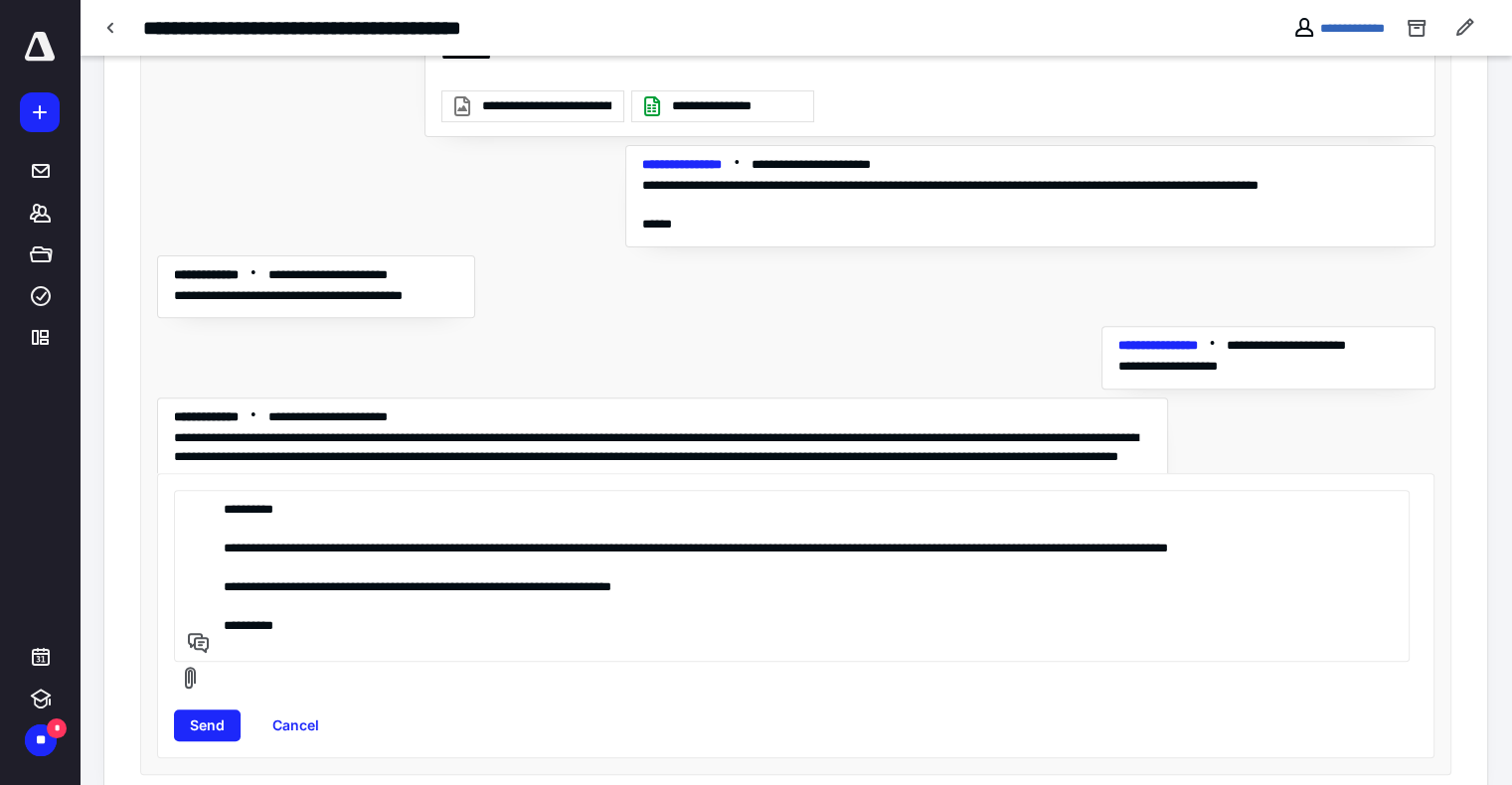 scroll, scrollTop: 655, scrollLeft: 0, axis: vertical 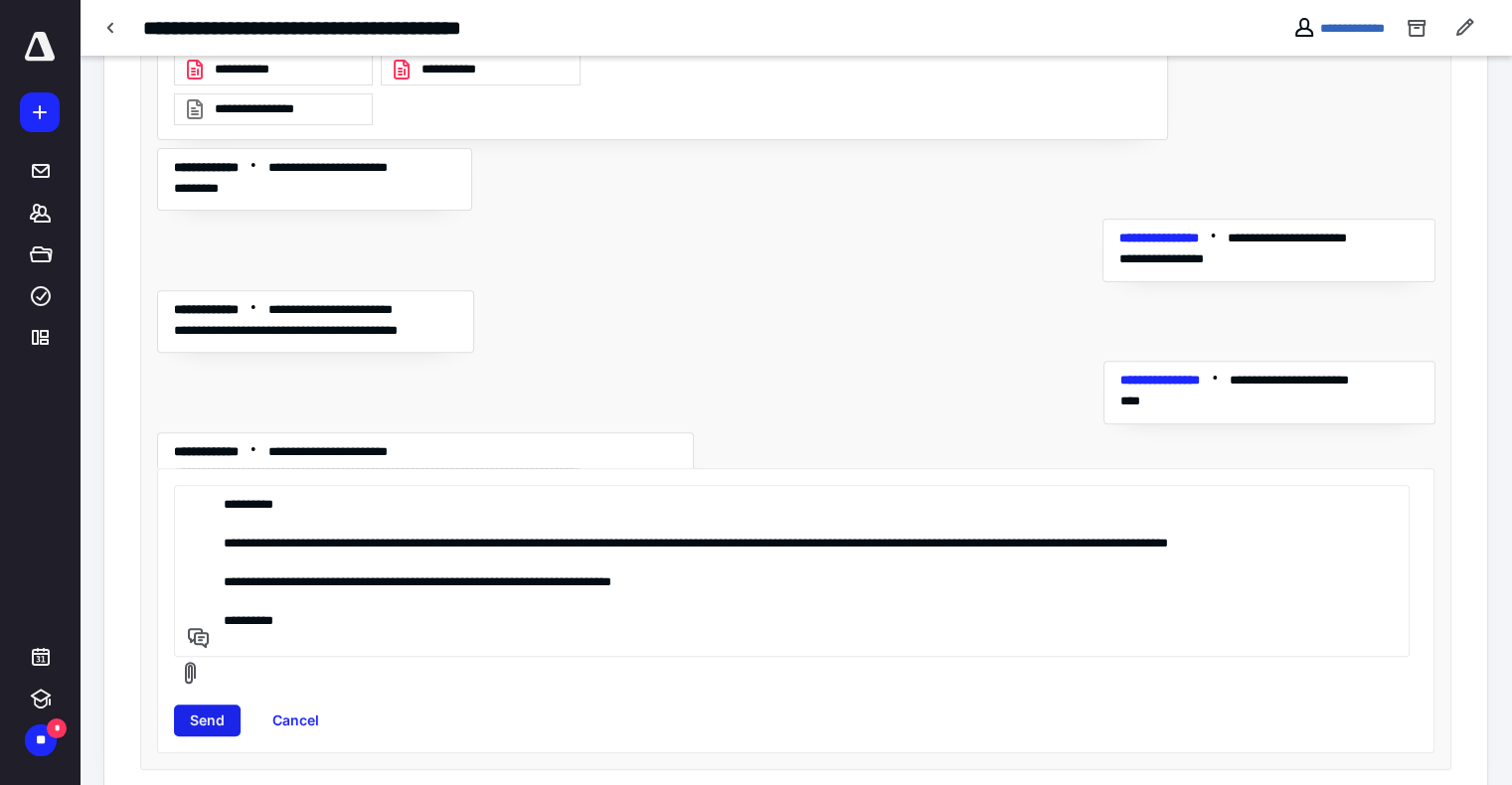 type on "**********" 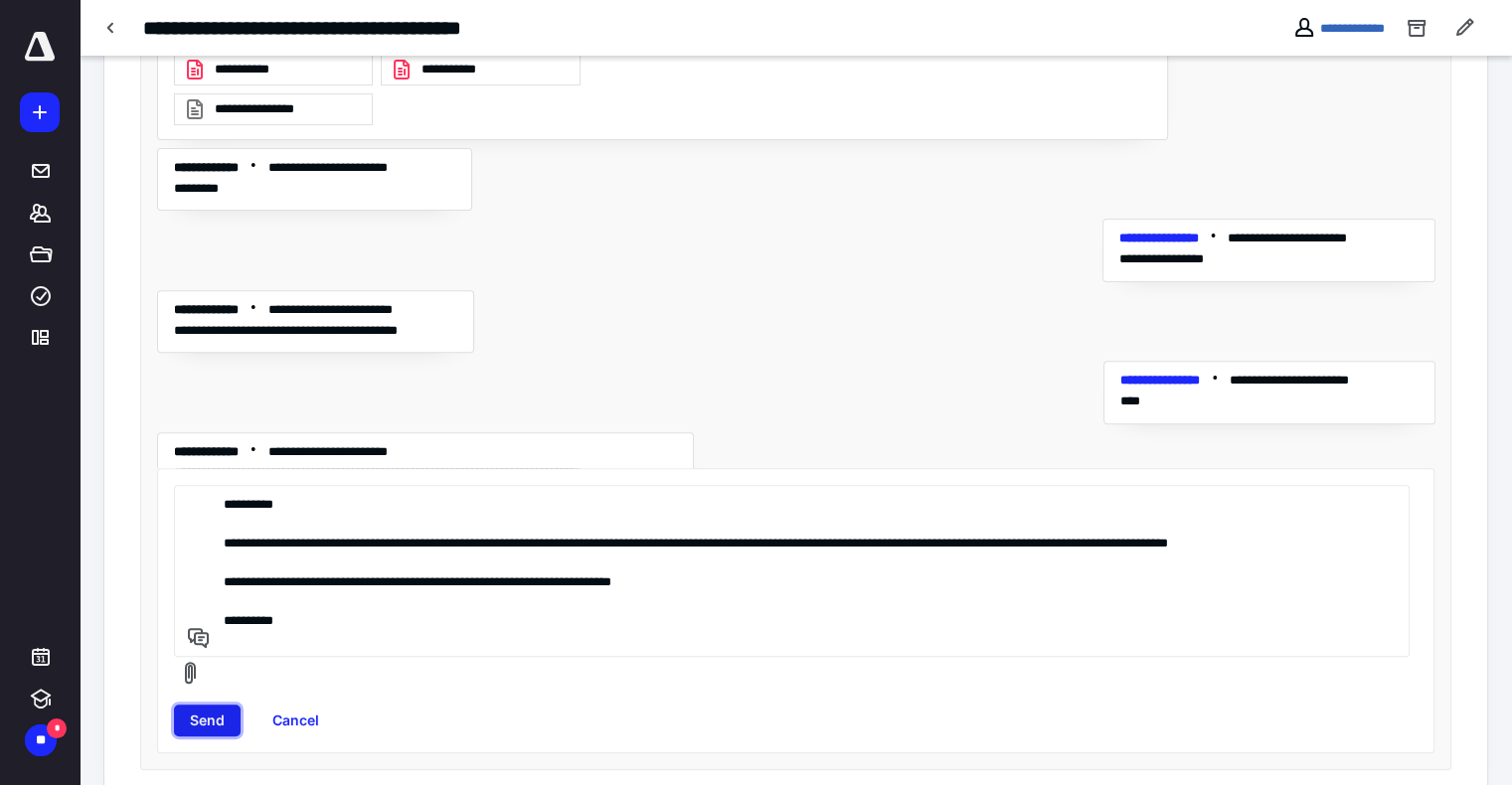 click on "Send" at bounding box center (207, 720) 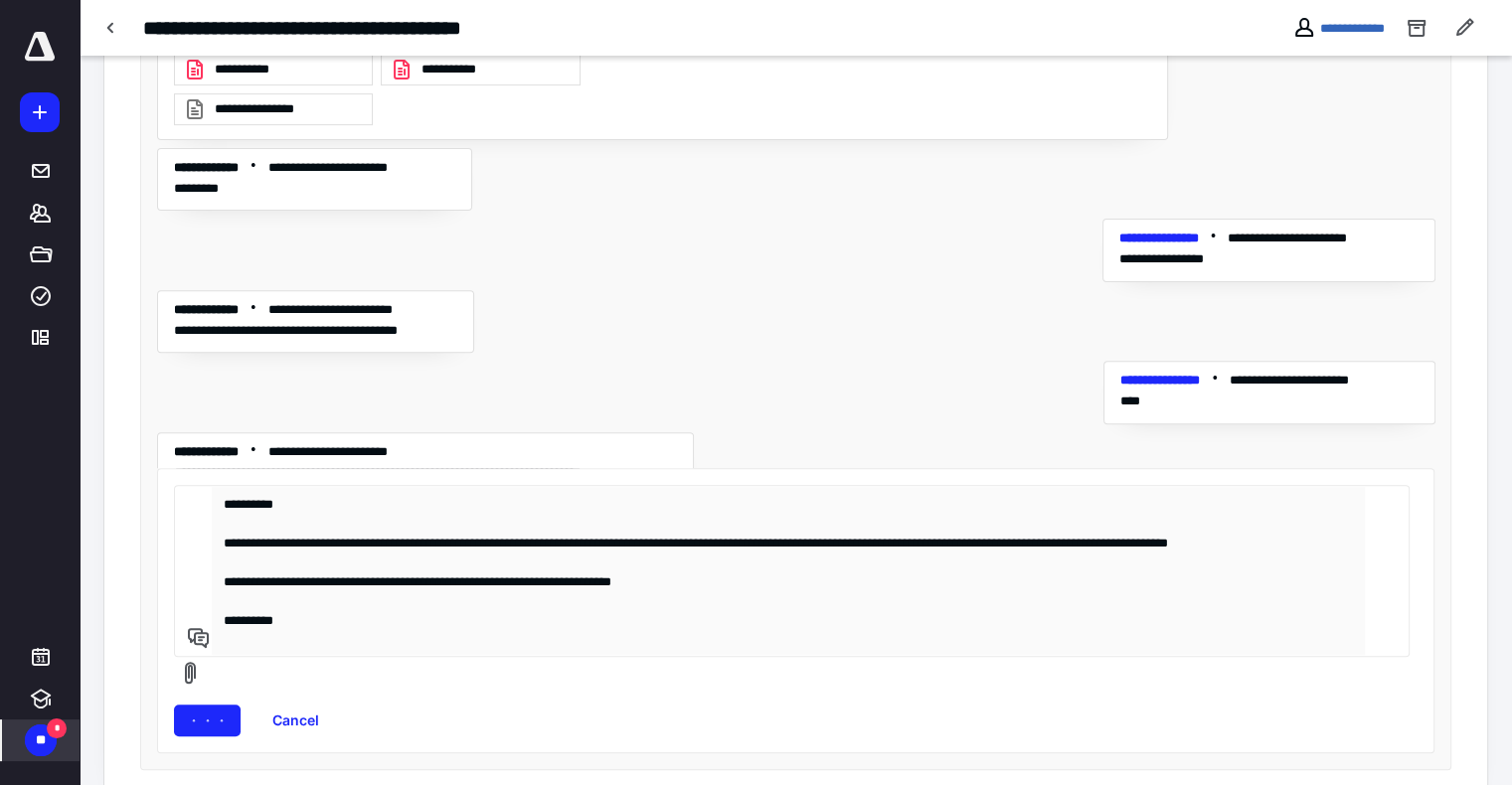 type 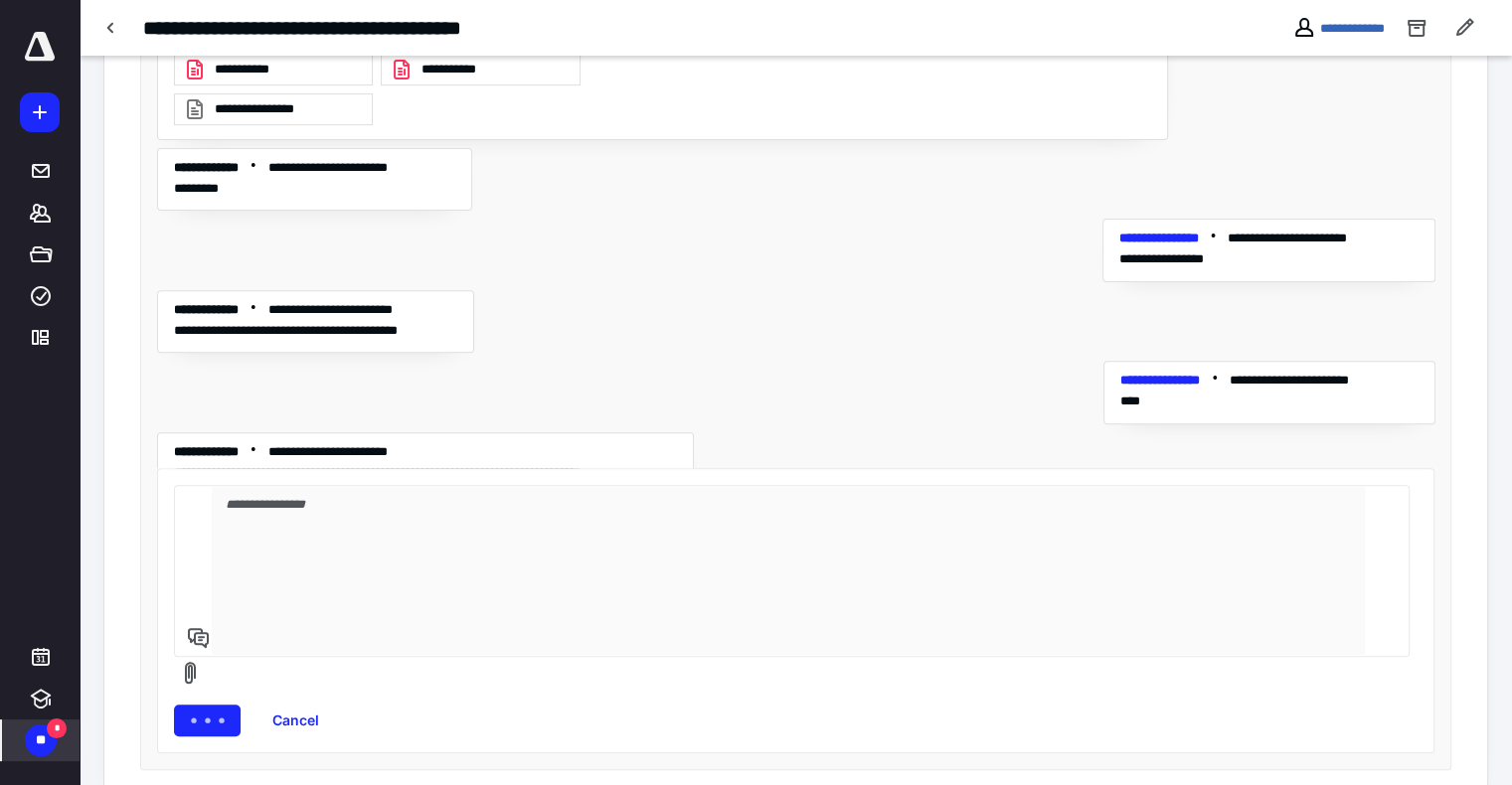 scroll, scrollTop: 473, scrollLeft: 0, axis: vertical 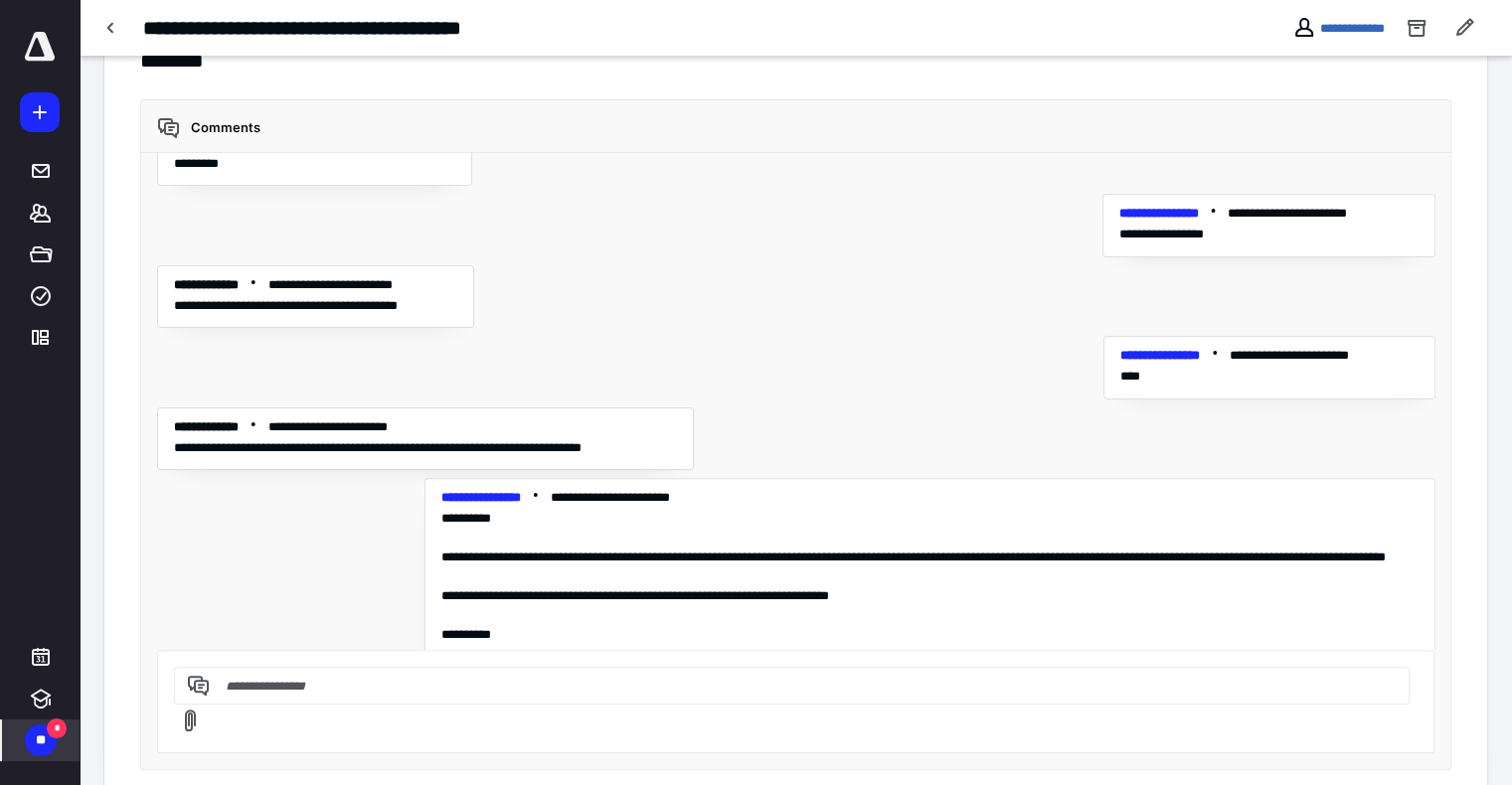 click on "**" at bounding box center (41, 740) 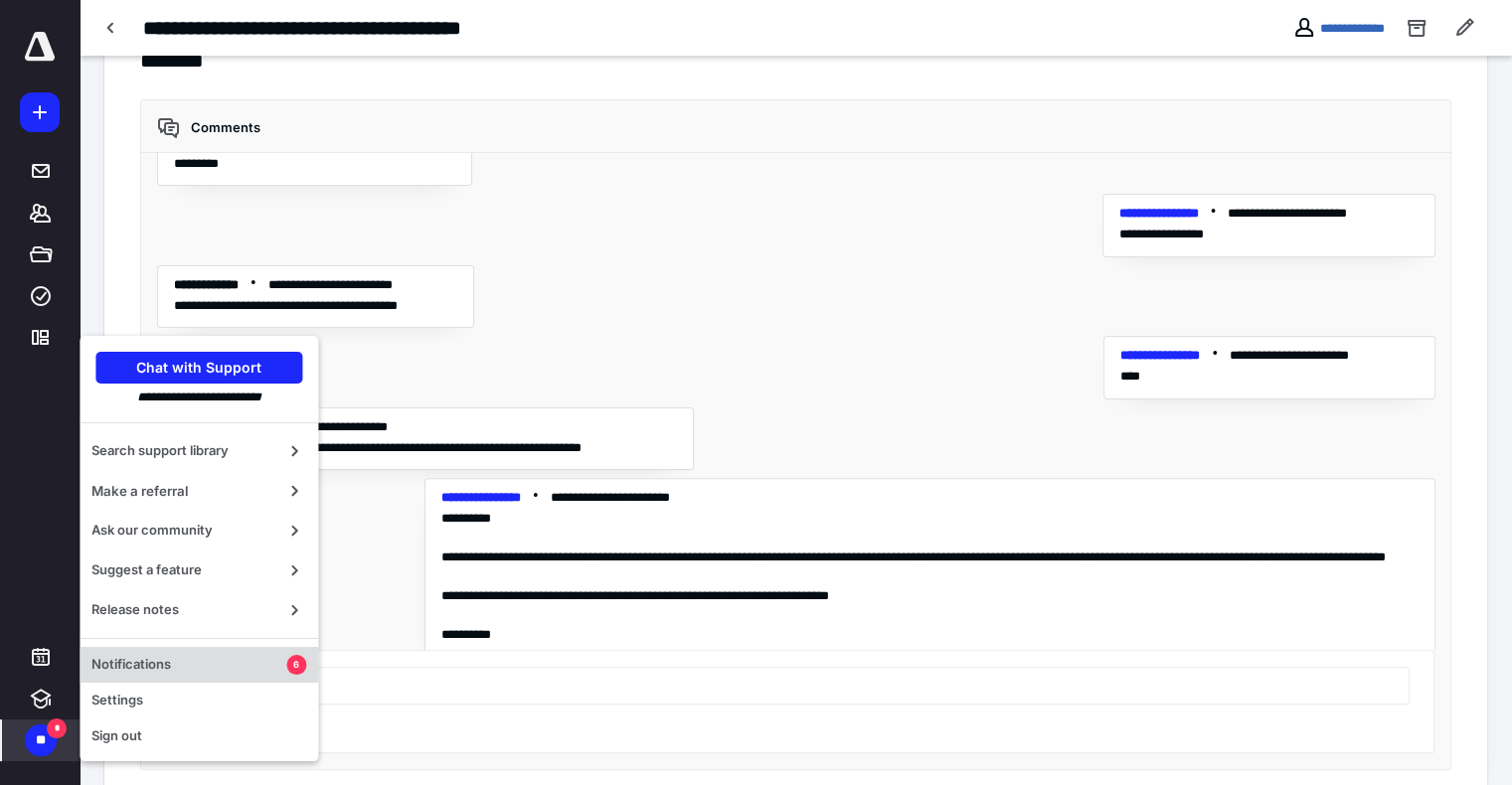 click on "Notifications" at bounding box center [189, 665] 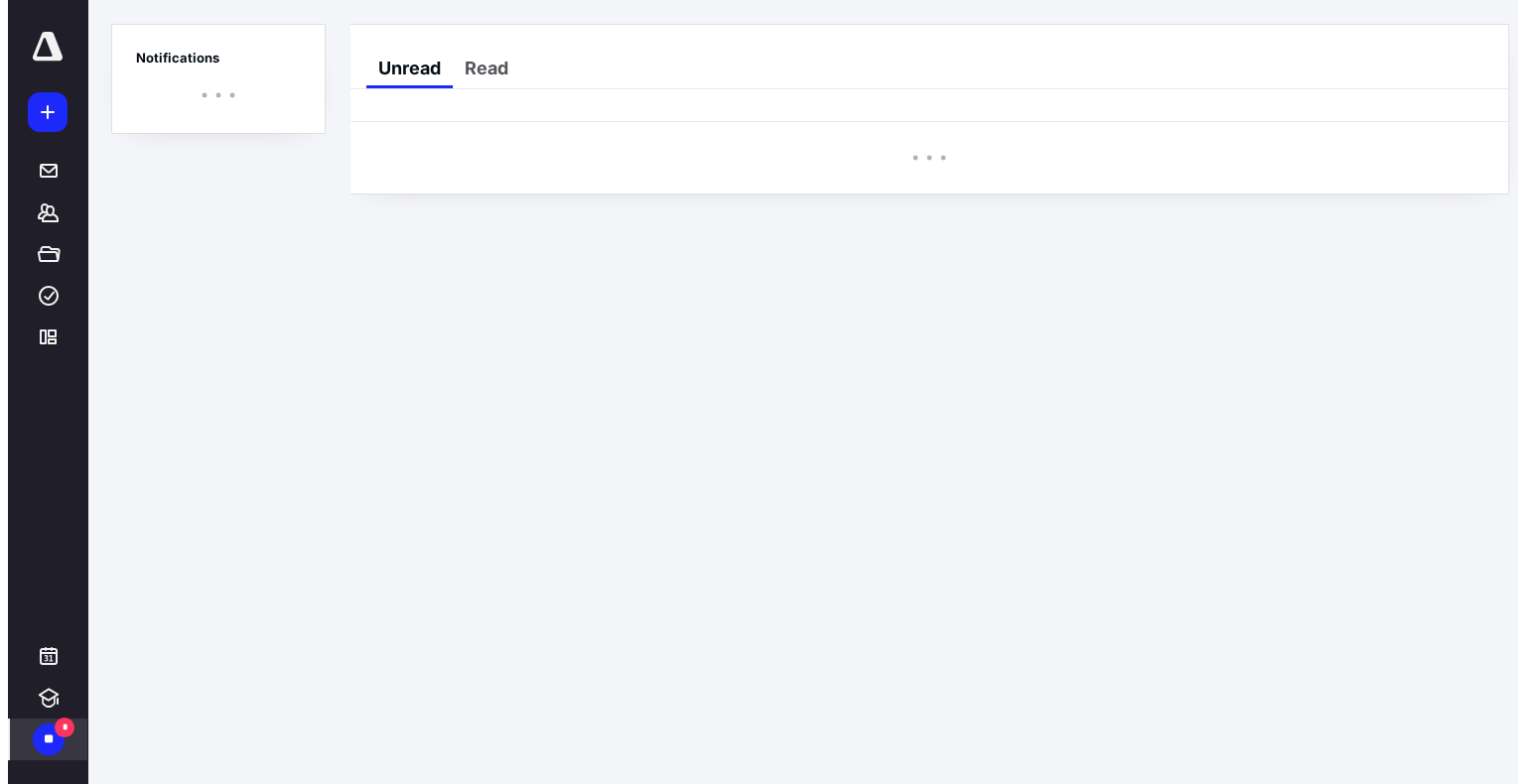 scroll, scrollTop: 0, scrollLeft: 0, axis: both 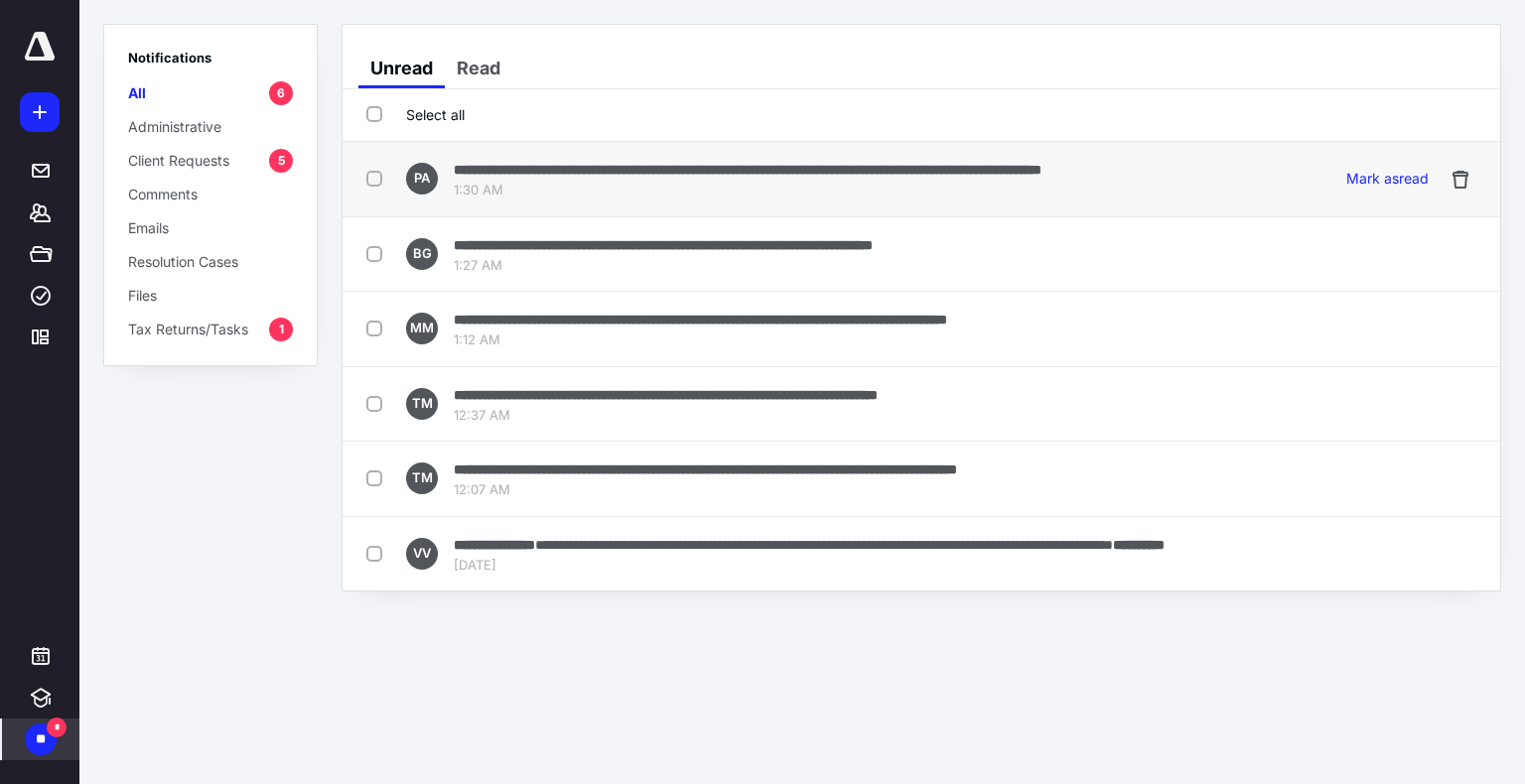 click on "**********" at bounding box center [748, 170] 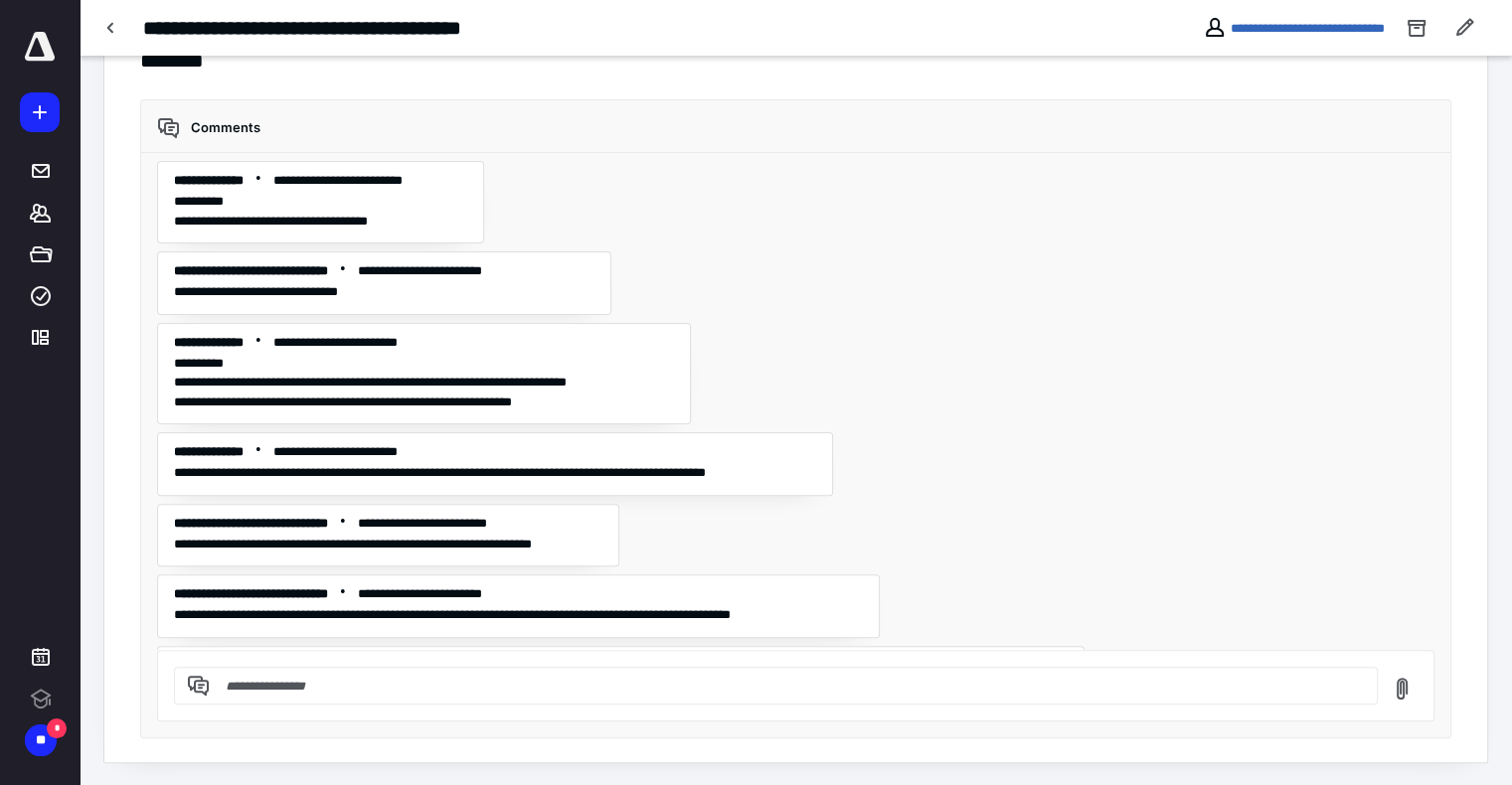 scroll, scrollTop: 0, scrollLeft: 0, axis: both 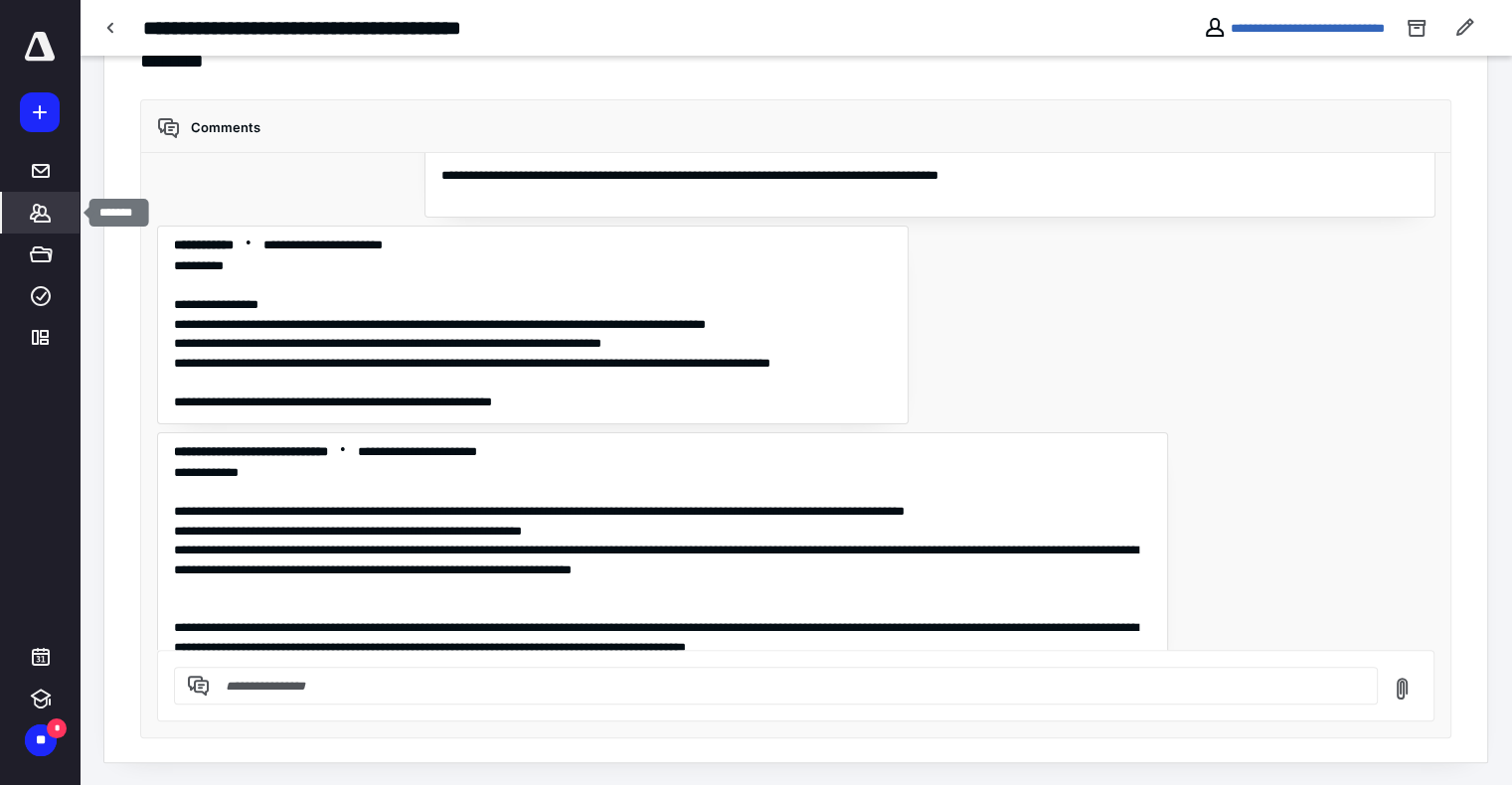 click on "*******" at bounding box center (41, 213) 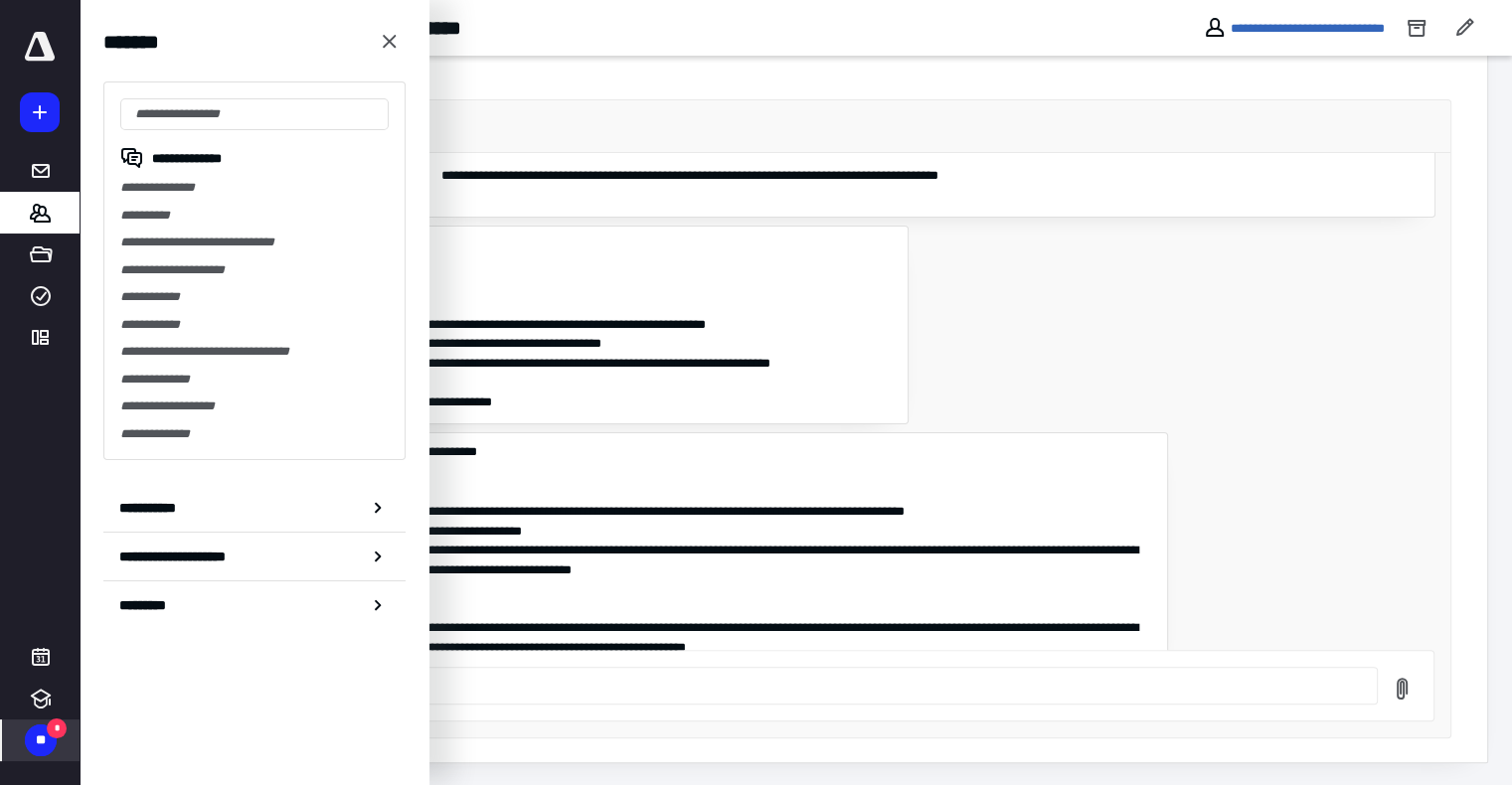 click on "**" at bounding box center (41, 740) 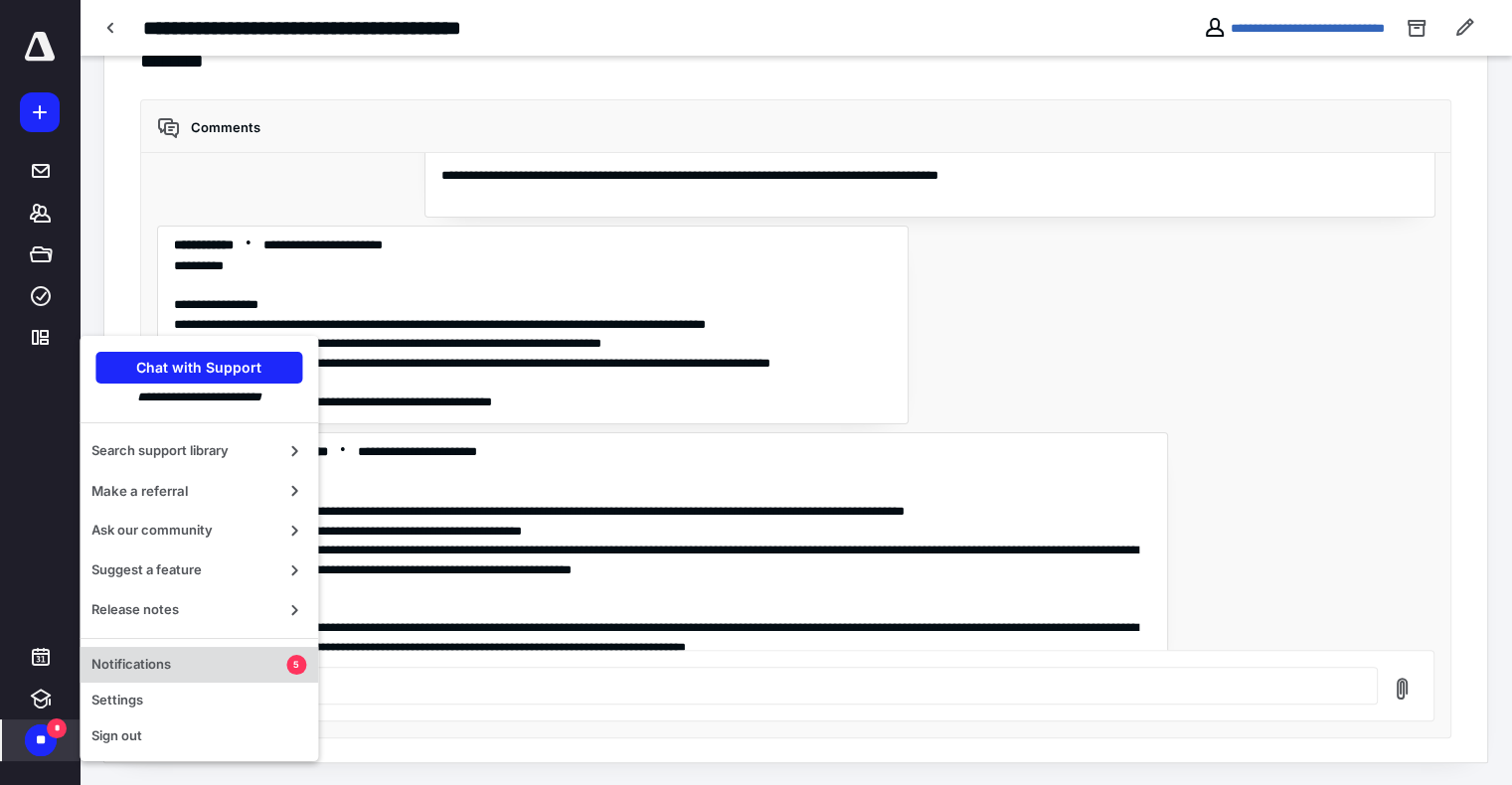 click on "Notifications 5" at bounding box center (199, 665) 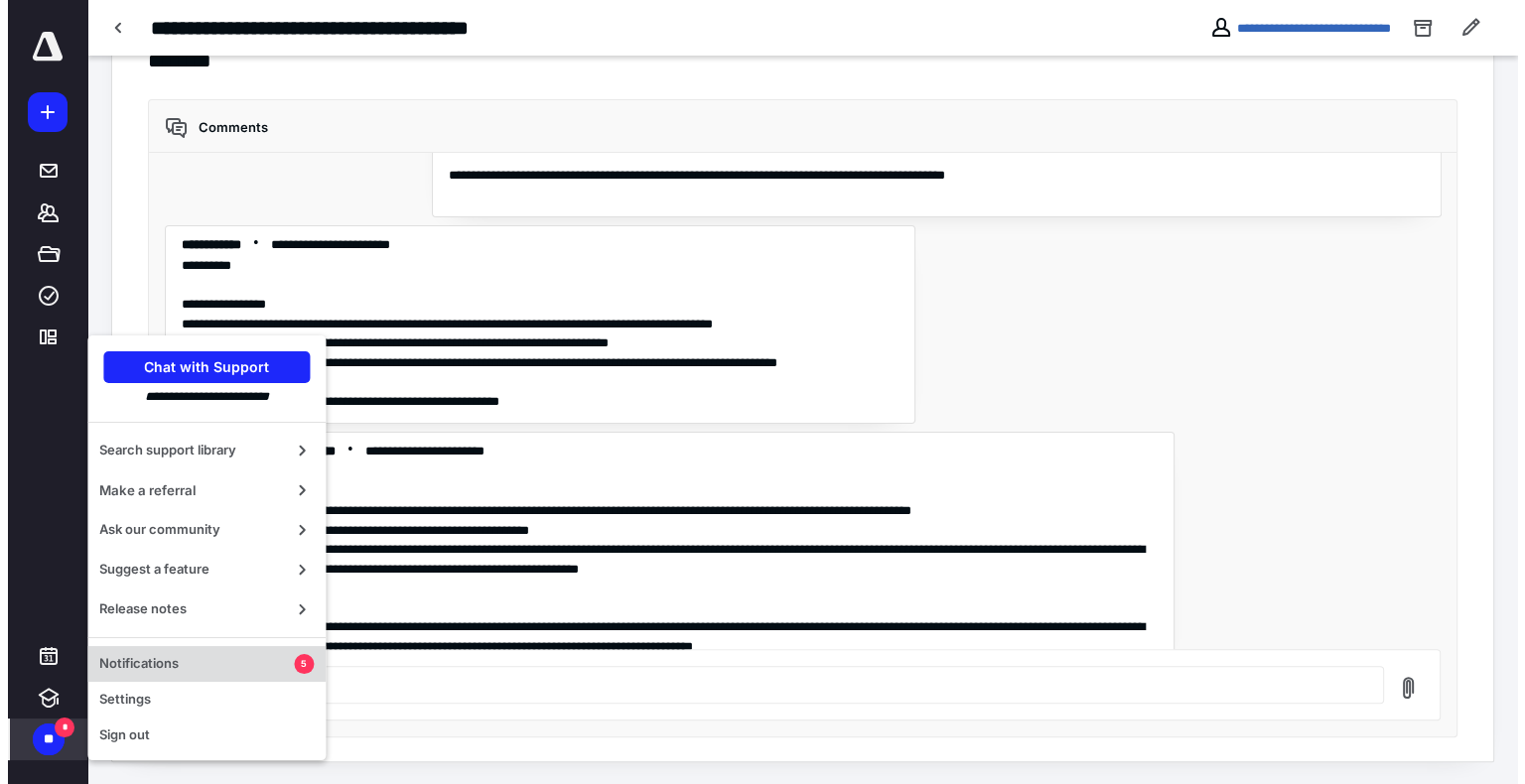 scroll, scrollTop: 0, scrollLeft: 0, axis: both 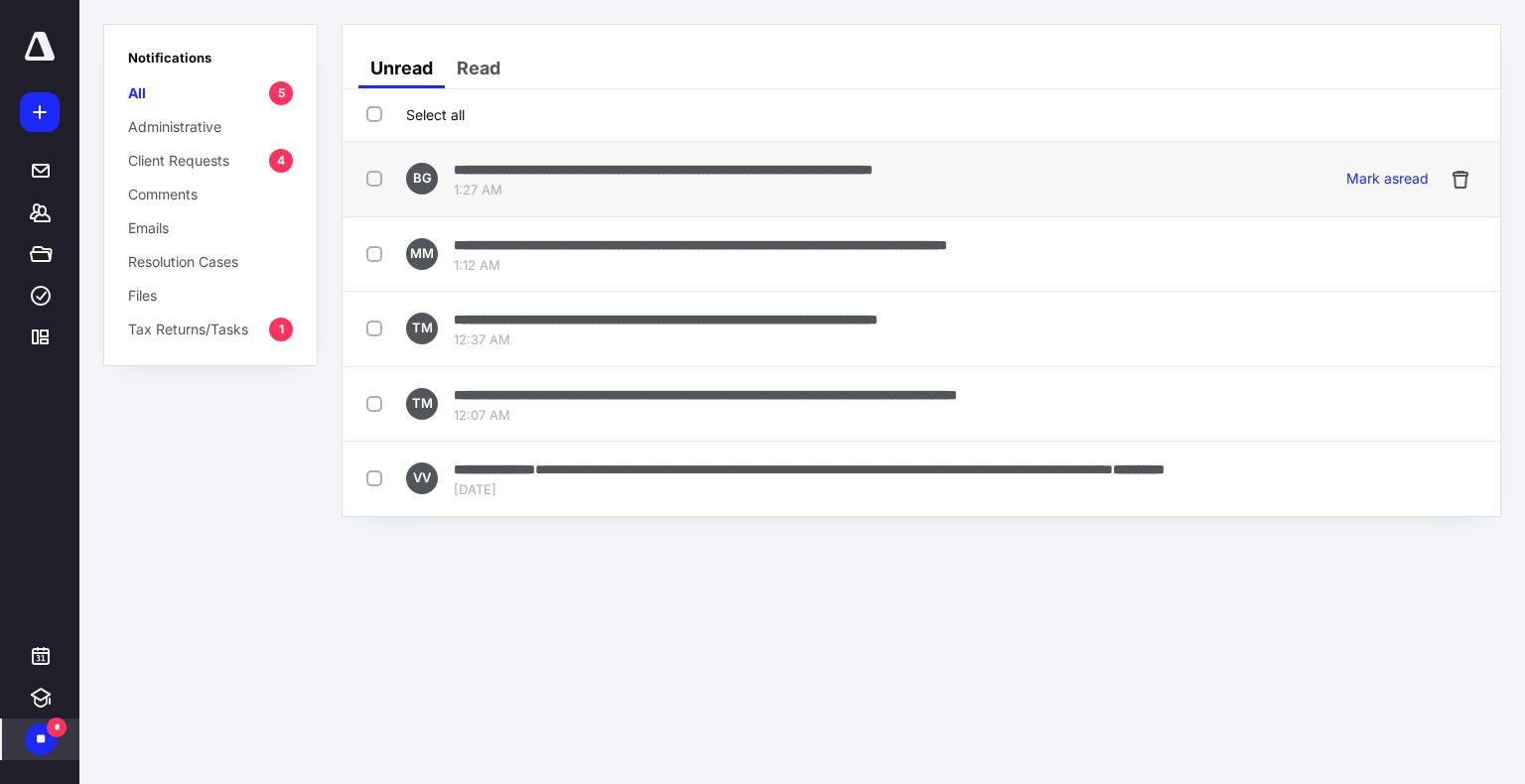 click on "**********" at bounding box center [663, 169] 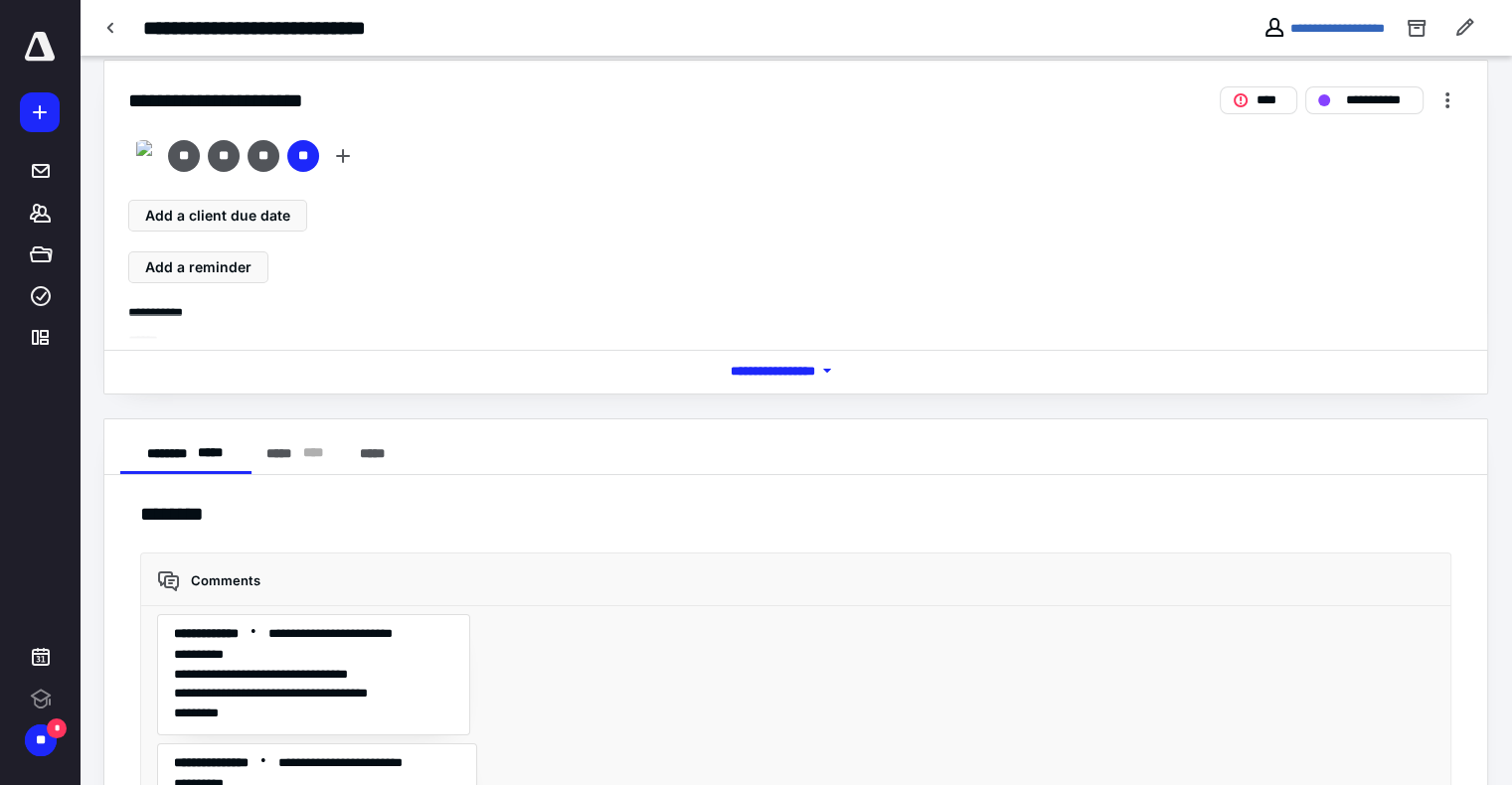 scroll, scrollTop: 297, scrollLeft: 0, axis: vertical 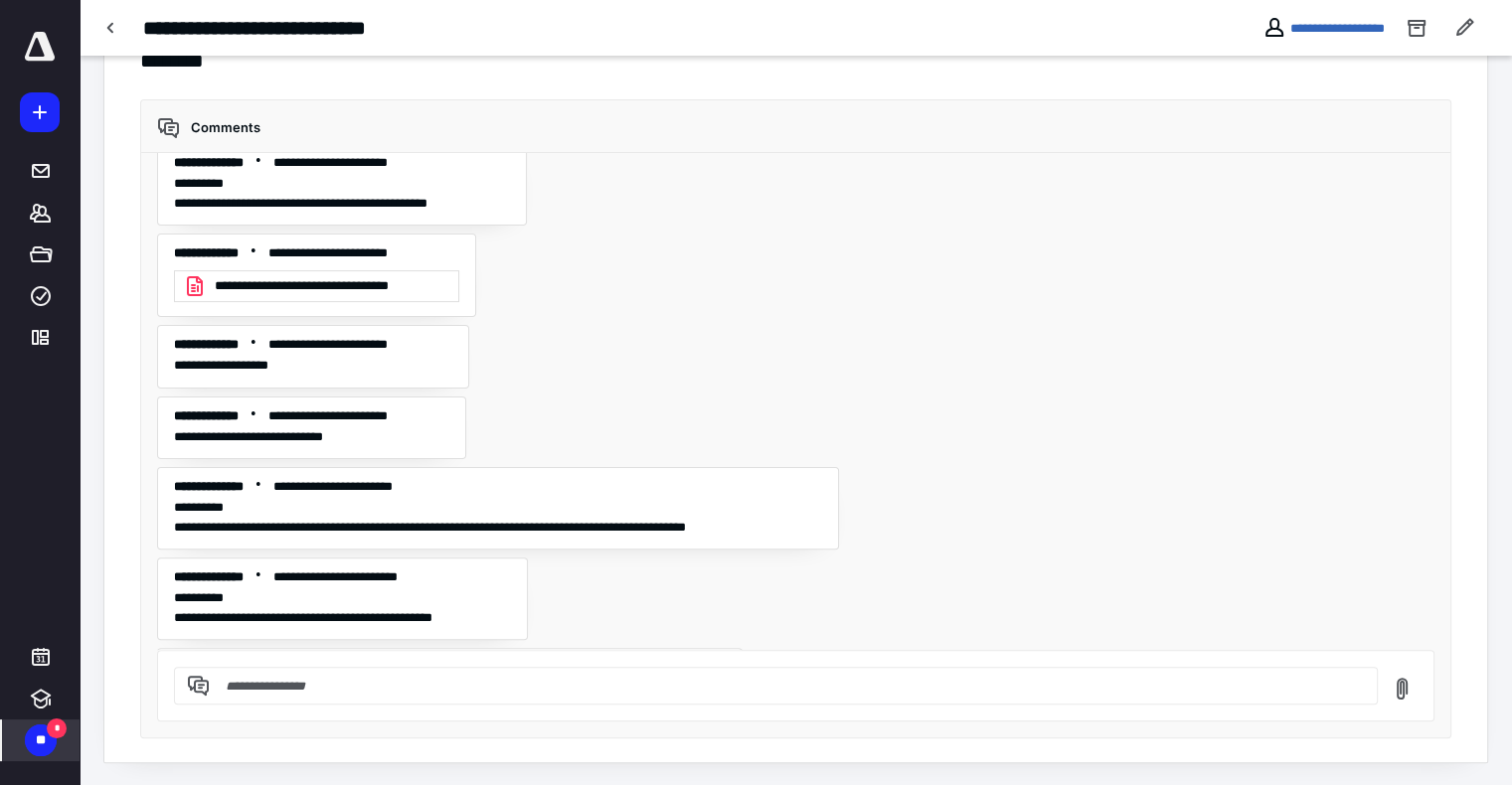 click on "**" at bounding box center (41, 740) 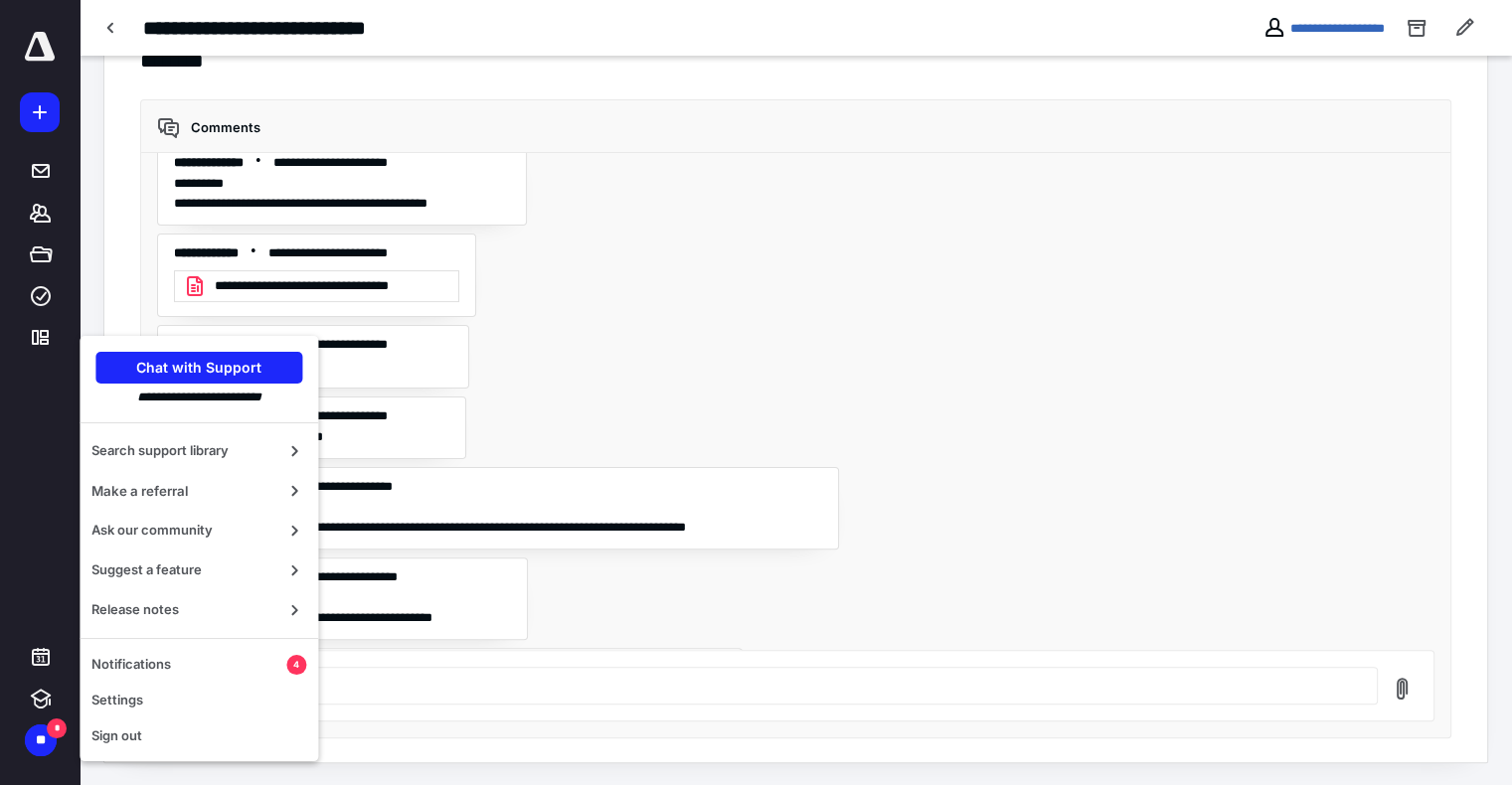 click on "**********" at bounding box center (796, 401) 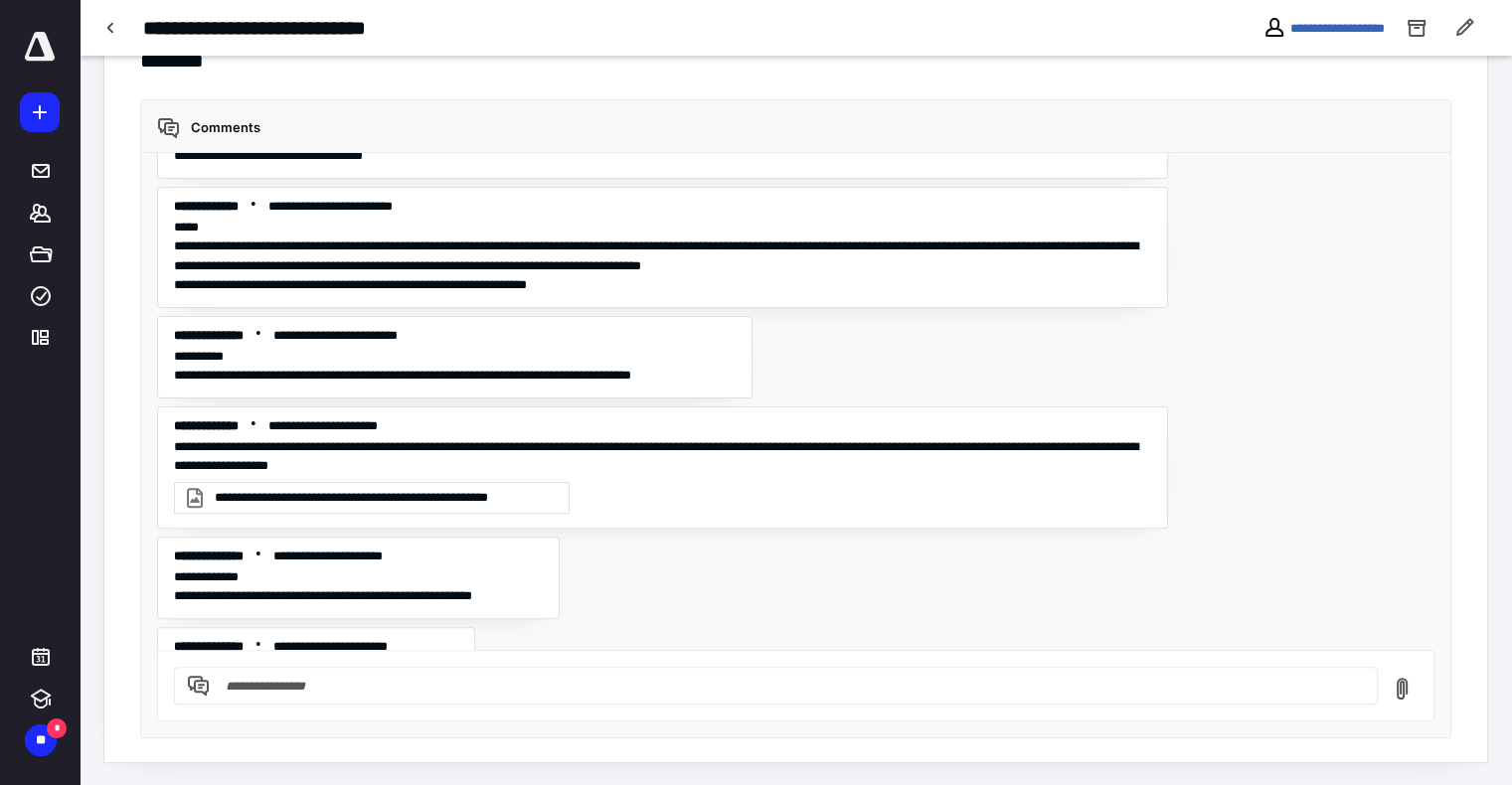 scroll, scrollTop: 18900, scrollLeft: 0, axis: vertical 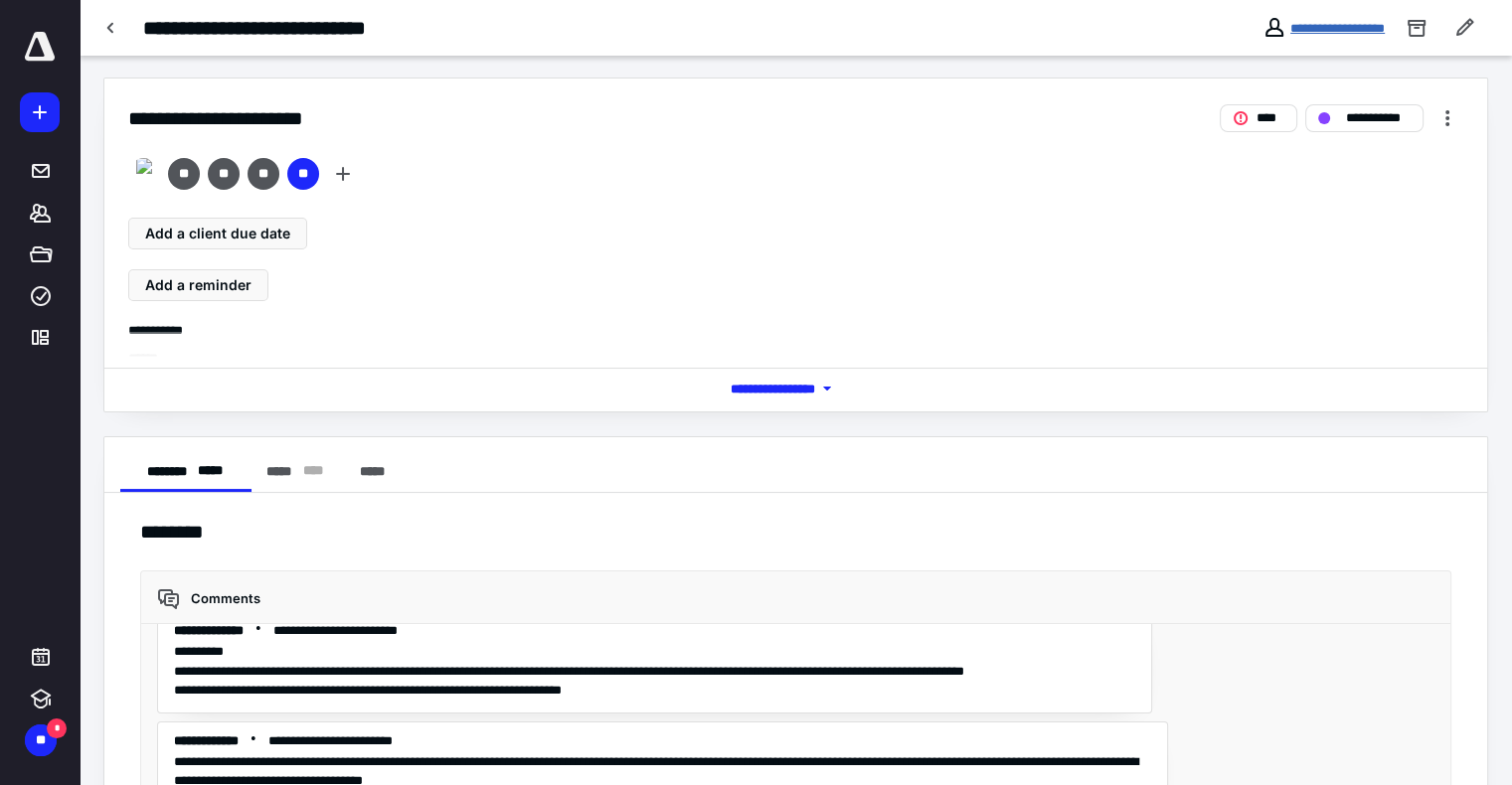 click on "**********" at bounding box center [1337, 28] 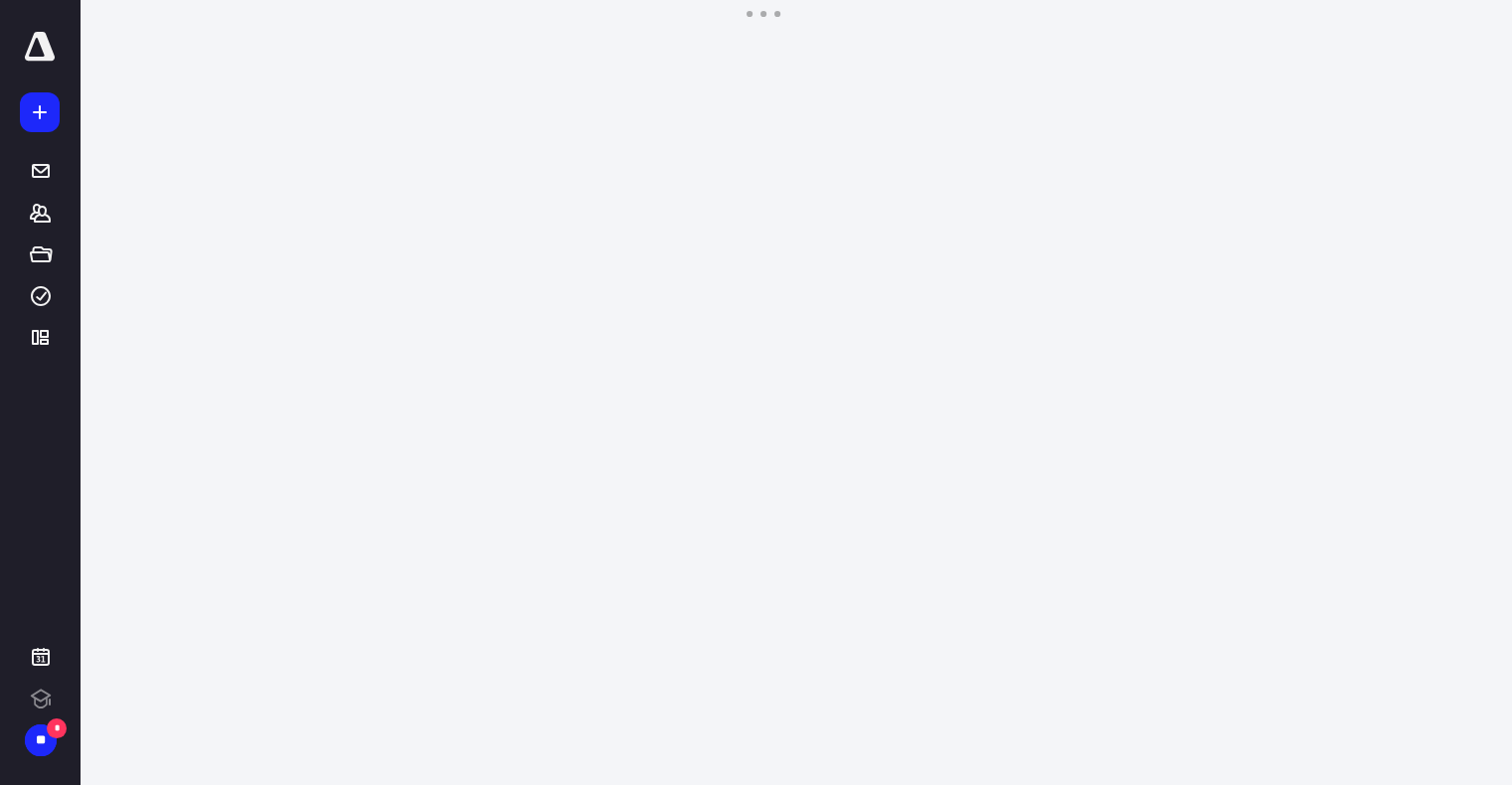 scroll, scrollTop: 0, scrollLeft: 0, axis: both 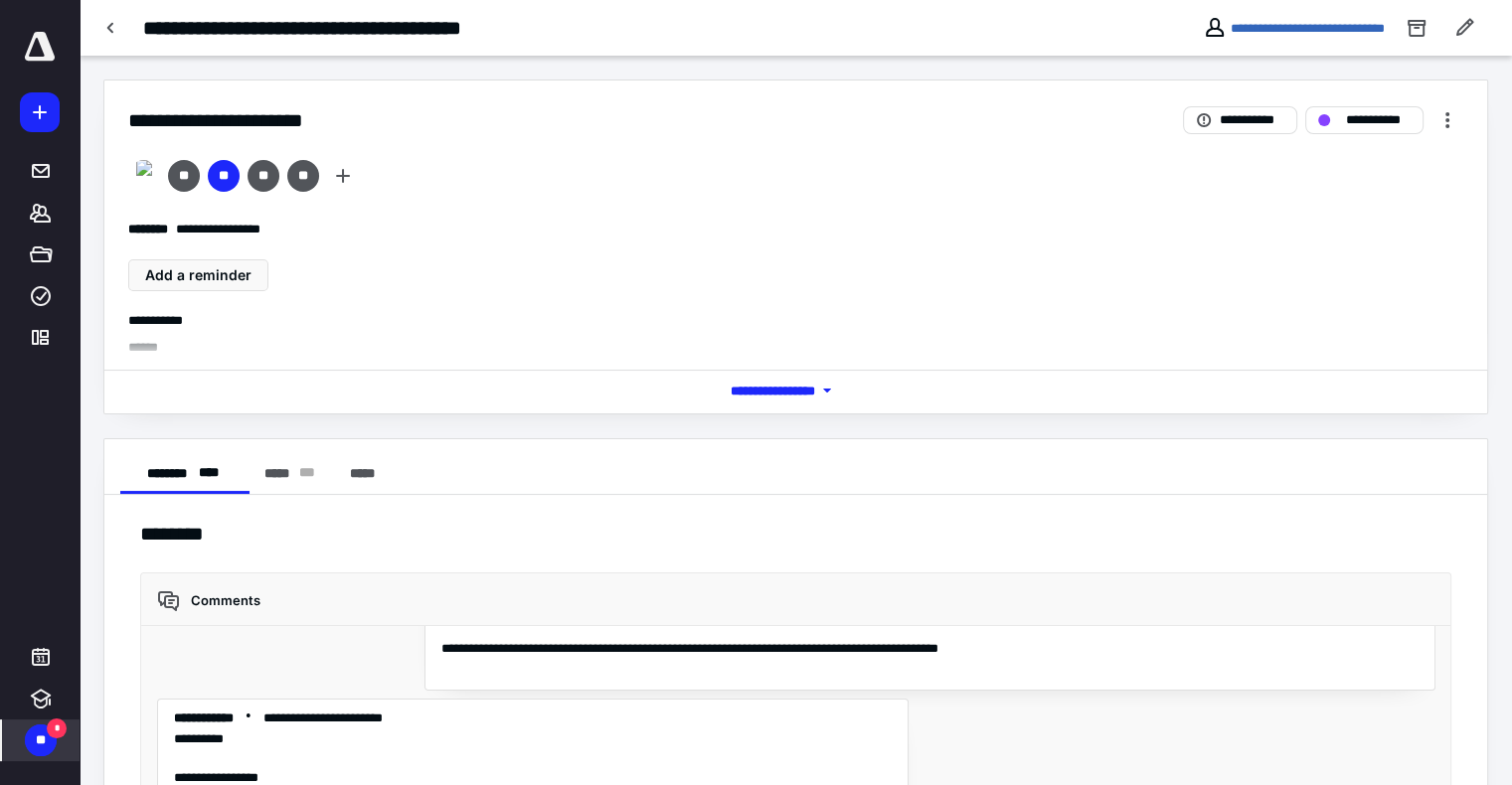 click on "**" at bounding box center [41, 740] 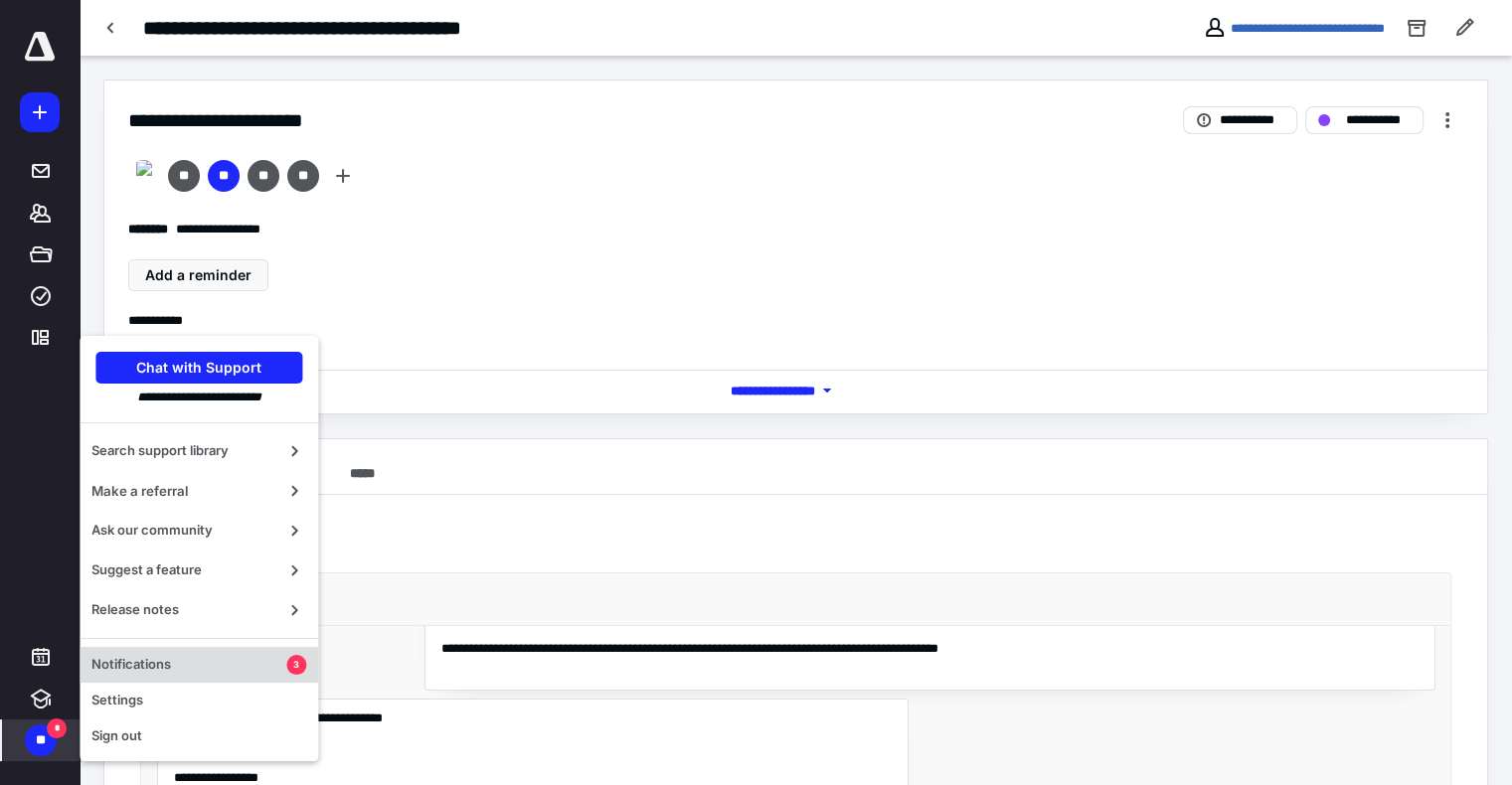 click on "Notifications" at bounding box center [189, 665] 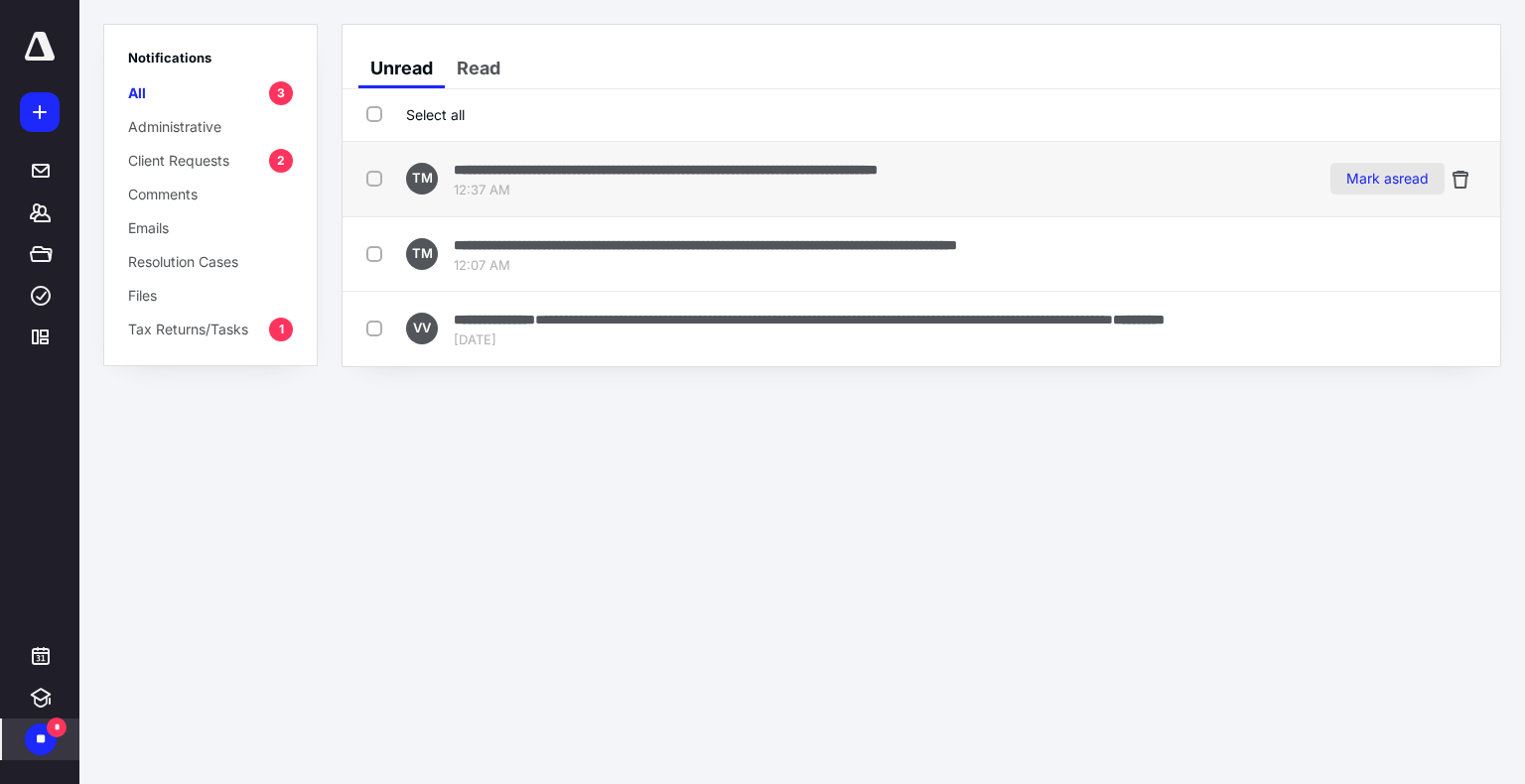 click on "Mark as  read" at bounding box center (1387, 179) 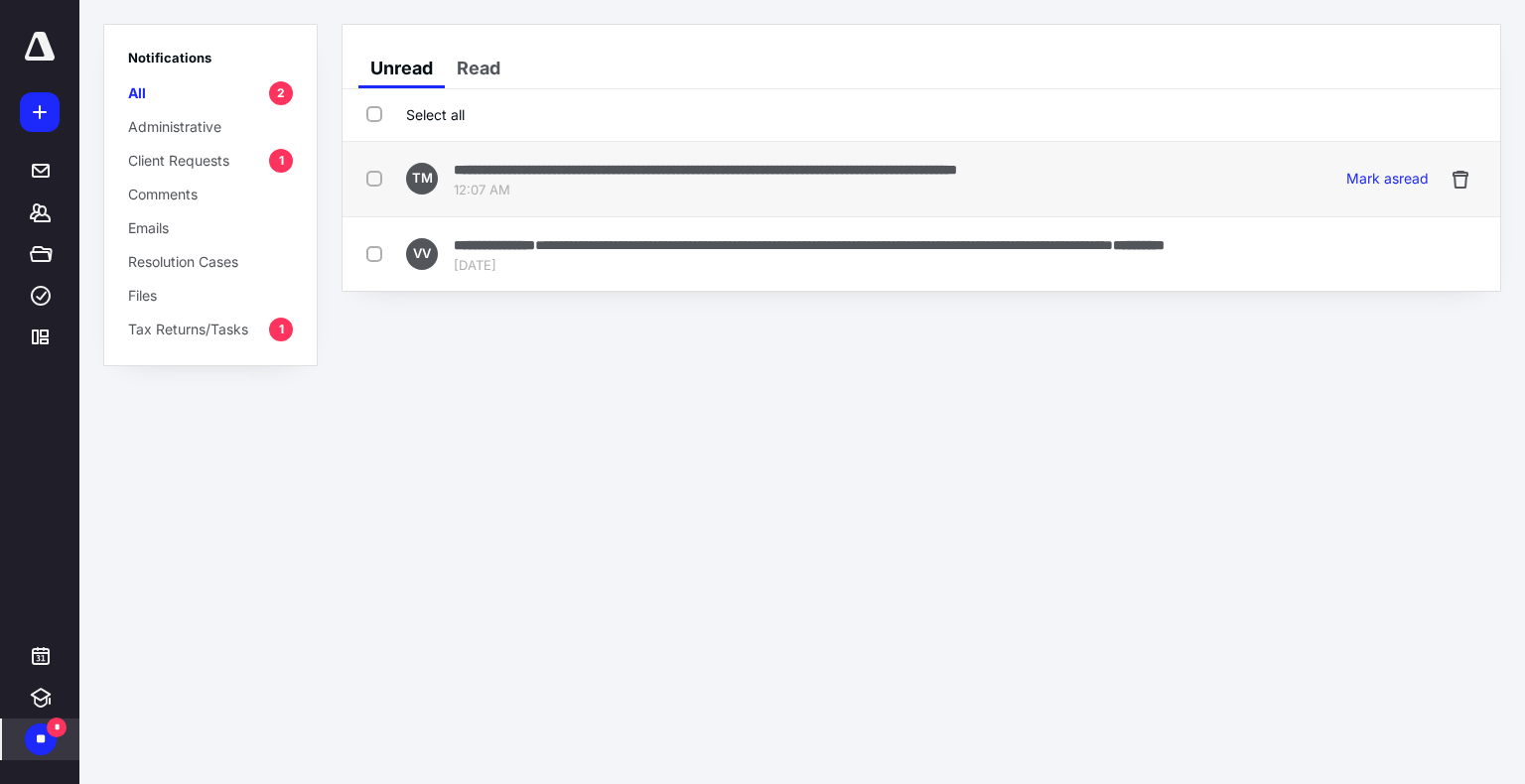 click on "12:07 AM" at bounding box center [705, 191] 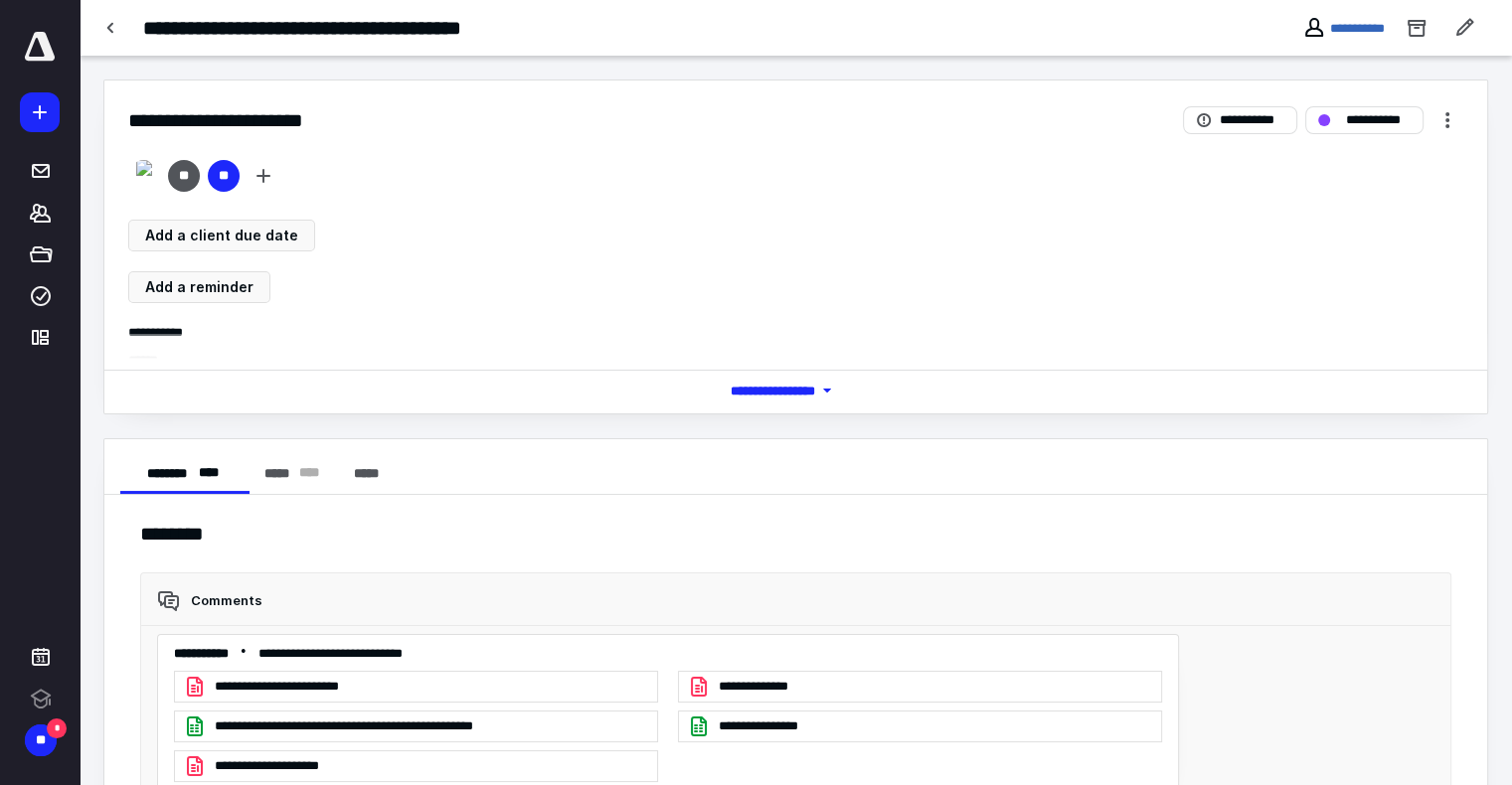 scroll, scrollTop: 374, scrollLeft: 0, axis: vertical 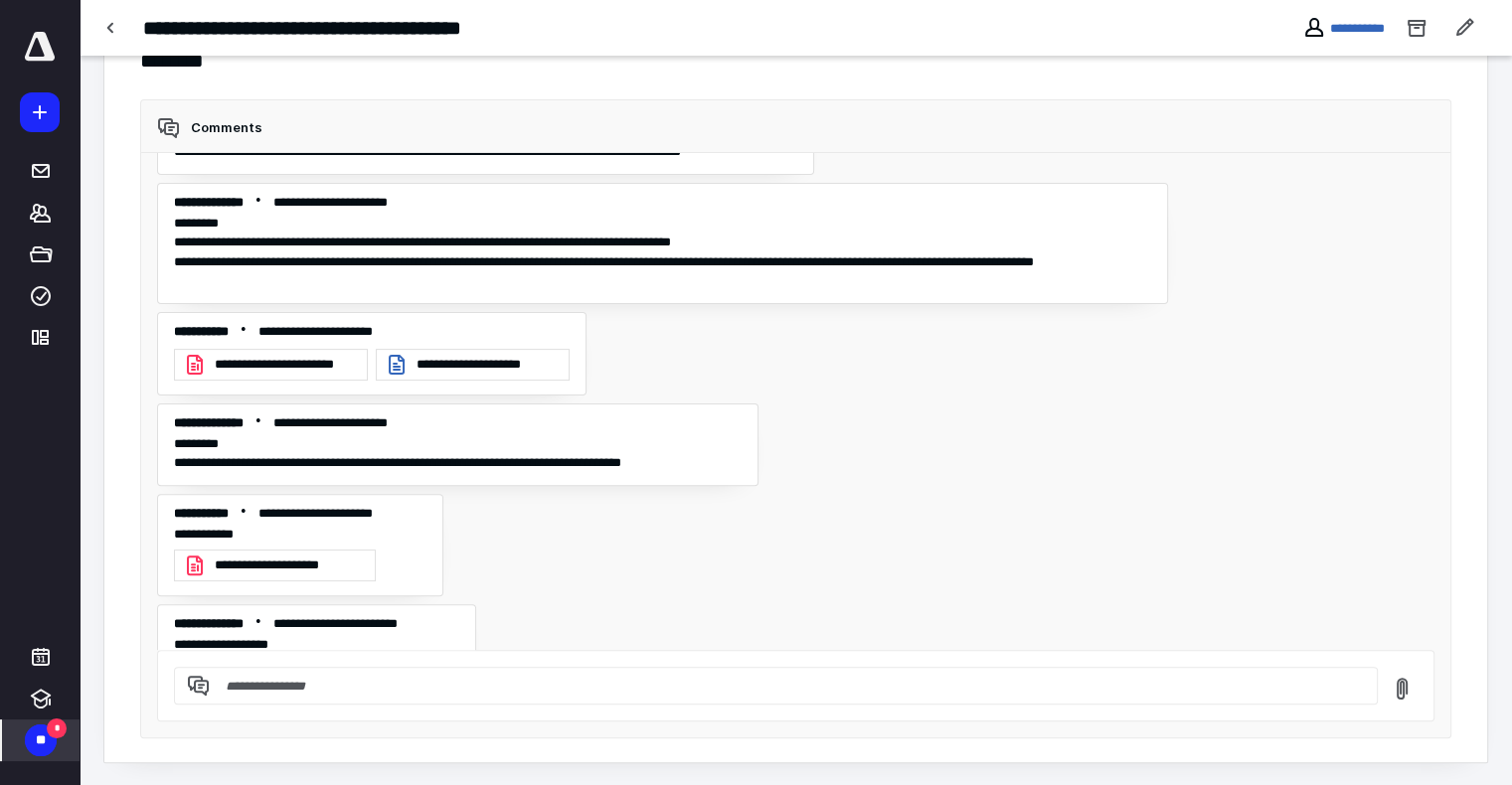 click on "*" at bounding box center [57, 728] 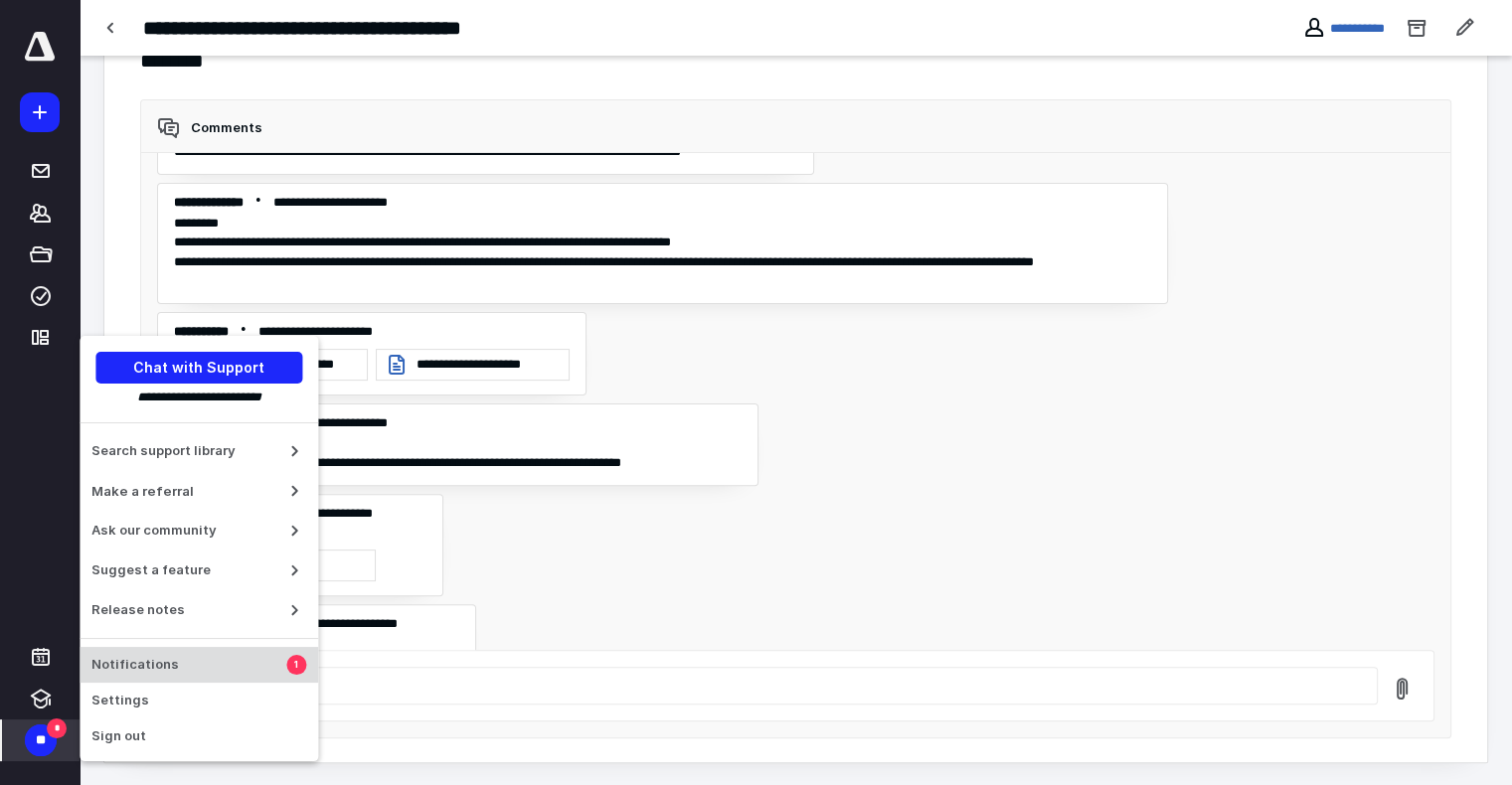 click on "Notifications" at bounding box center [189, 665] 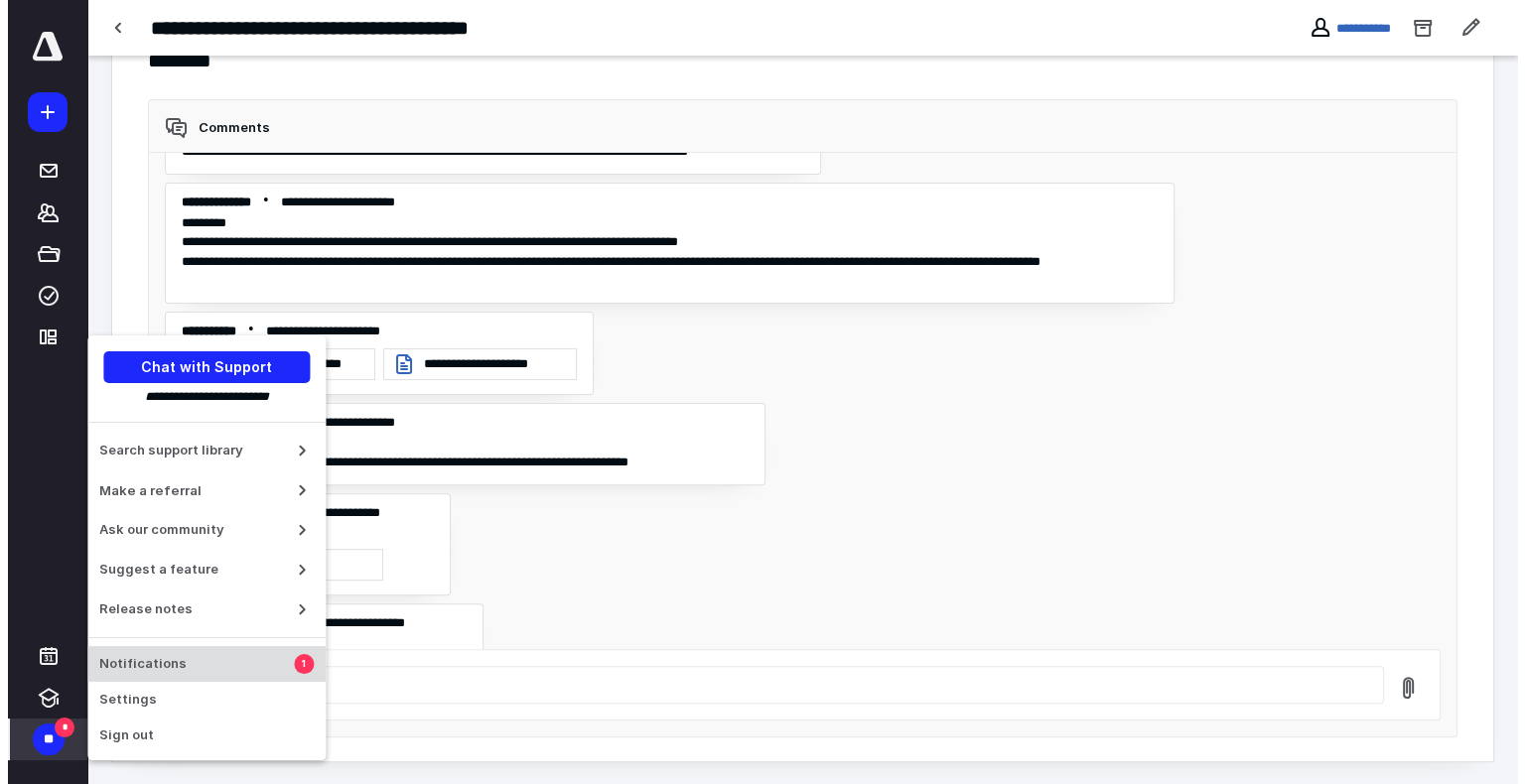 scroll, scrollTop: 0, scrollLeft: 0, axis: both 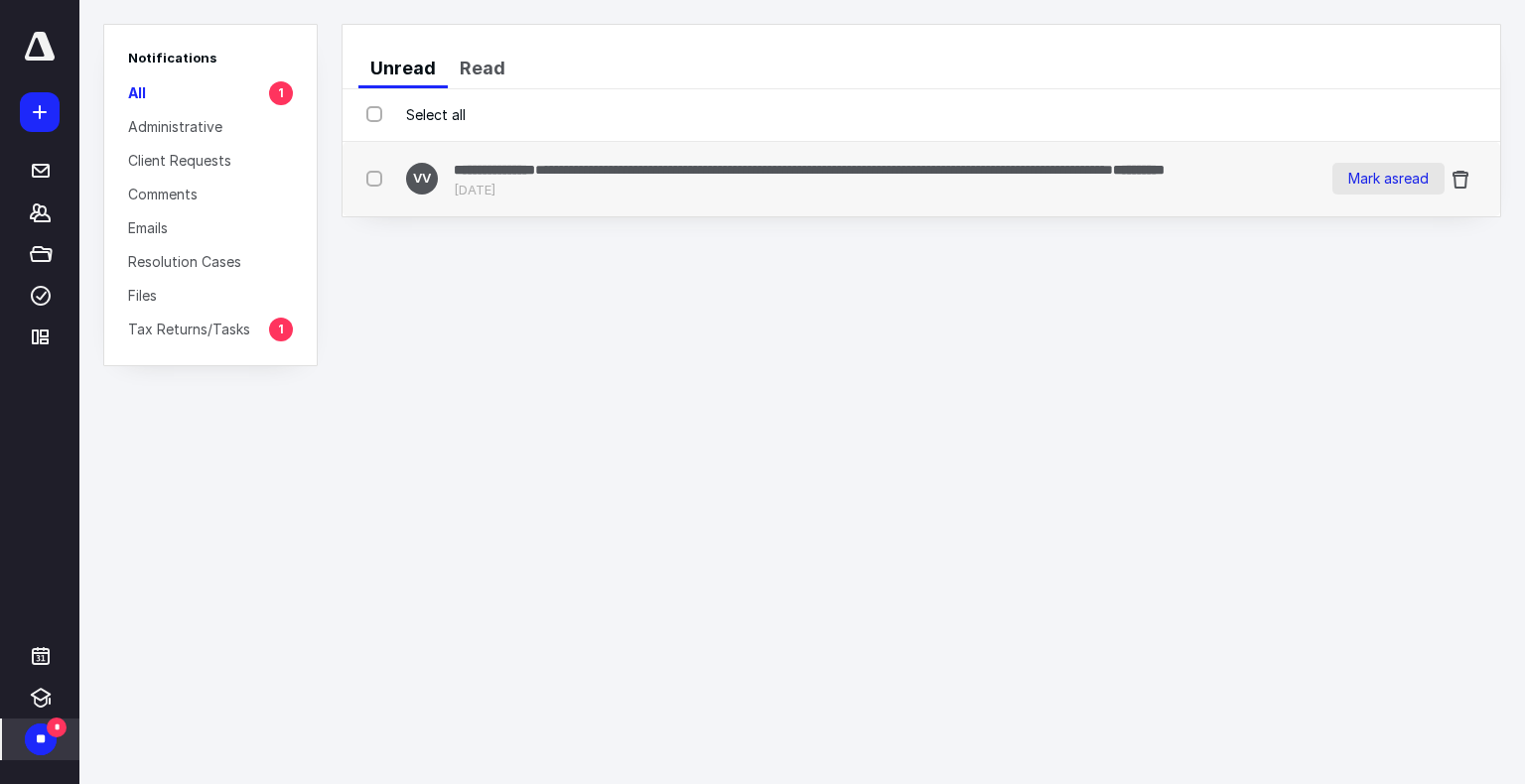 click on "Mark as  read" at bounding box center [1388, 179] 